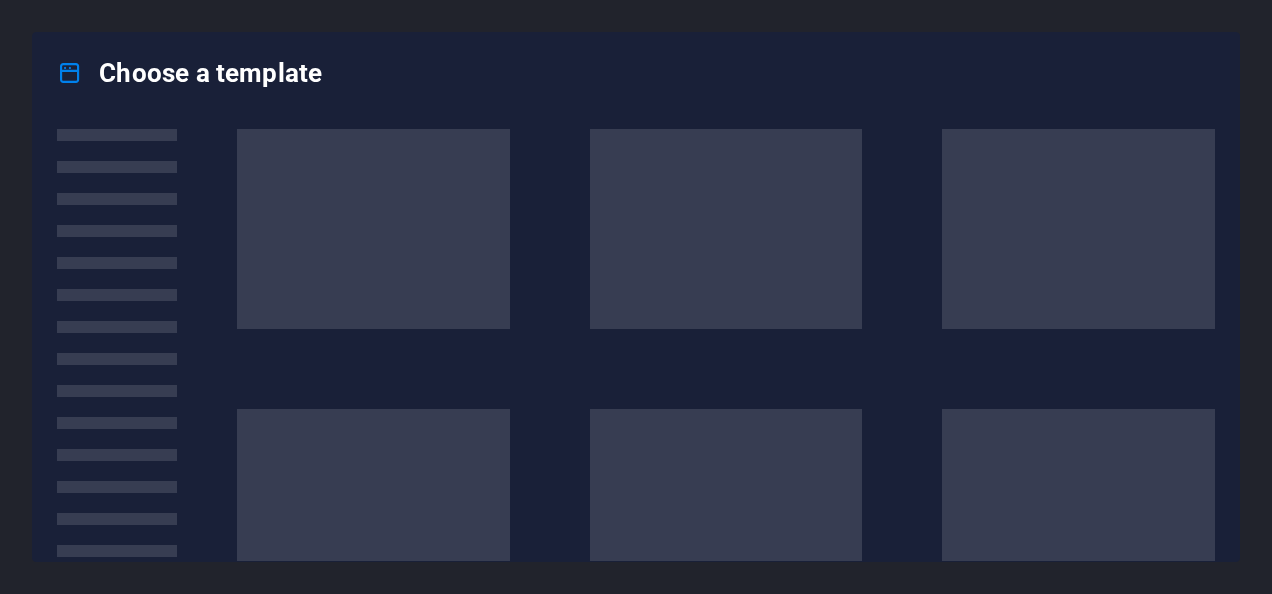scroll, scrollTop: 0, scrollLeft: 0, axis: both 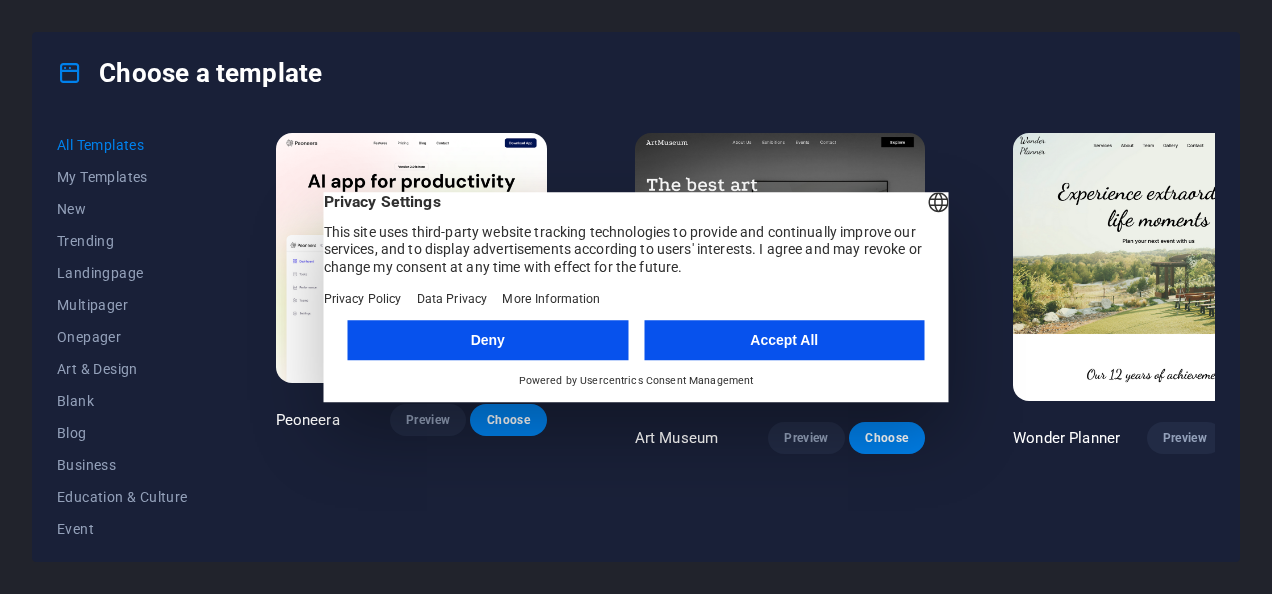 click on "Accept All" at bounding box center (784, 340) 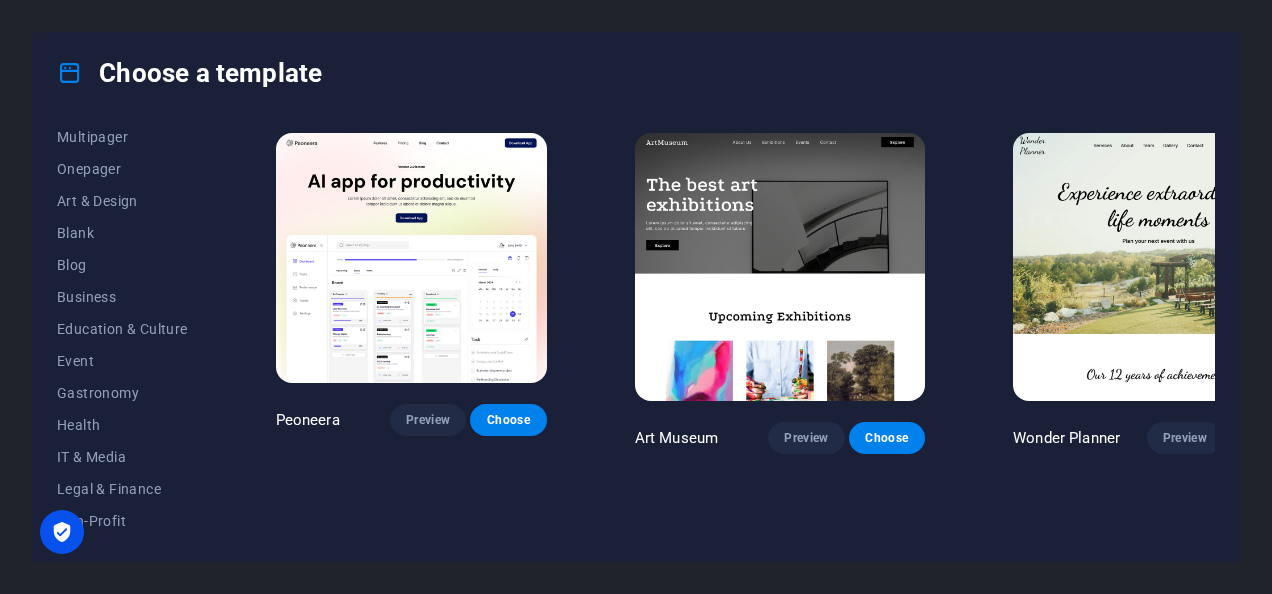 scroll, scrollTop: 200, scrollLeft: 0, axis: vertical 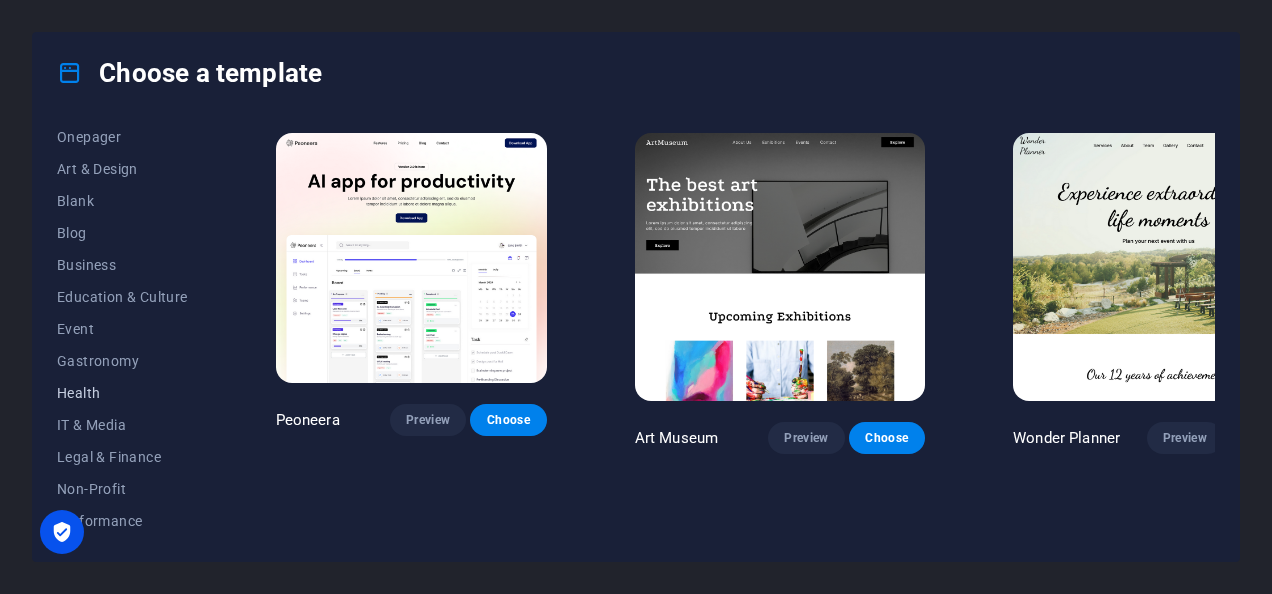 click on "Health" at bounding box center [122, 393] 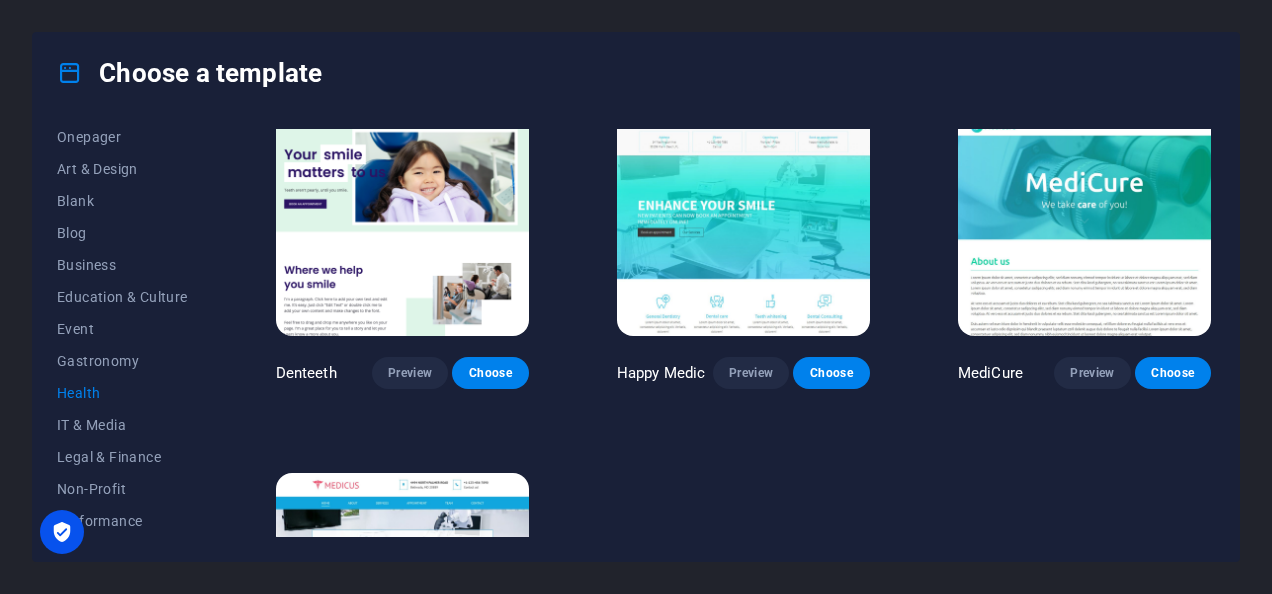 scroll, scrollTop: 614, scrollLeft: 0, axis: vertical 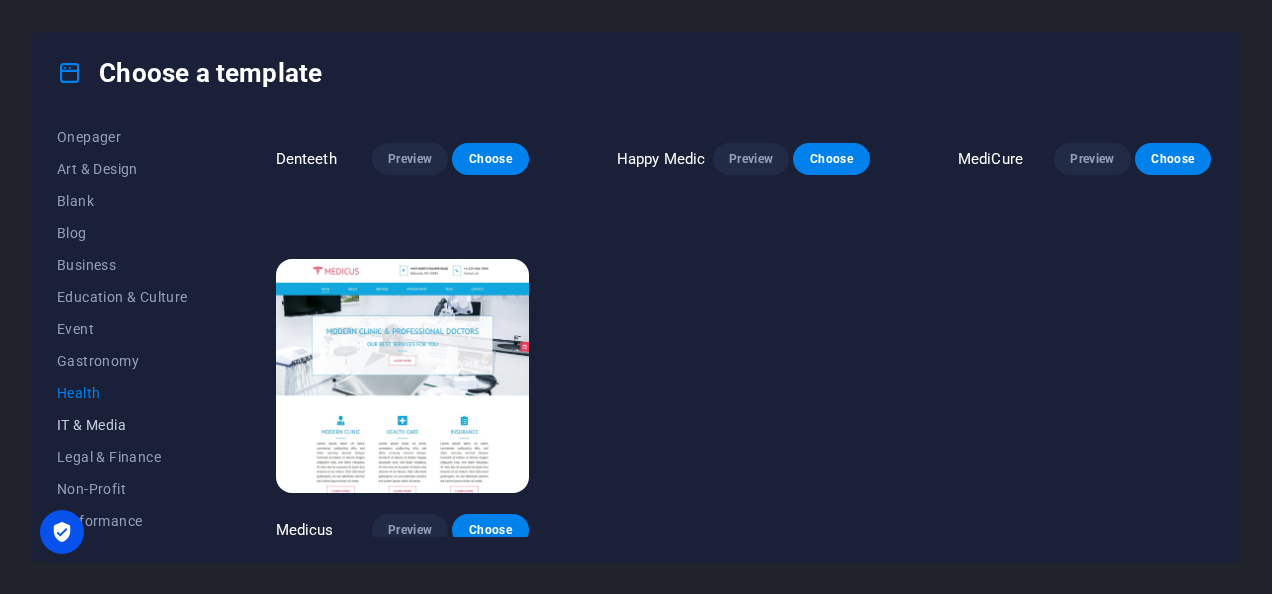 click on "IT & Media" at bounding box center (122, 425) 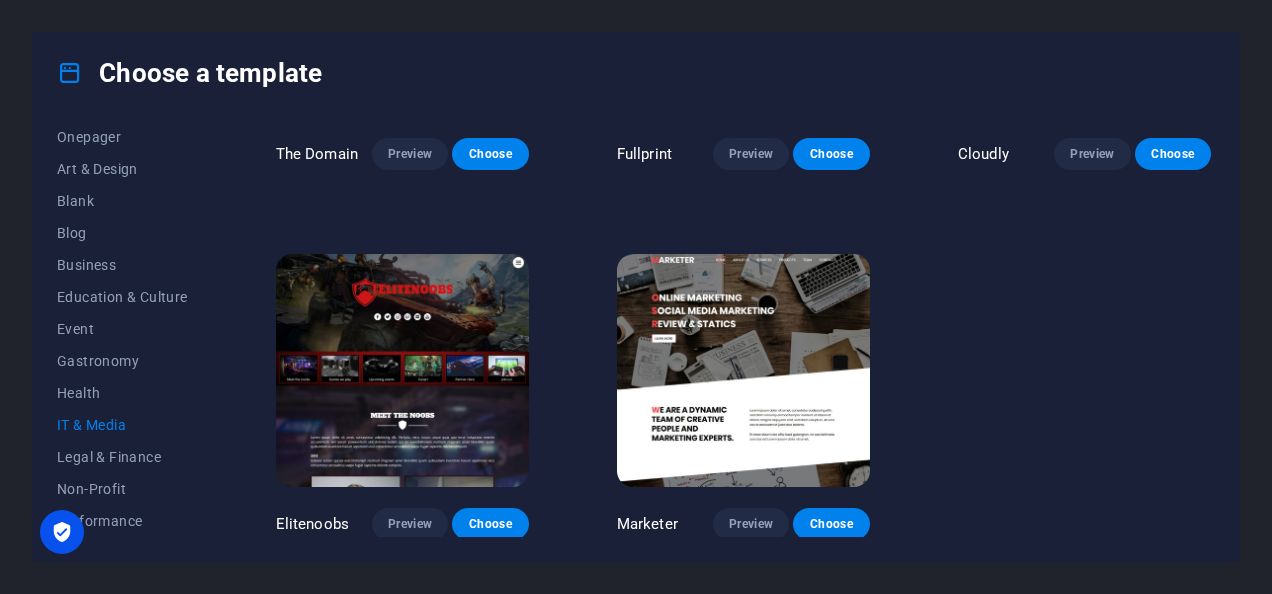 scroll, scrollTop: 598, scrollLeft: 0, axis: vertical 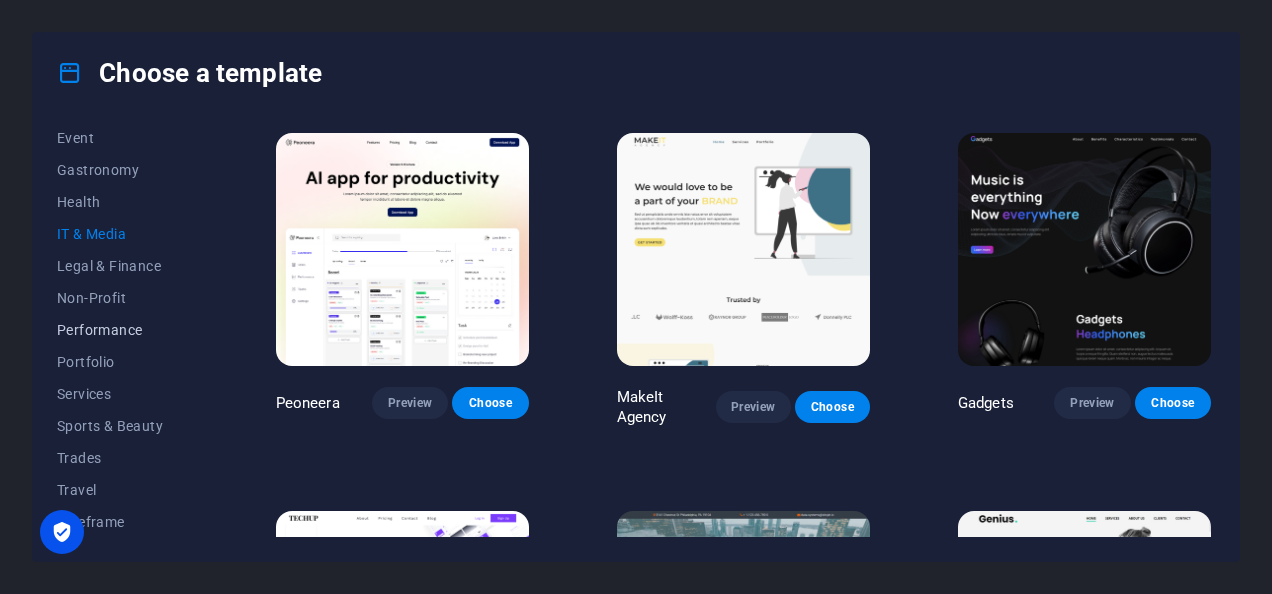 click on "Performance" at bounding box center [122, 330] 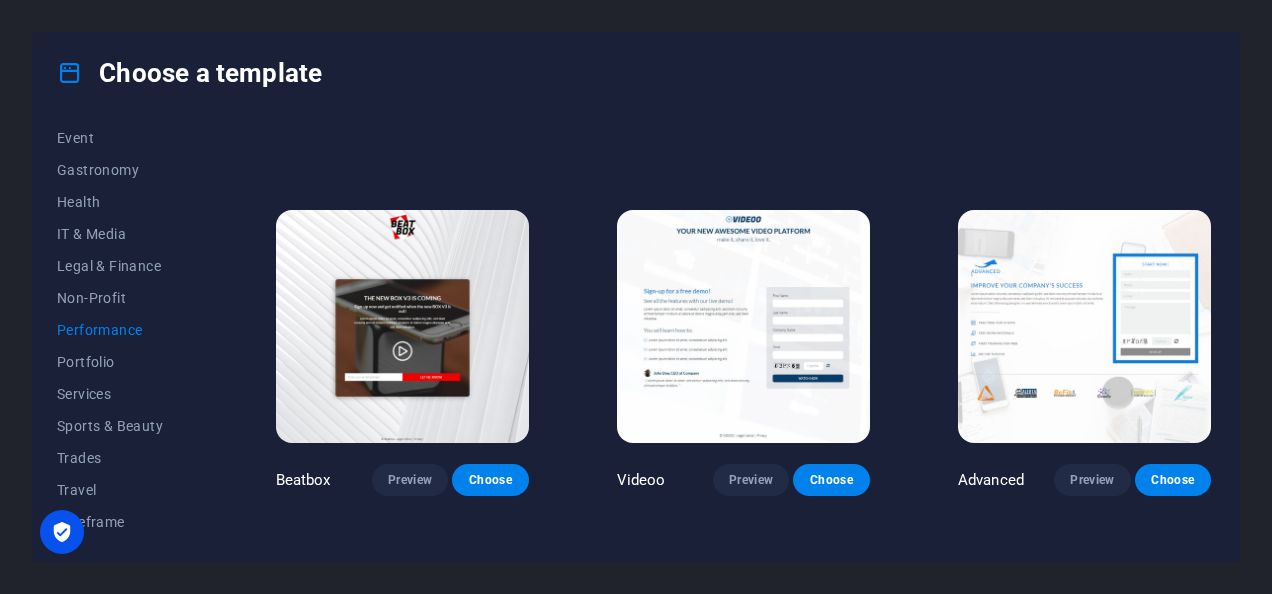 scroll, scrollTop: 300, scrollLeft: 0, axis: vertical 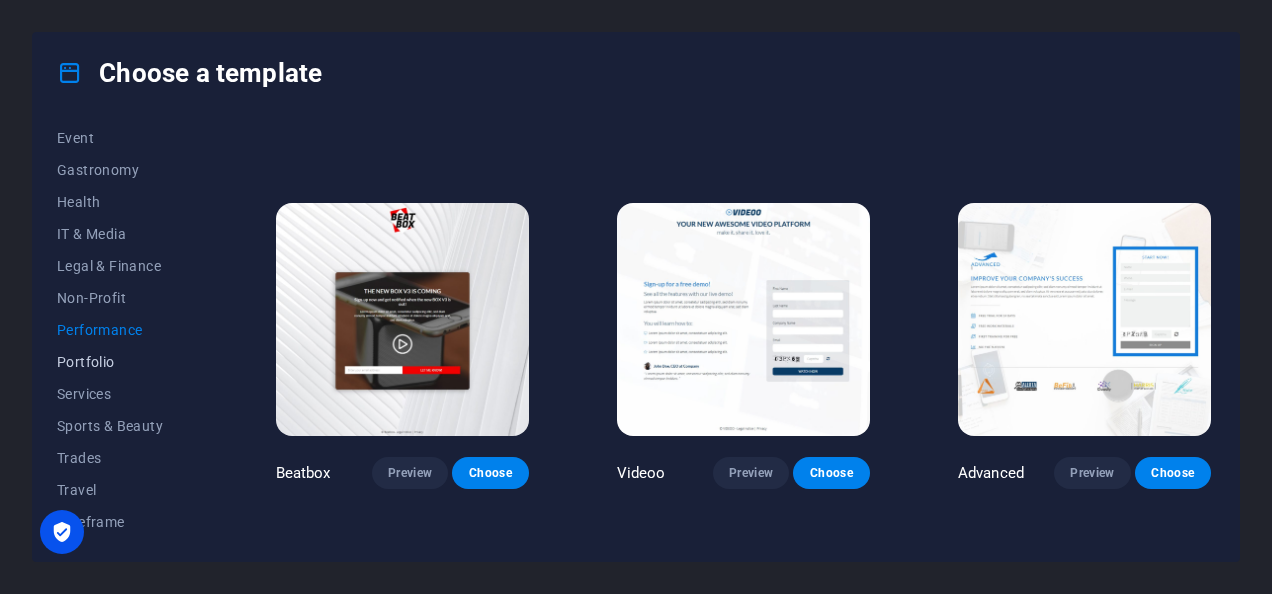 click on "Portfolio" at bounding box center (122, 362) 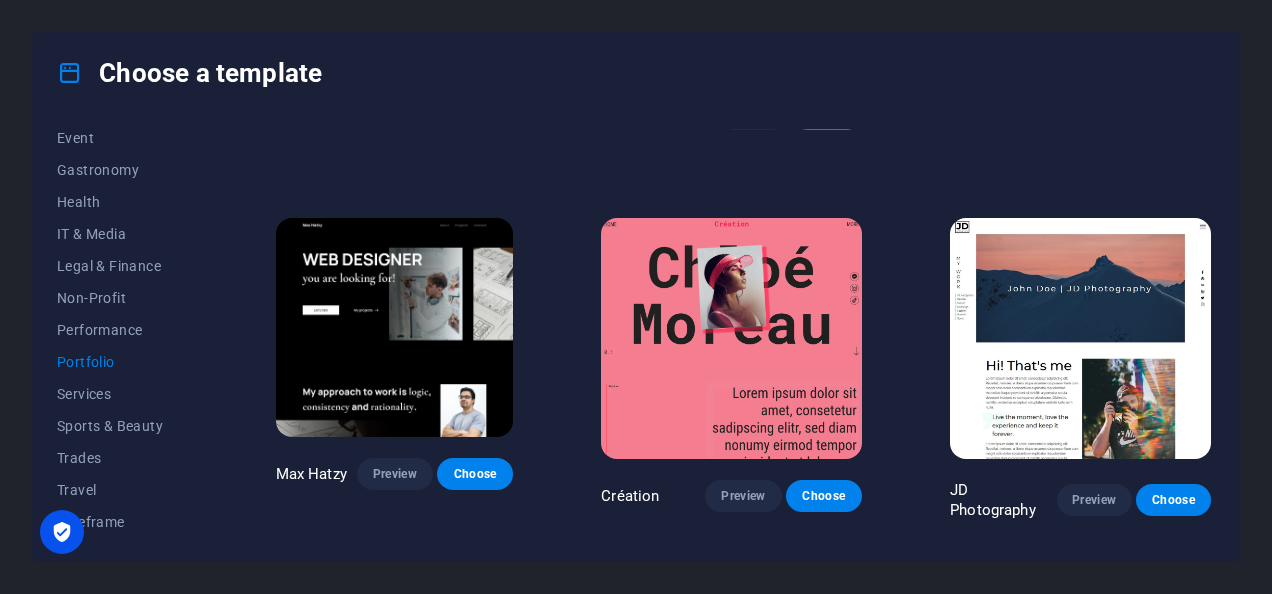 scroll, scrollTop: 300, scrollLeft: 0, axis: vertical 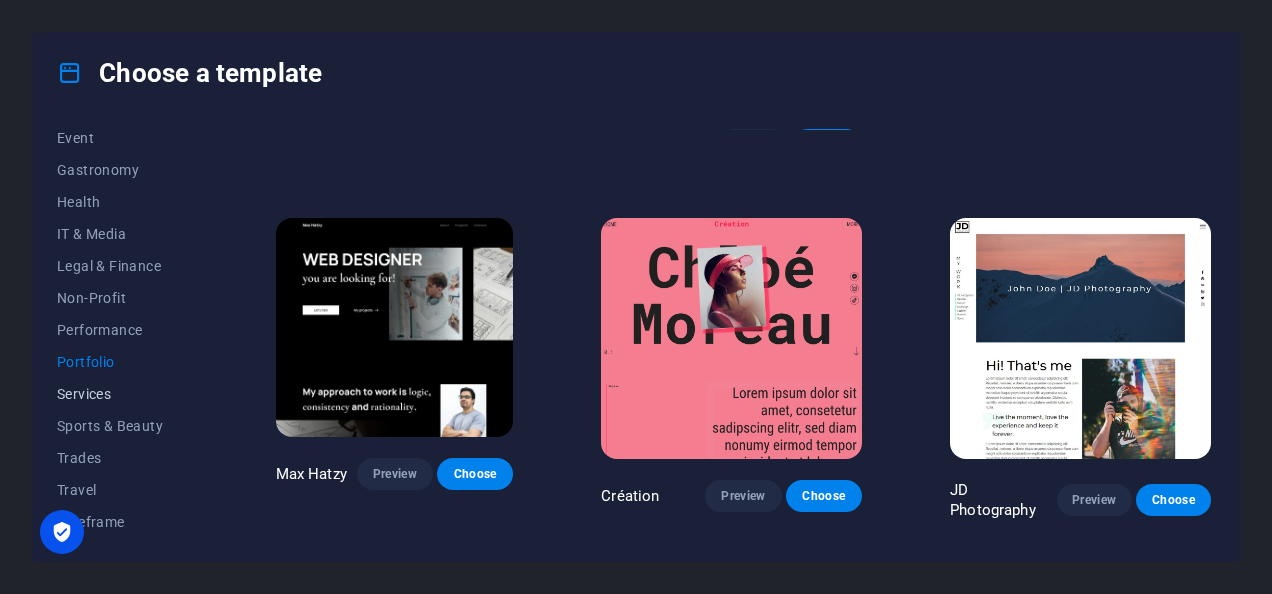 click on "Services" at bounding box center (122, 394) 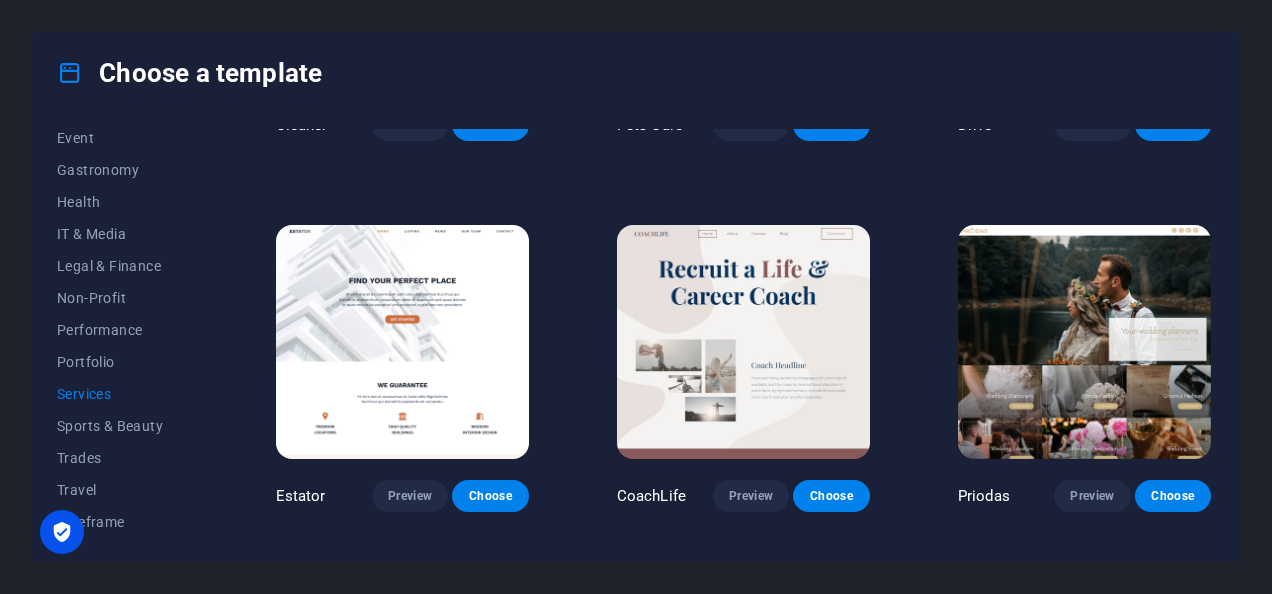 scroll, scrollTop: 700, scrollLeft: 0, axis: vertical 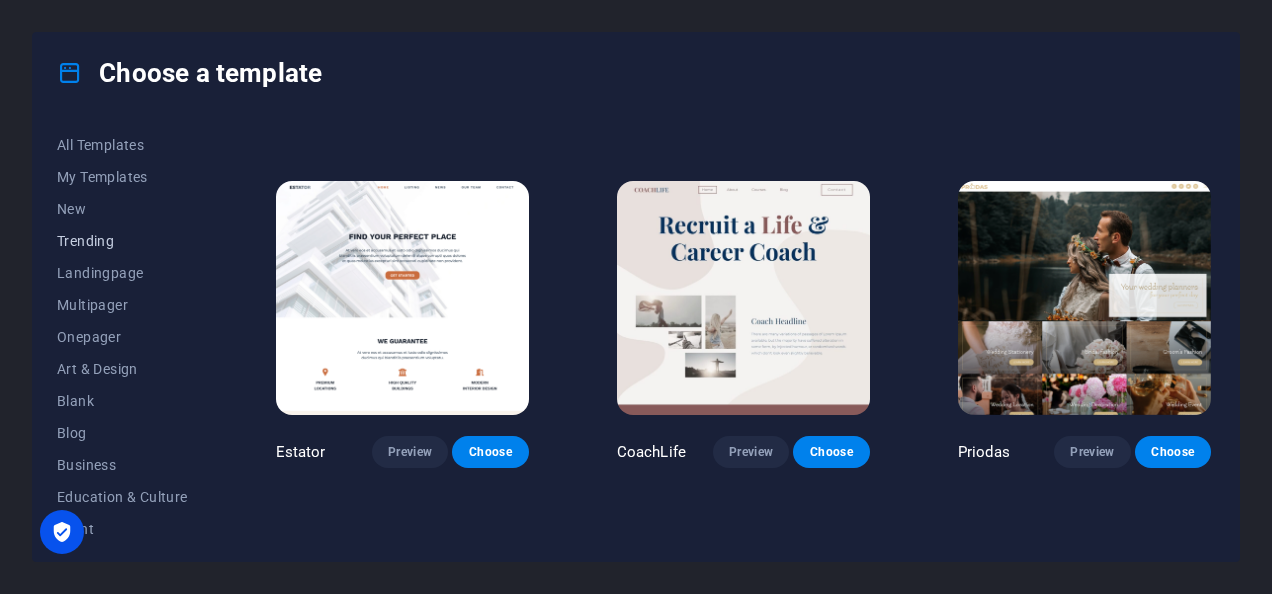 click on "Trending" at bounding box center (122, 241) 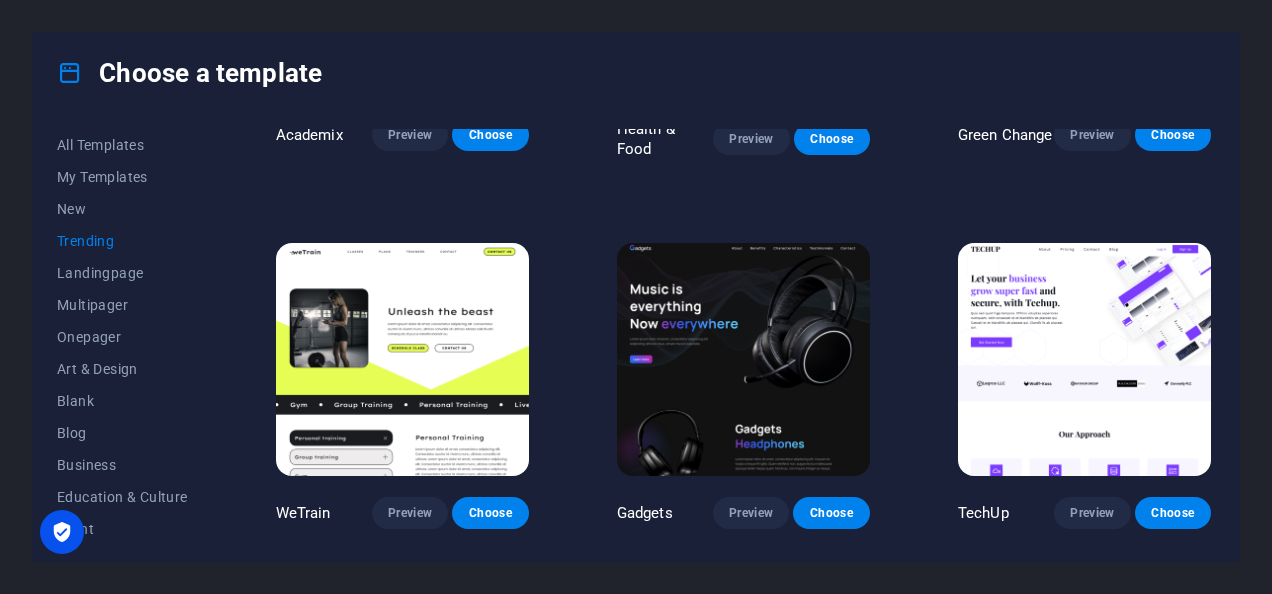 scroll, scrollTop: 1100, scrollLeft: 0, axis: vertical 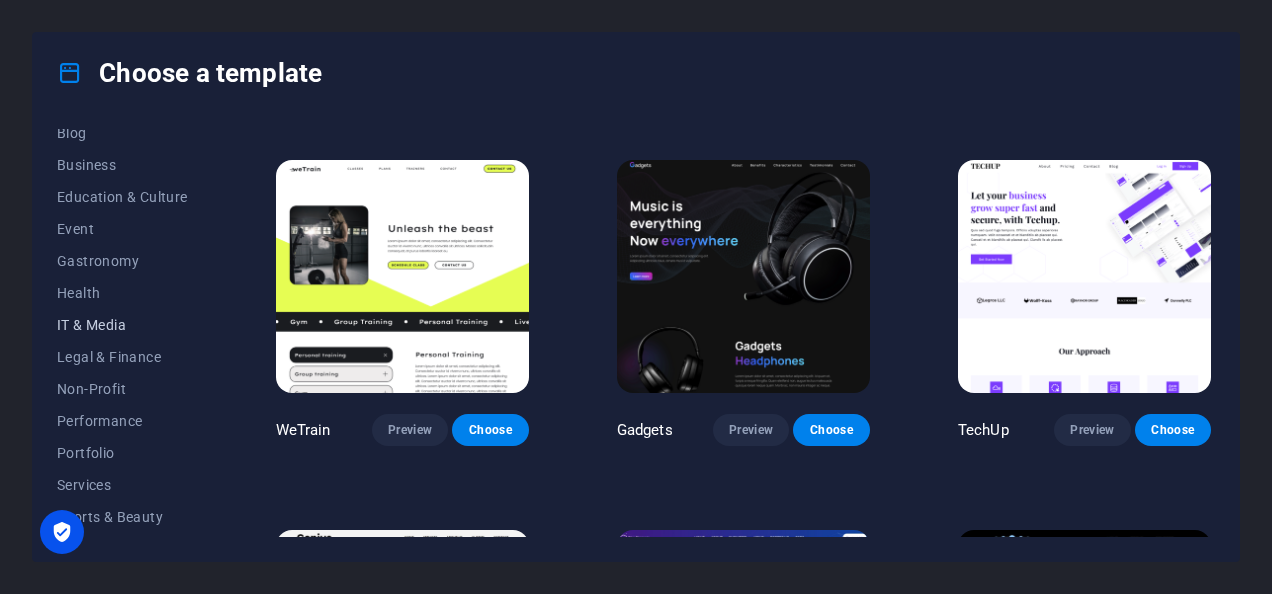 click on "IT & Media" at bounding box center [122, 325] 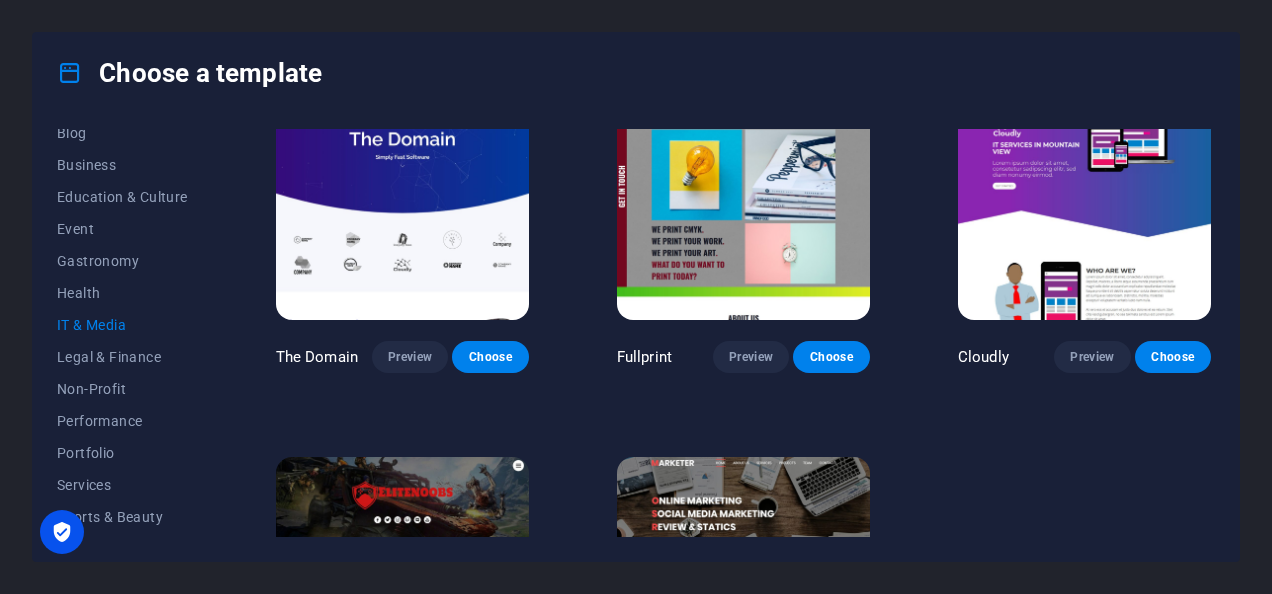 scroll, scrollTop: 800, scrollLeft: 0, axis: vertical 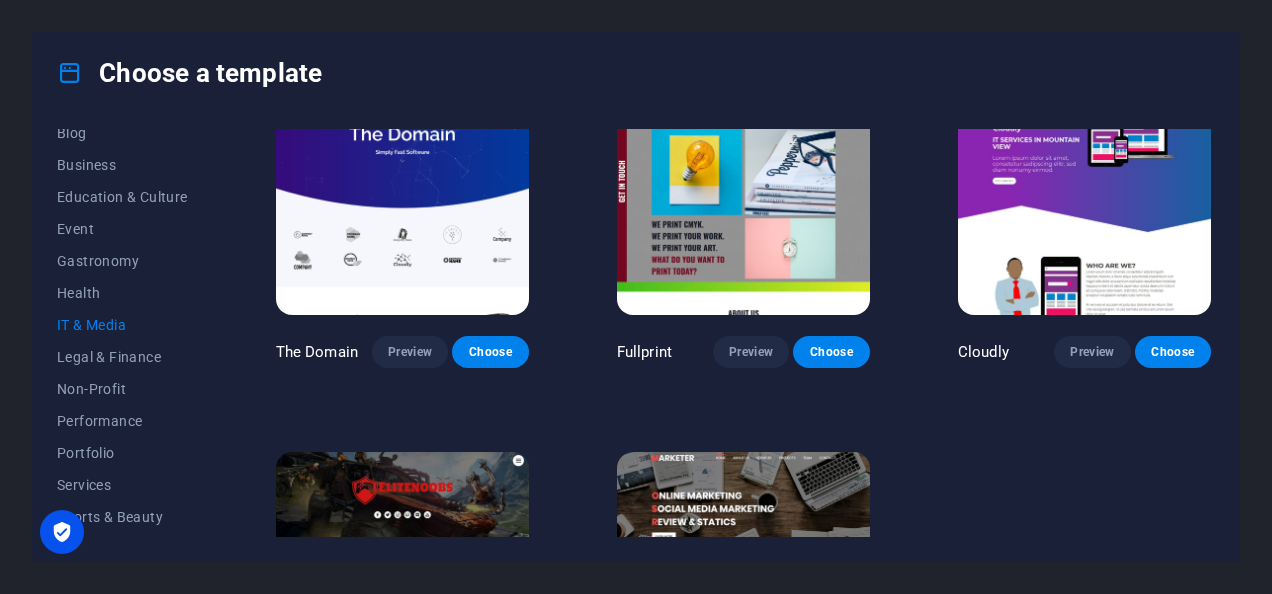 drag, startPoint x: 1093, startPoint y: 348, endPoint x: 1124, endPoint y: 407, distance: 66.64833 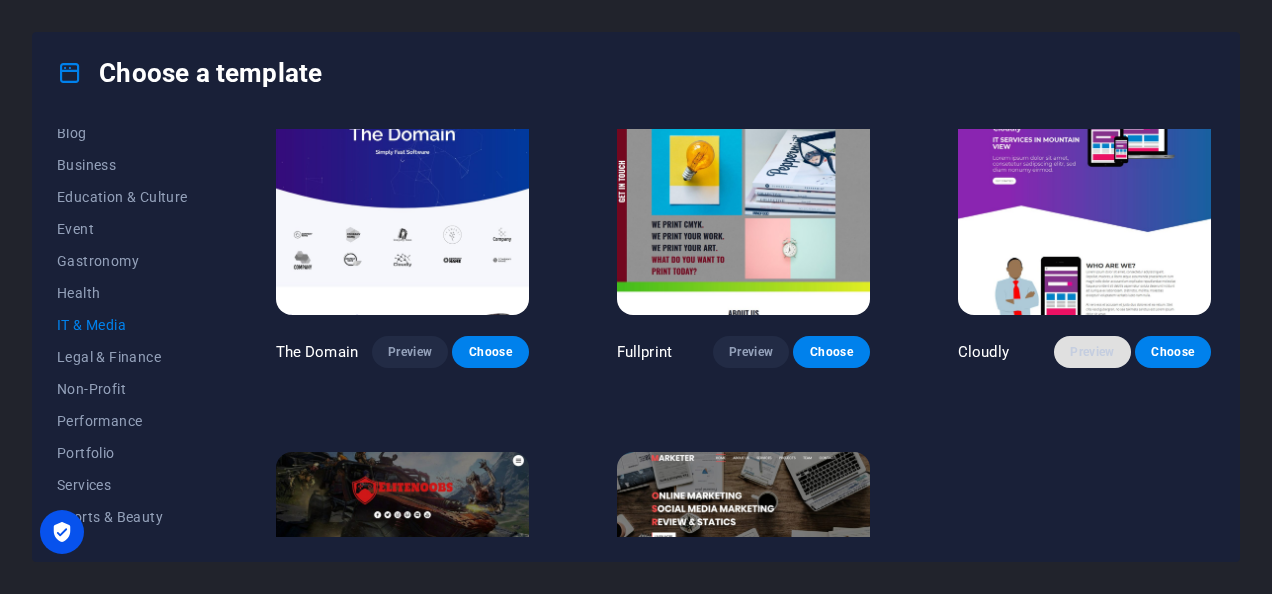 click on "Preview" at bounding box center [1092, 352] 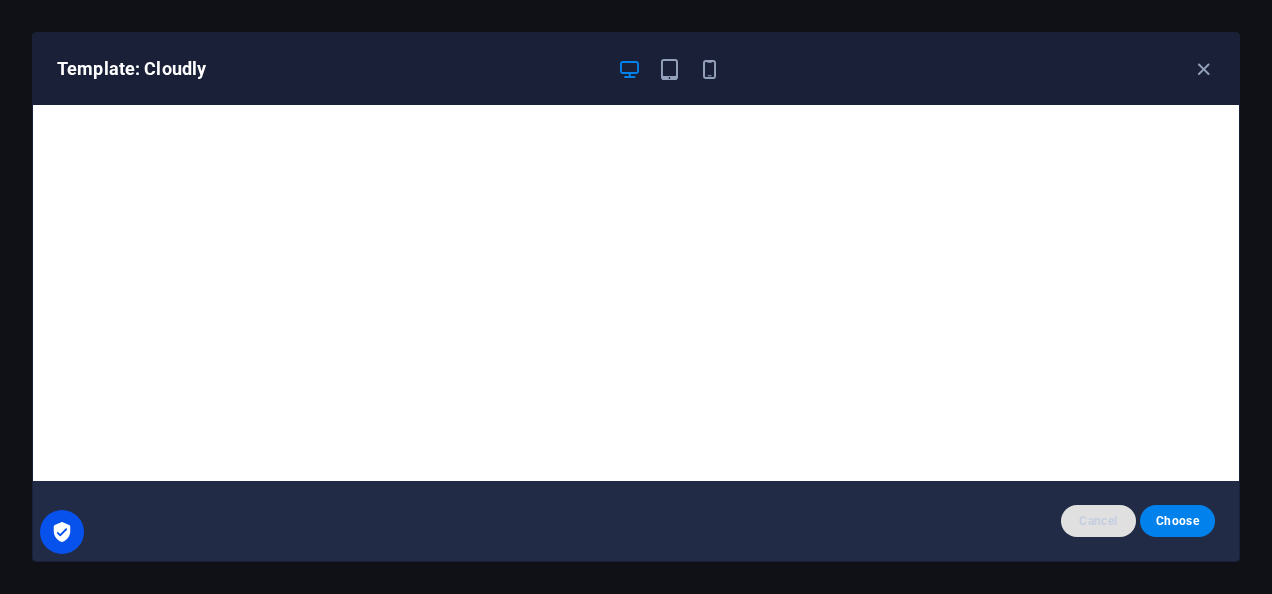 click on "Cancel" at bounding box center [1098, 521] 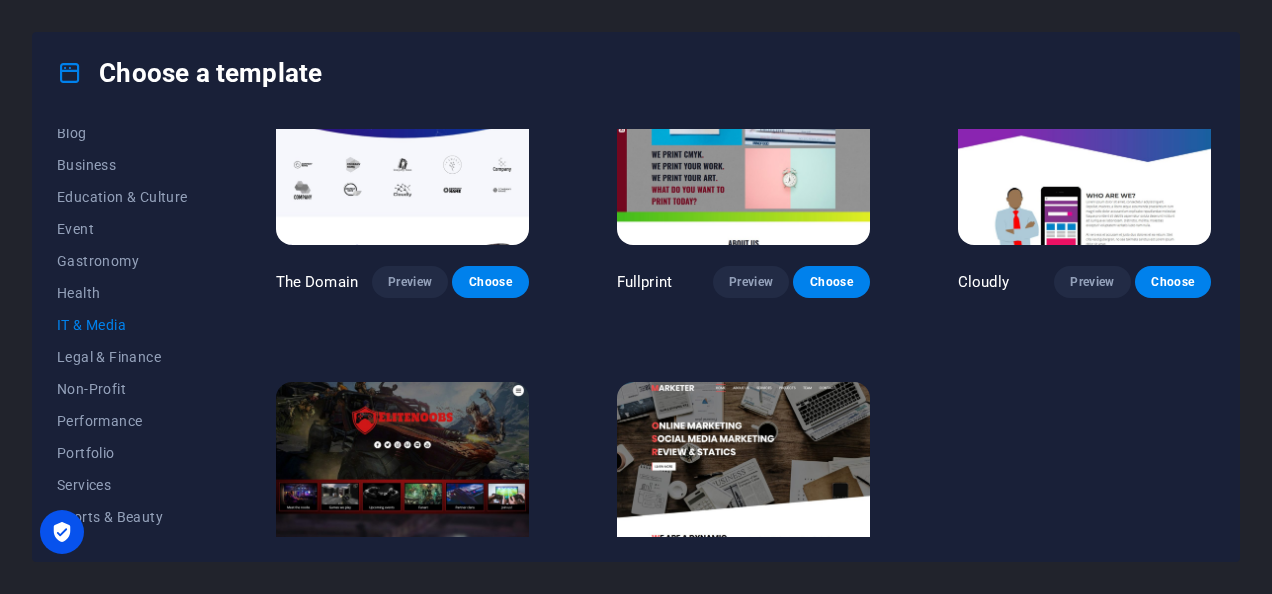 scroll, scrollTop: 900, scrollLeft: 0, axis: vertical 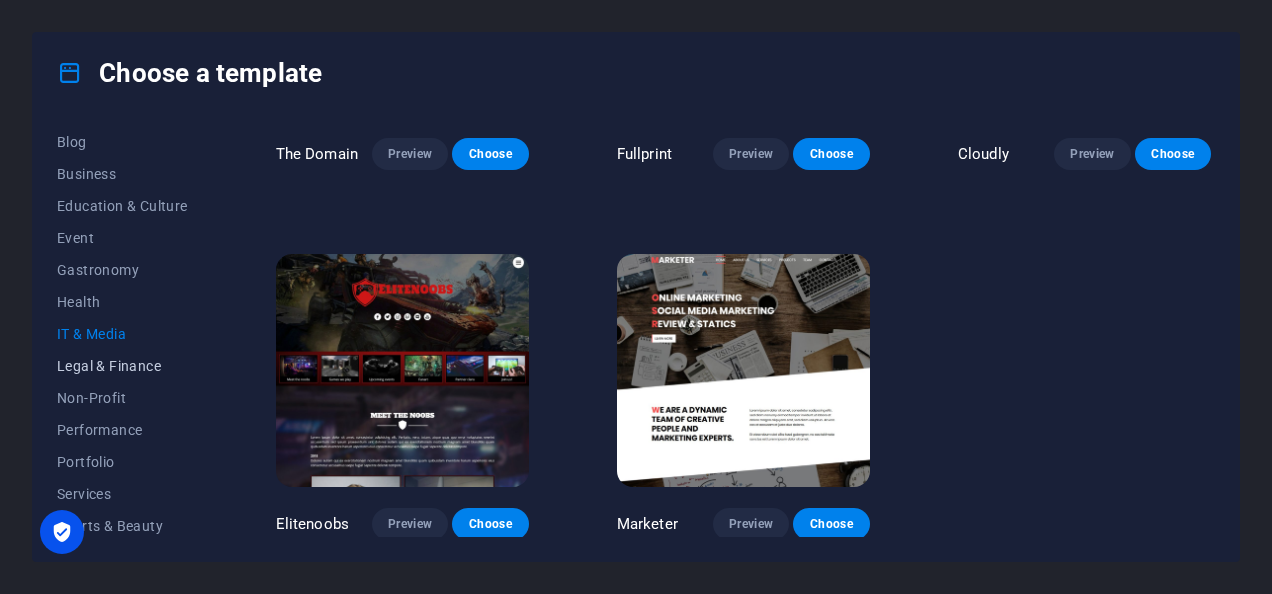 click on "Legal & Finance" at bounding box center [122, 366] 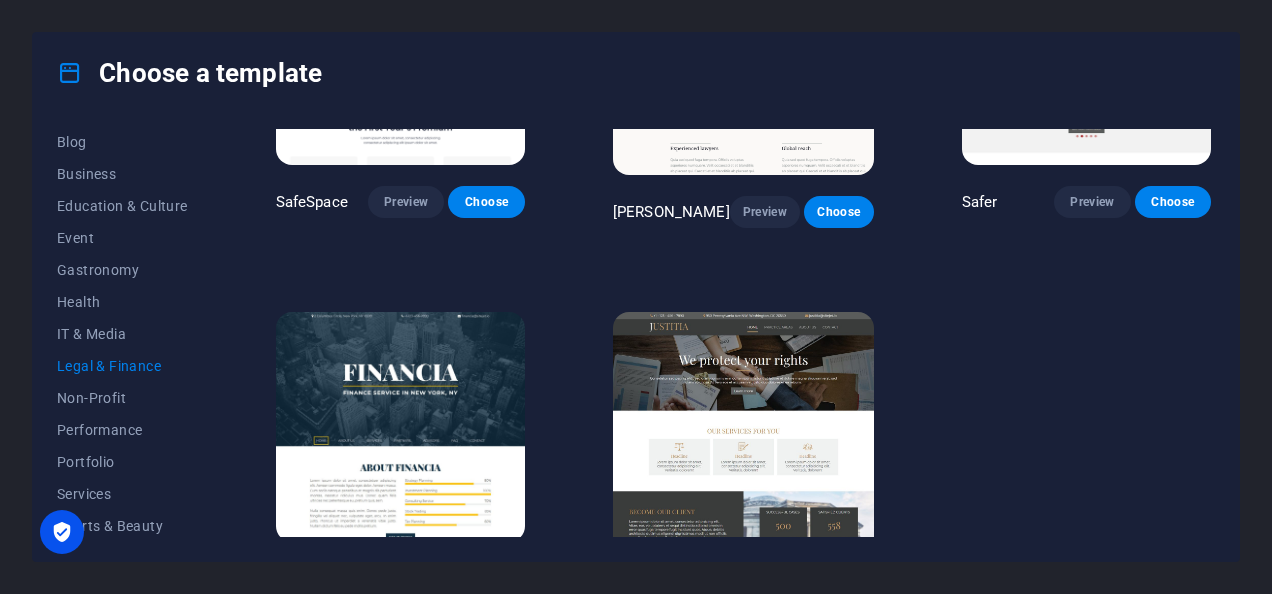 scroll, scrollTop: 200, scrollLeft: 0, axis: vertical 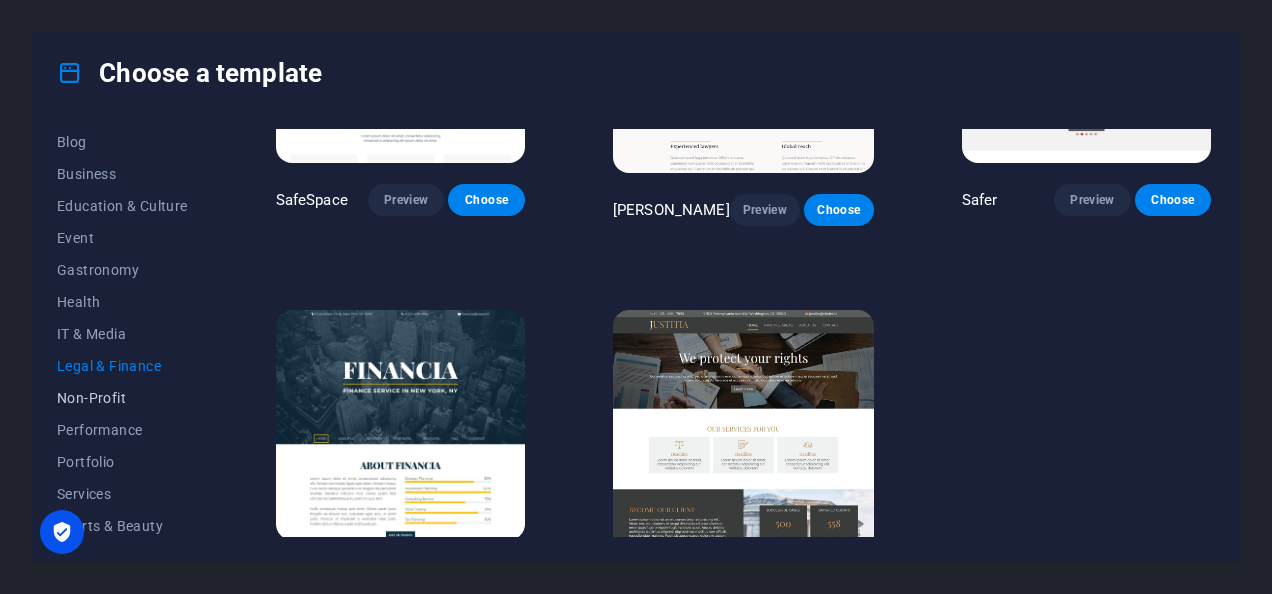click on "Non-Profit" at bounding box center (122, 398) 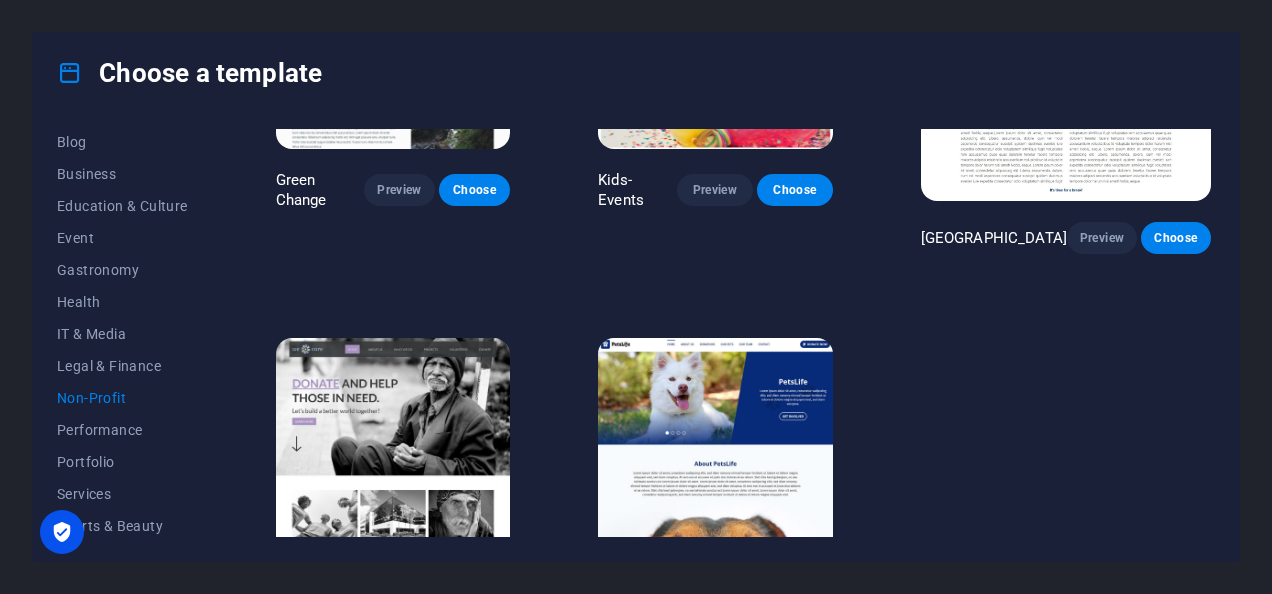 scroll, scrollTop: 0, scrollLeft: 0, axis: both 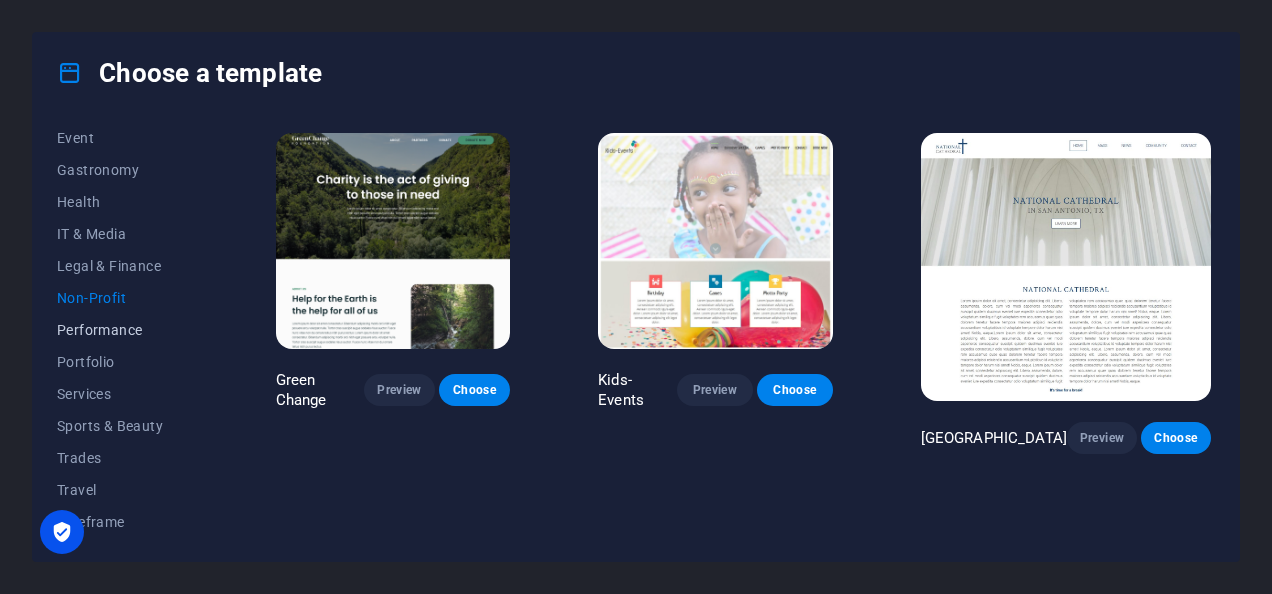 click on "Performance" at bounding box center (122, 330) 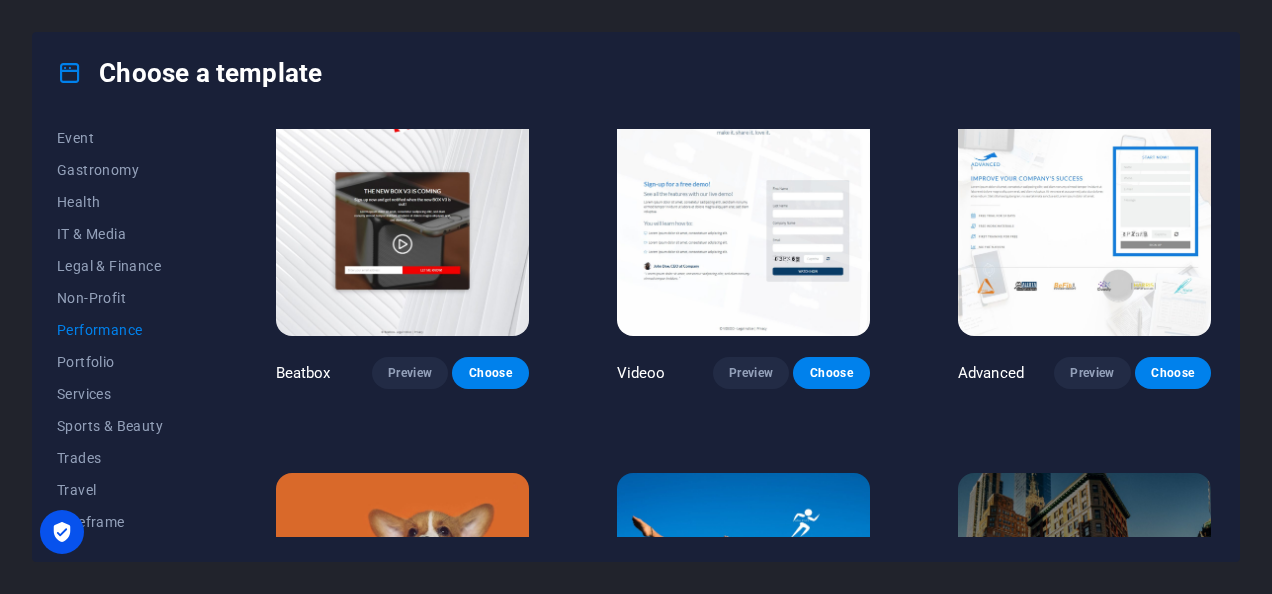 scroll, scrollTop: 500, scrollLeft: 0, axis: vertical 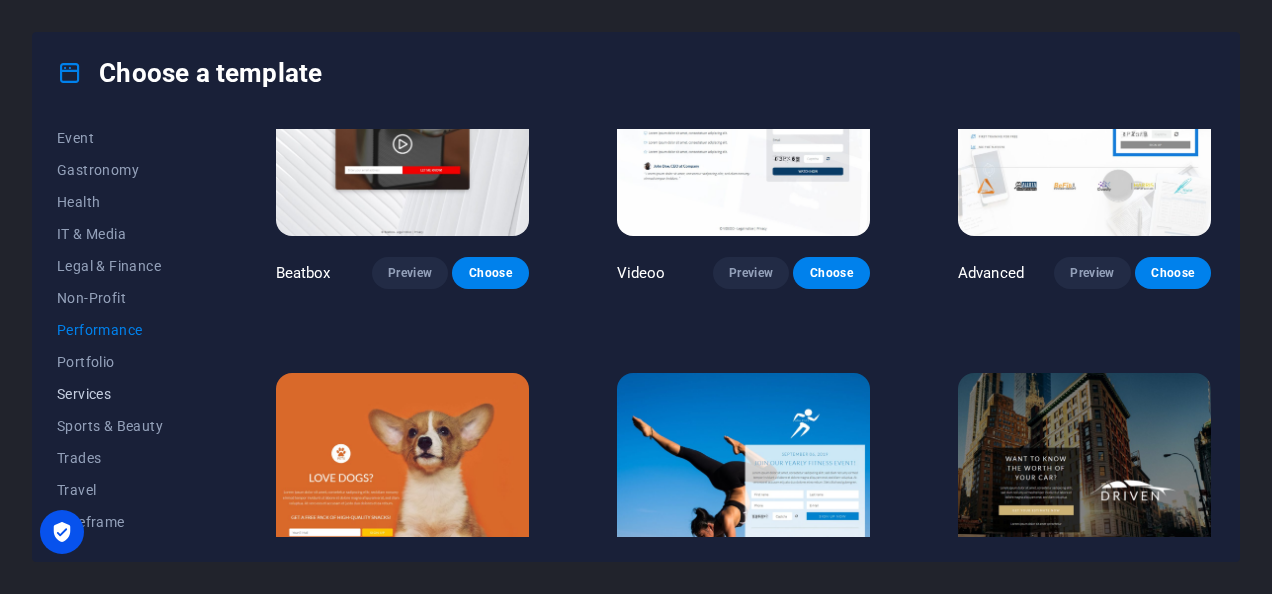 click on "Services" at bounding box center (122, 394) 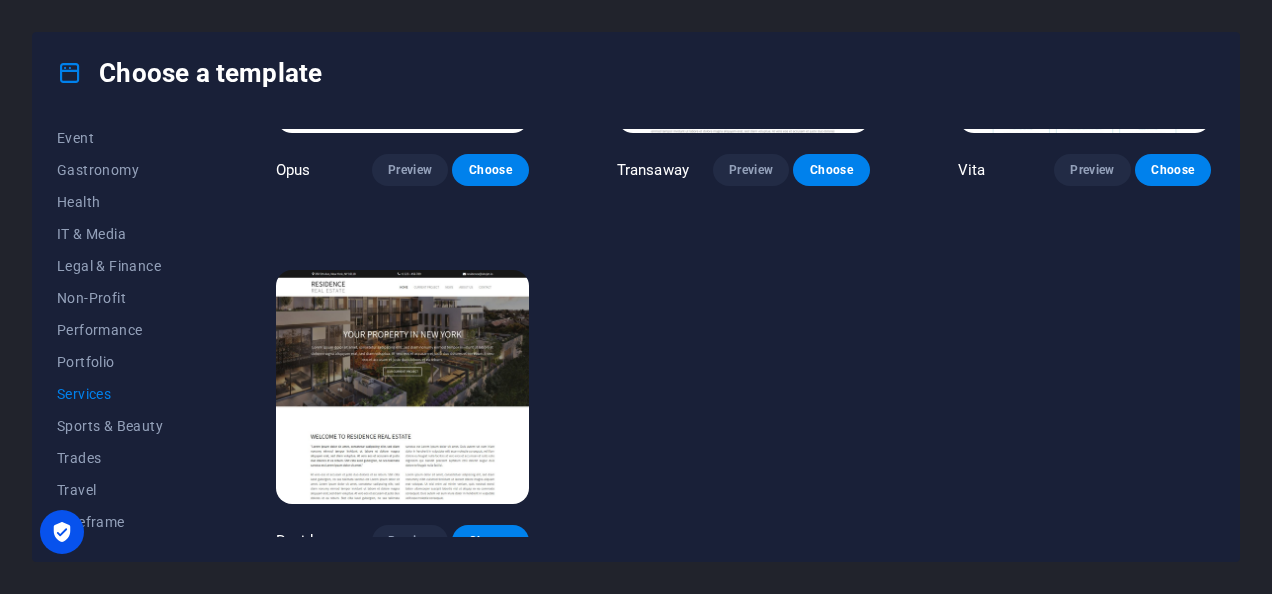 scroll, scrollTop: 2102, scrollLeft: 0, axis: vertical 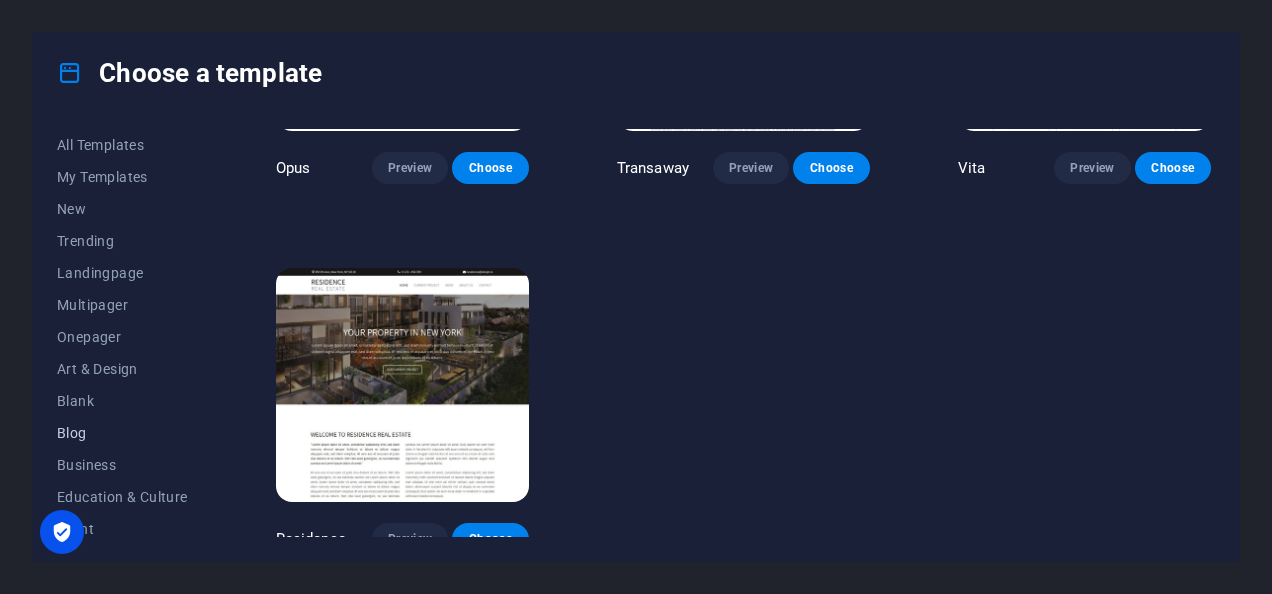 click on "Blog" at bounding box center [122, 433] 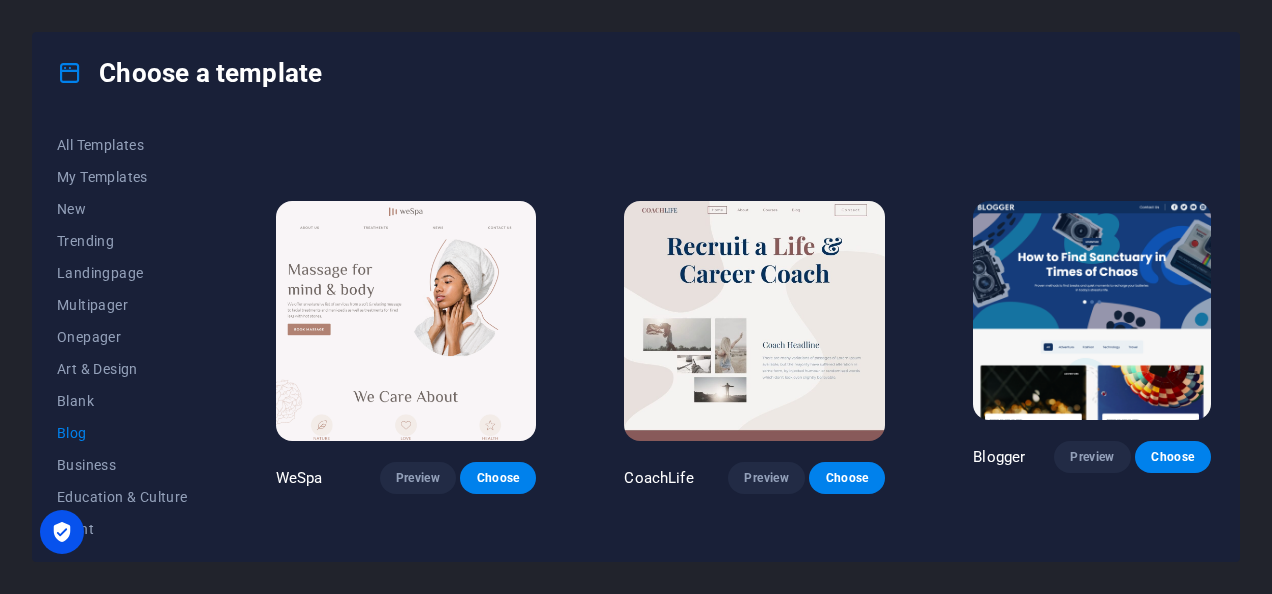 scroll, scrollTop: 1061, scrollLeft: 0, axis: vertical 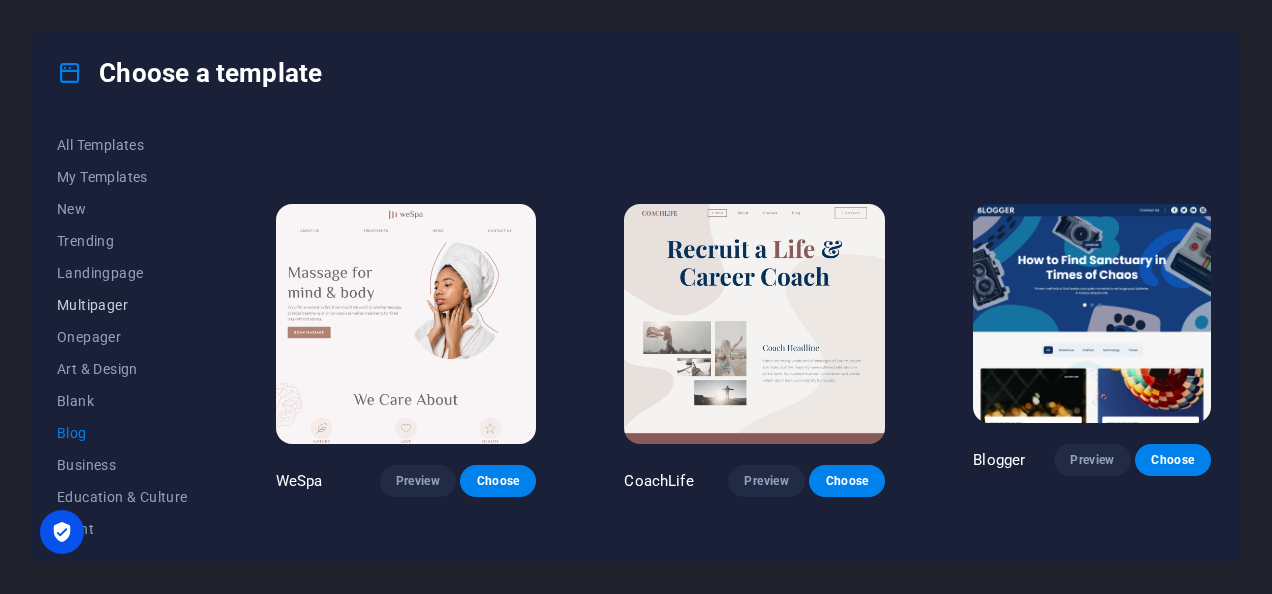 click on "Multipager" at bounding box center [122, 305] 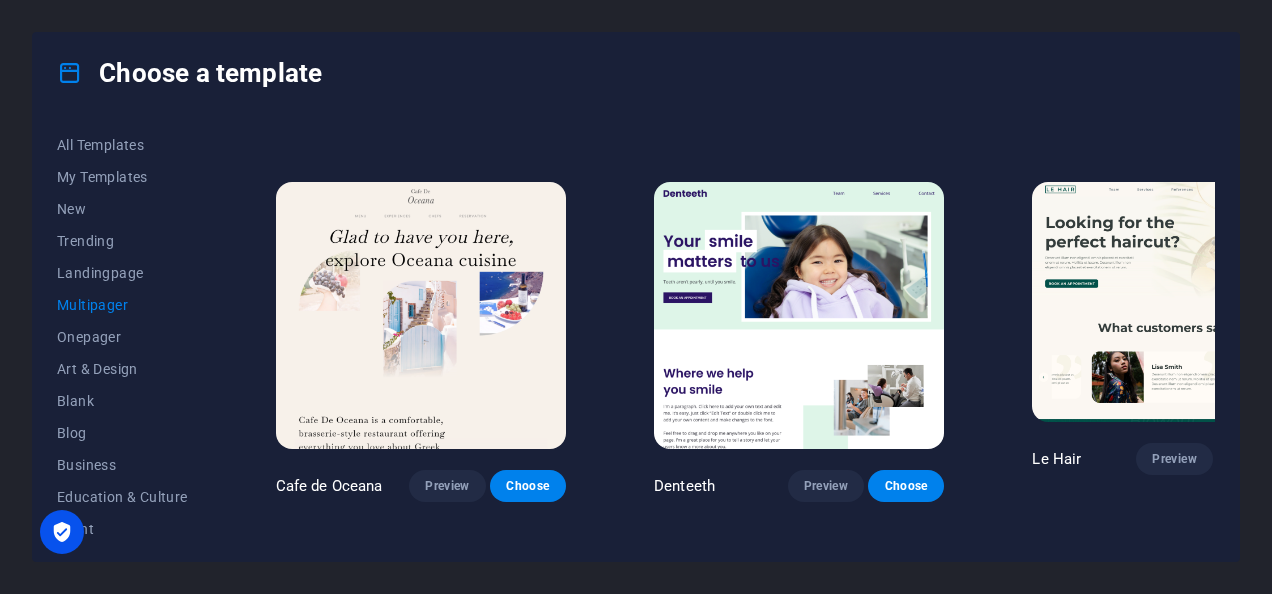 scroll, scrollTop: 3034, scrollLeft: 0, axis: vertical 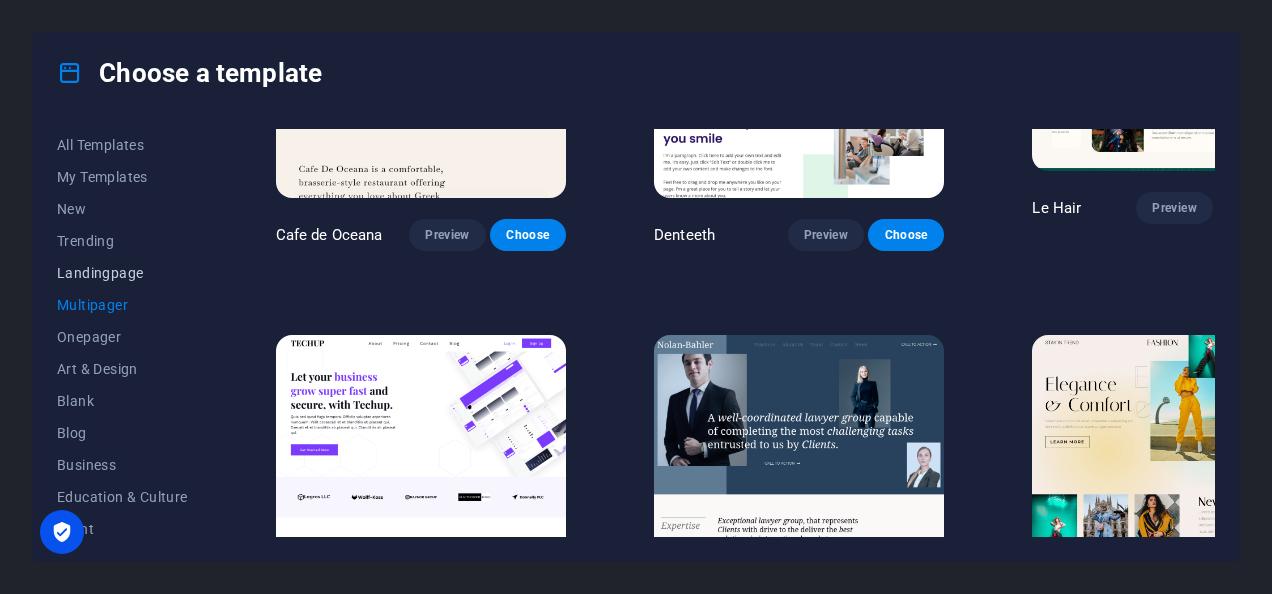 click on "Landingpage" at bounding box center [122, 273] 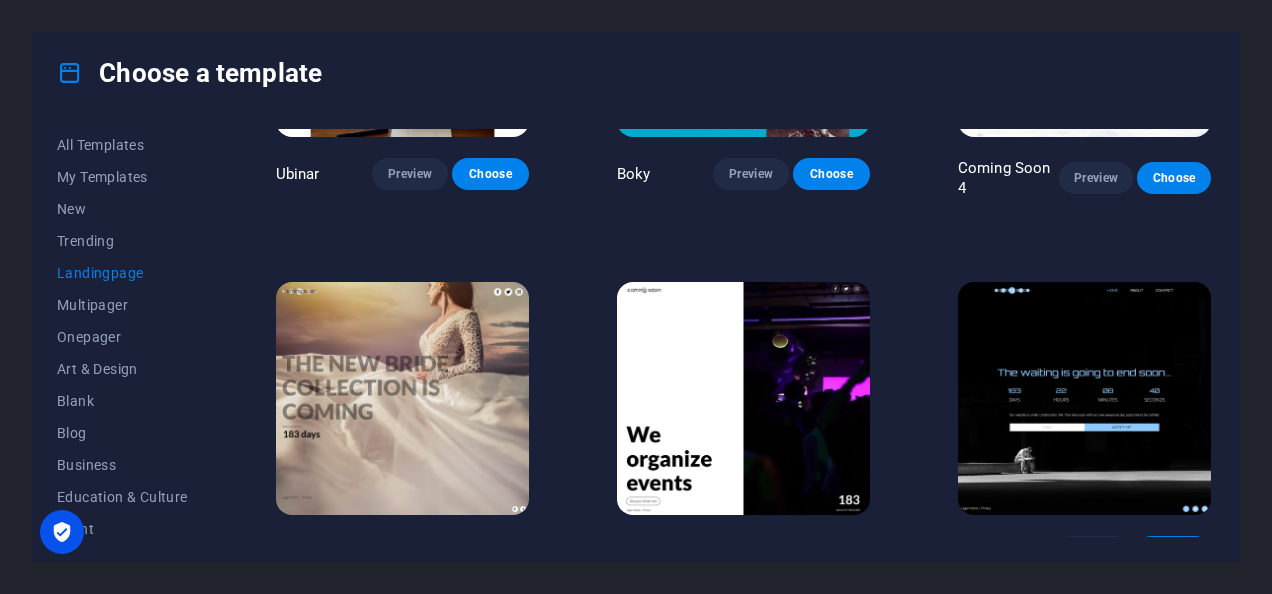 scroll, scrollTop: 2838, scrollLeft: 0, axis: vertical 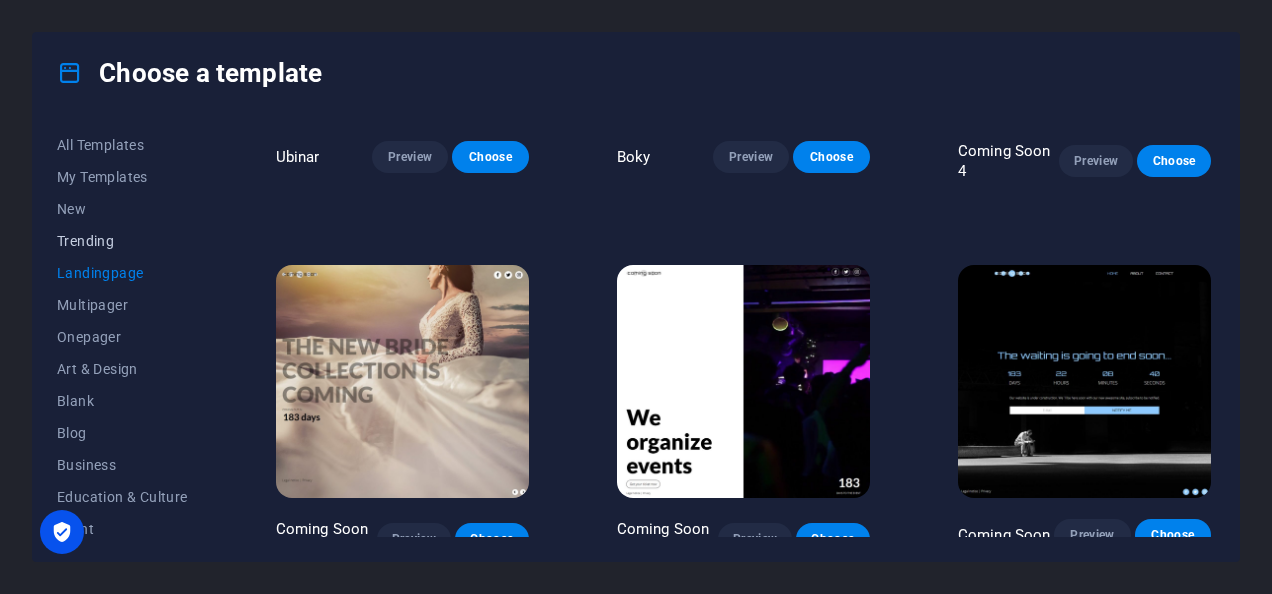 click on "Trending" at bounding box center (122, 241) 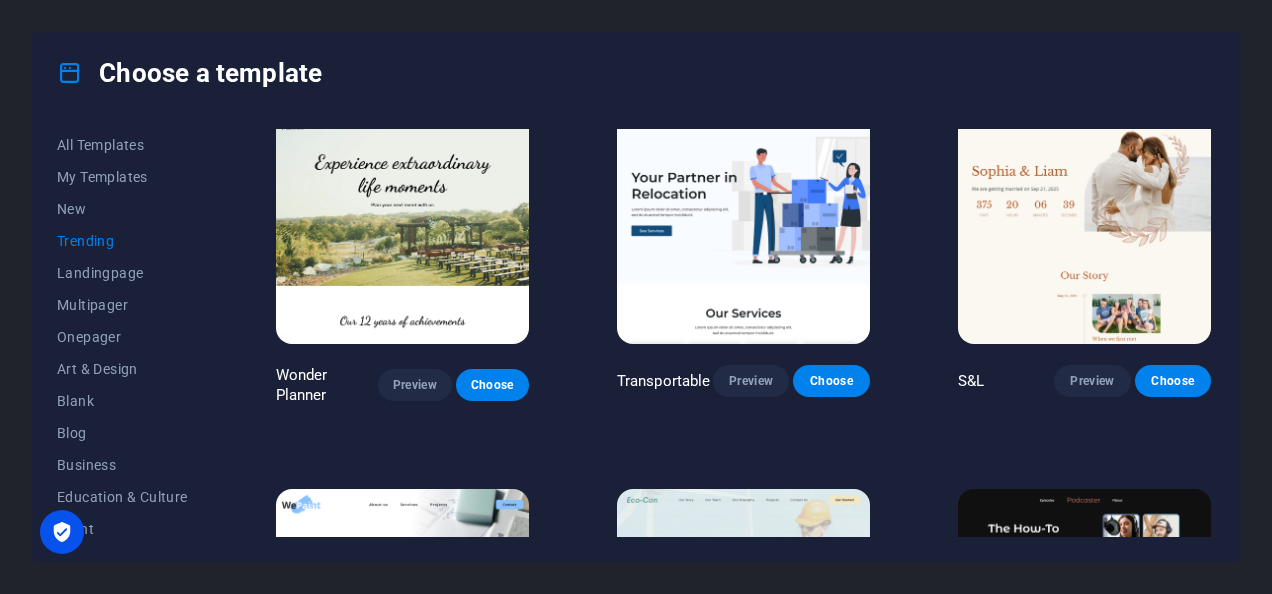 scroll, scrollTop: 0, scrollLeft: 0, axis: both 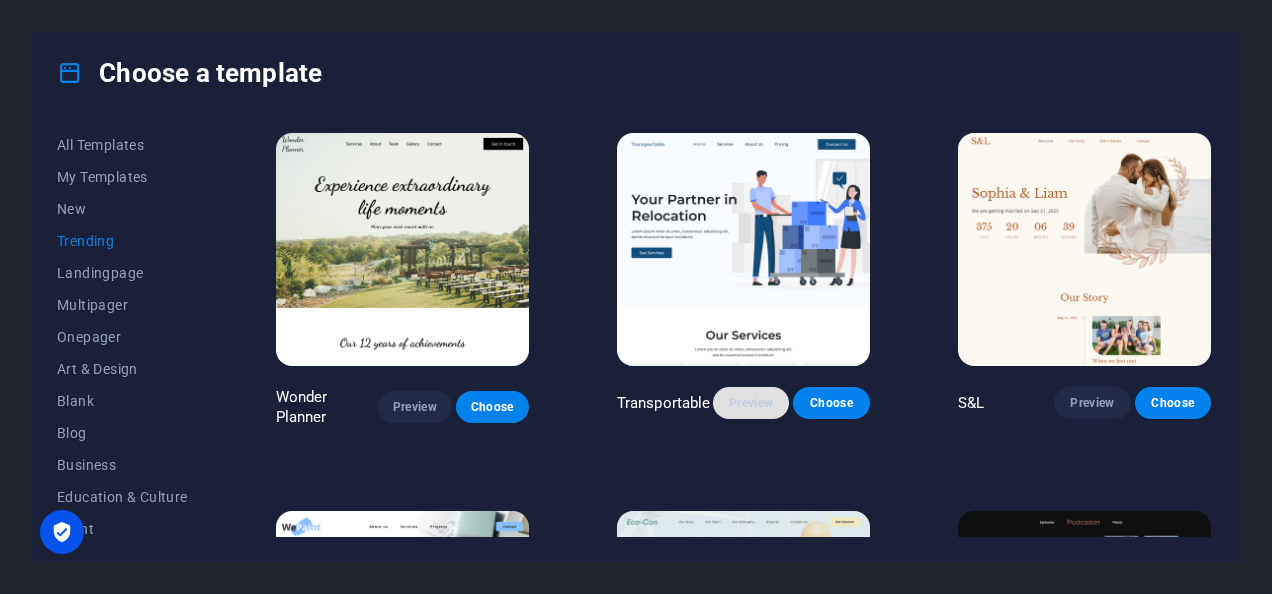 click on "Preview" at bounding box center (751, 403) 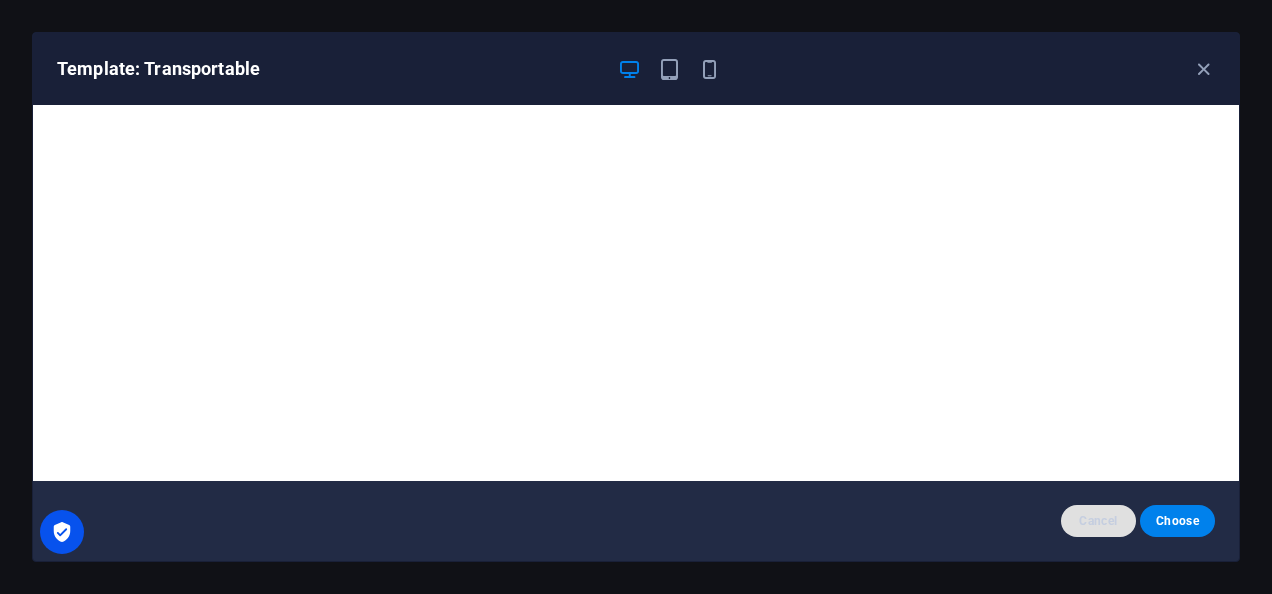 click on "Cancel" at bounding box center (1098, 521) 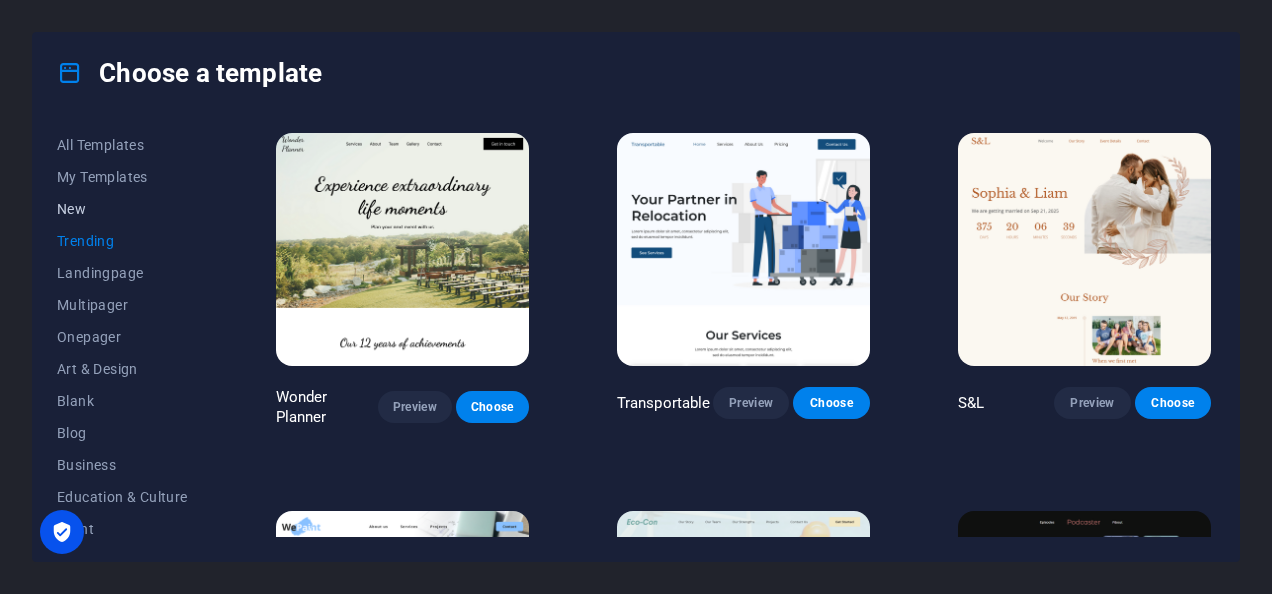 click on "New" at bounding box center [122, 209] 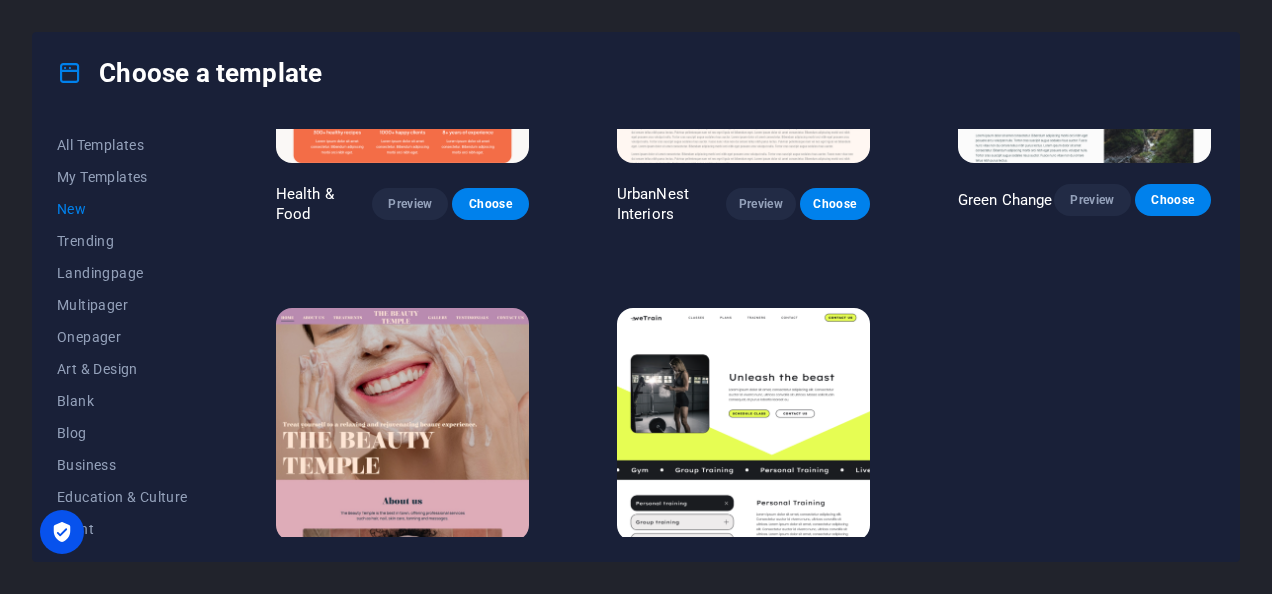 scroll, scrollTop: 1750, scrollLeft: 0, axis: vertical 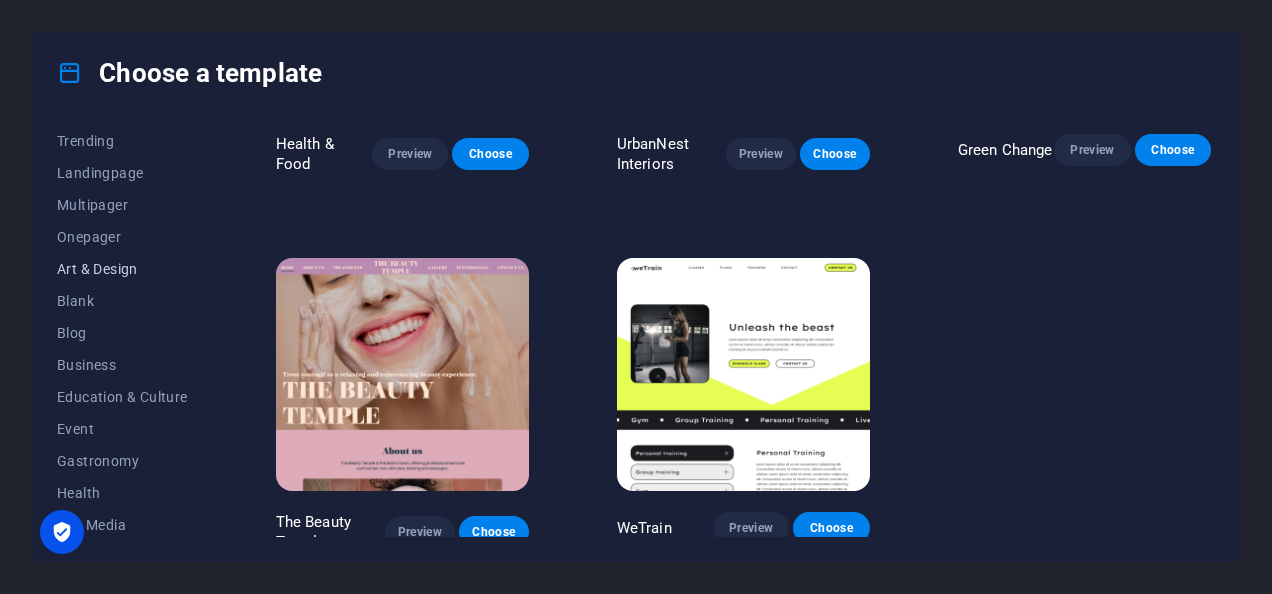 click on "Art & Design" at bounding box center (122, 269) 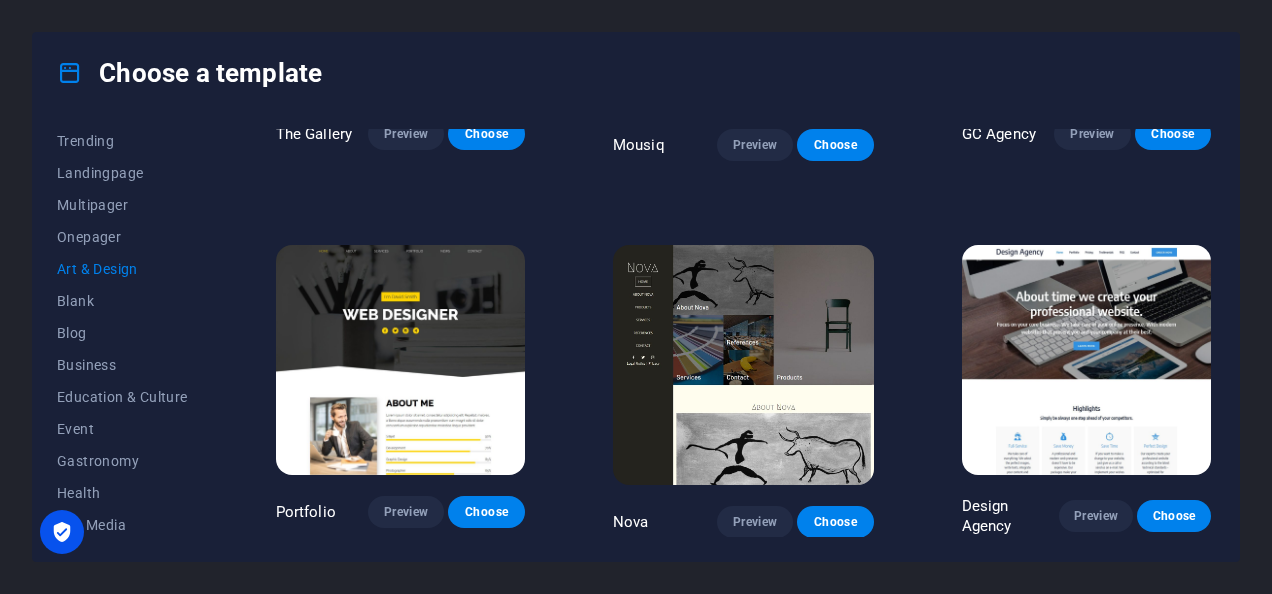 scroll, scrollTop: 1366, scrollLeft: 0, axis: vertical 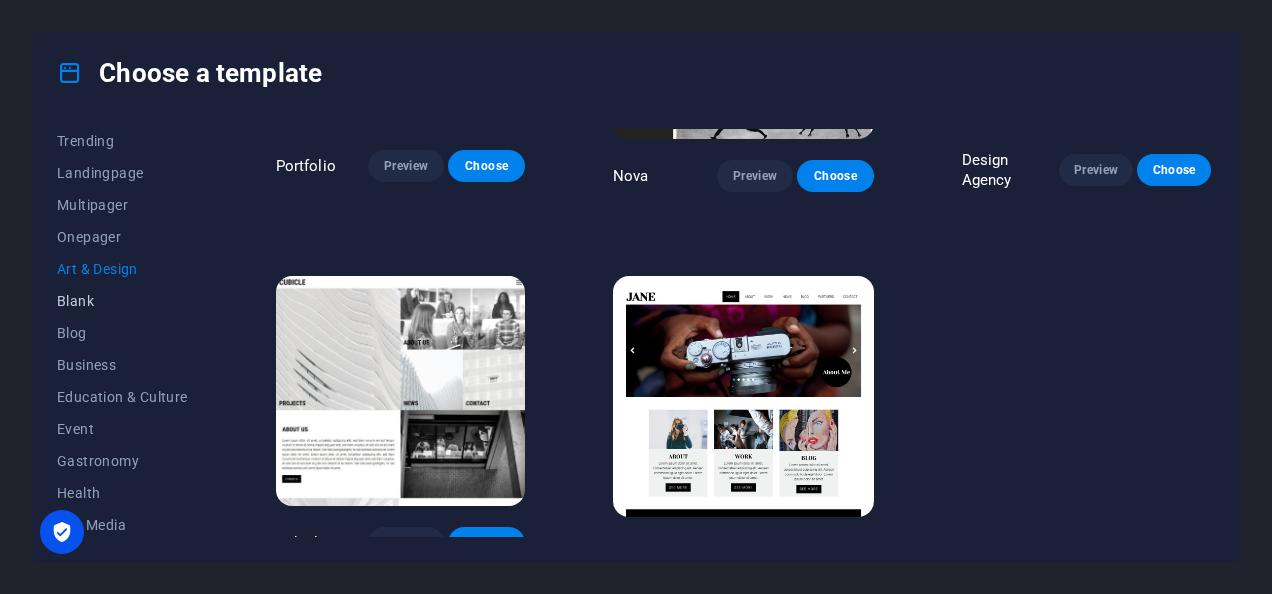 click on "Blank" at bounding box center (122, 301) 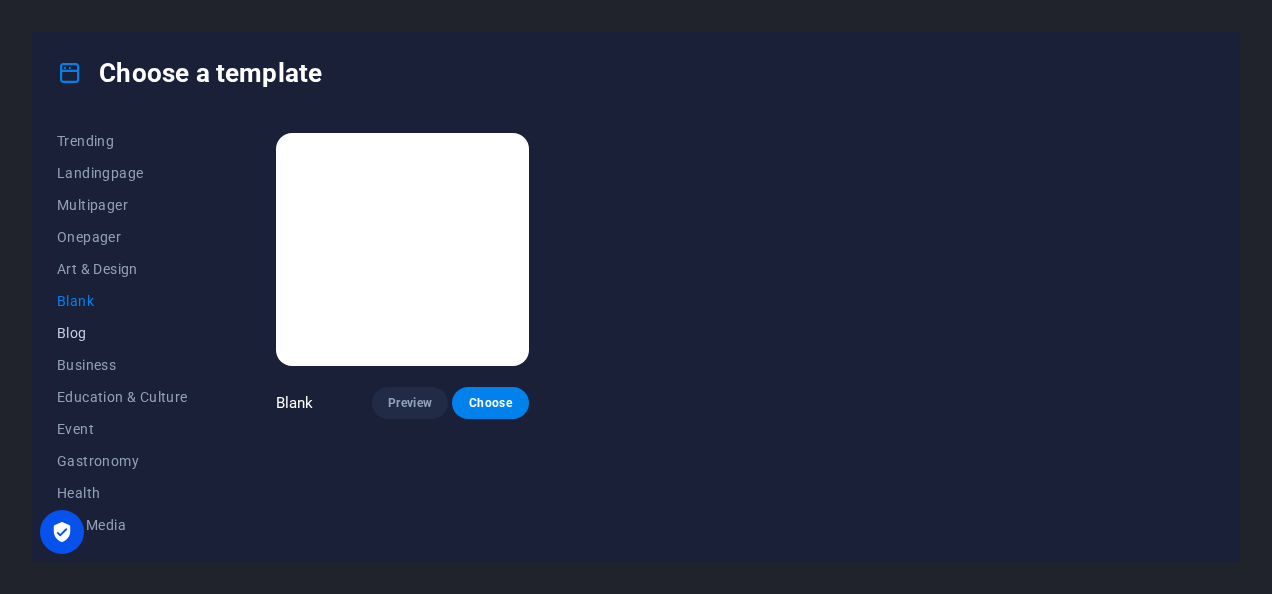 click on "Blog" at bounding box center (122, 333) 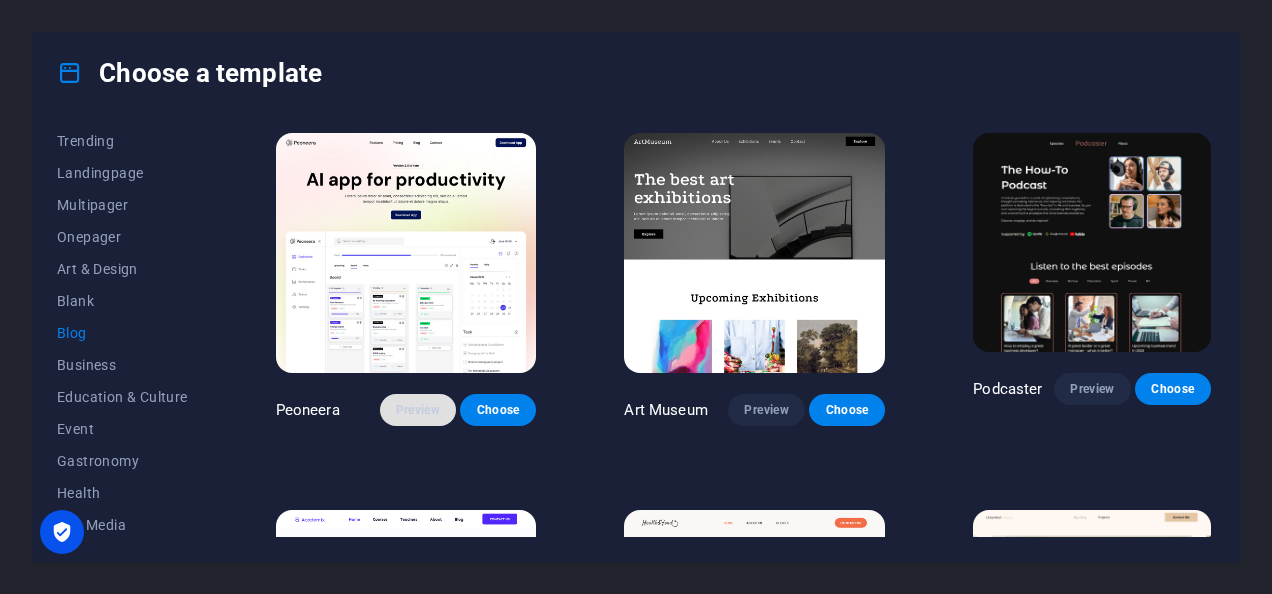 click on "Preview" at bounding box center (418, 410) 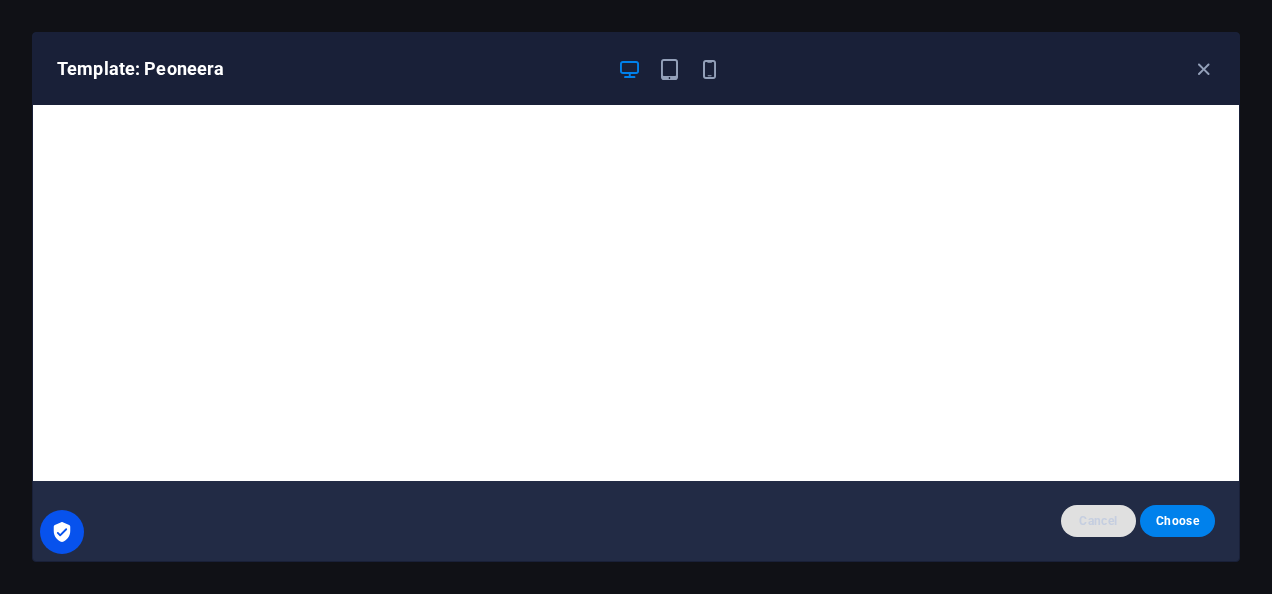 click on "Cancel" at bounding box center [1098, 521] 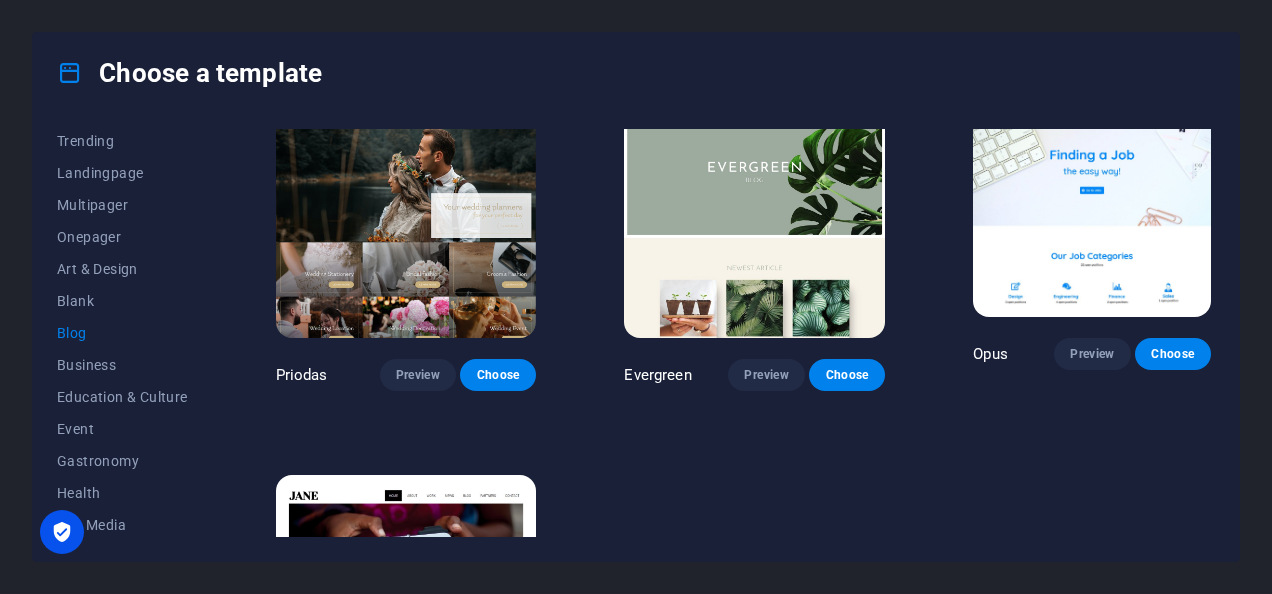 scroll, scrollTop: 2300, scrollLeft: 0, axis: vertical 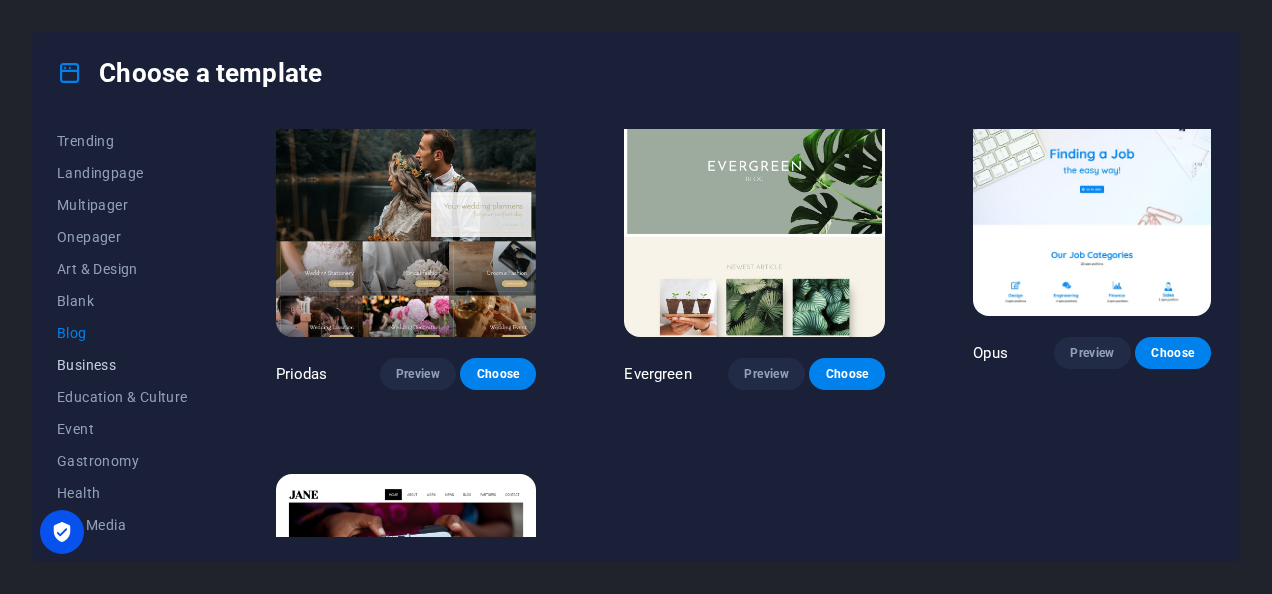 click on "Business" at bounding box center [122, 365] 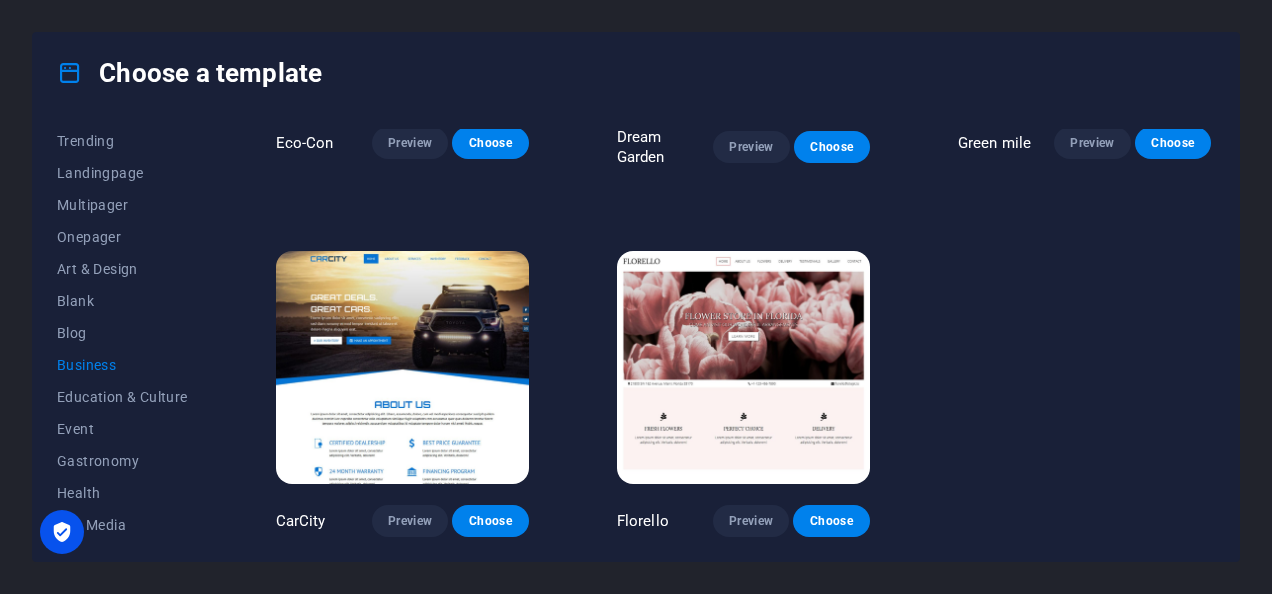 scroll, scrollTop: 0, scrollLeft: 0, axis: both 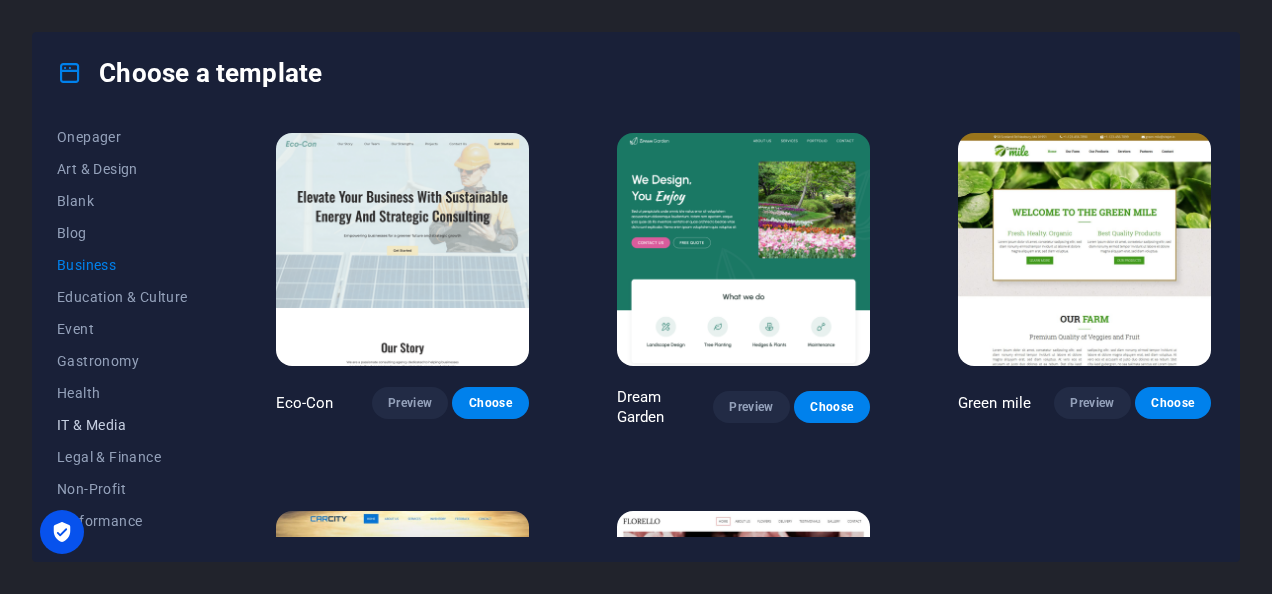 click on "IT & Media" at bounding box center [122, 425] 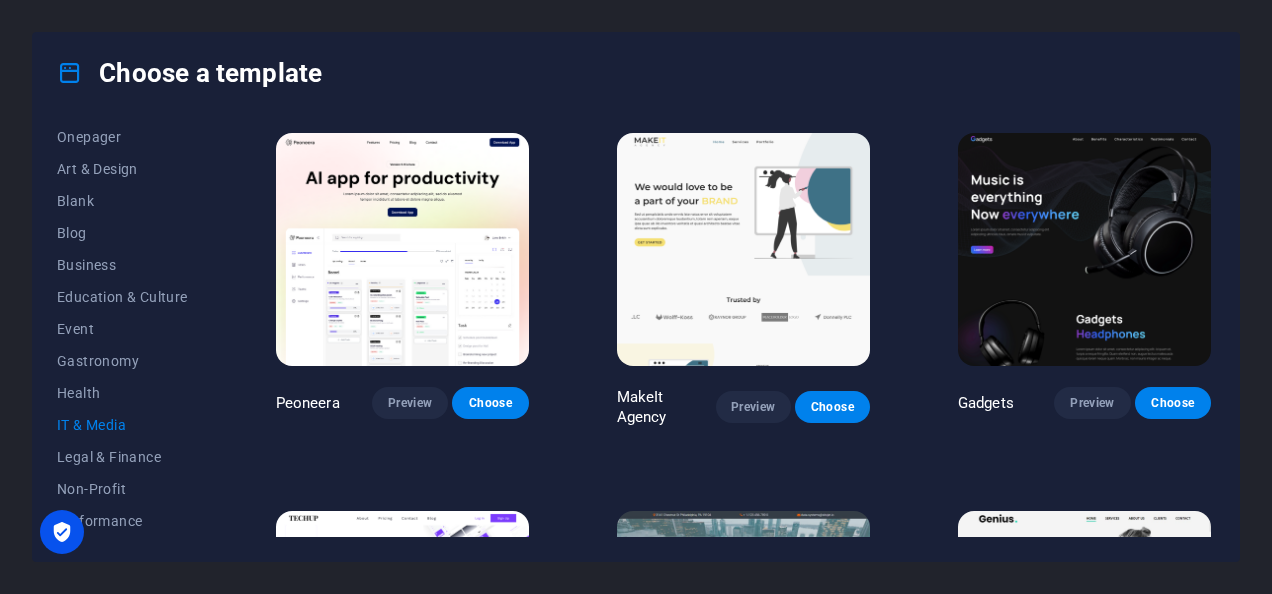 click at bounding box center [743, 249] 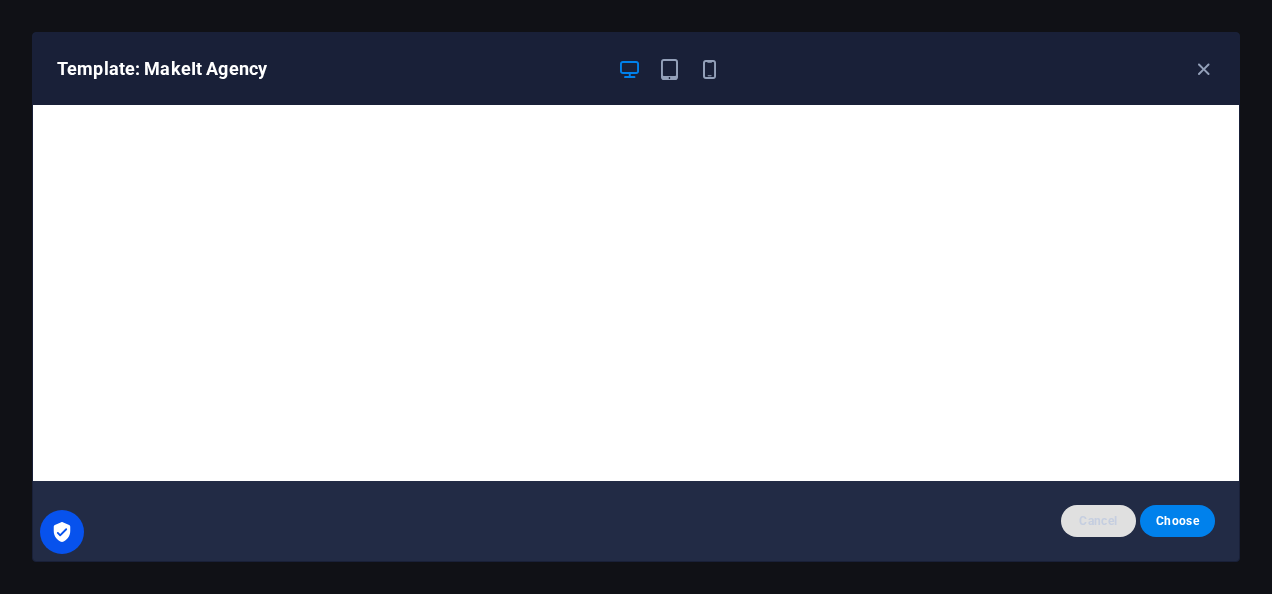 click on "Cancel" at bounding box center (1098, 521) 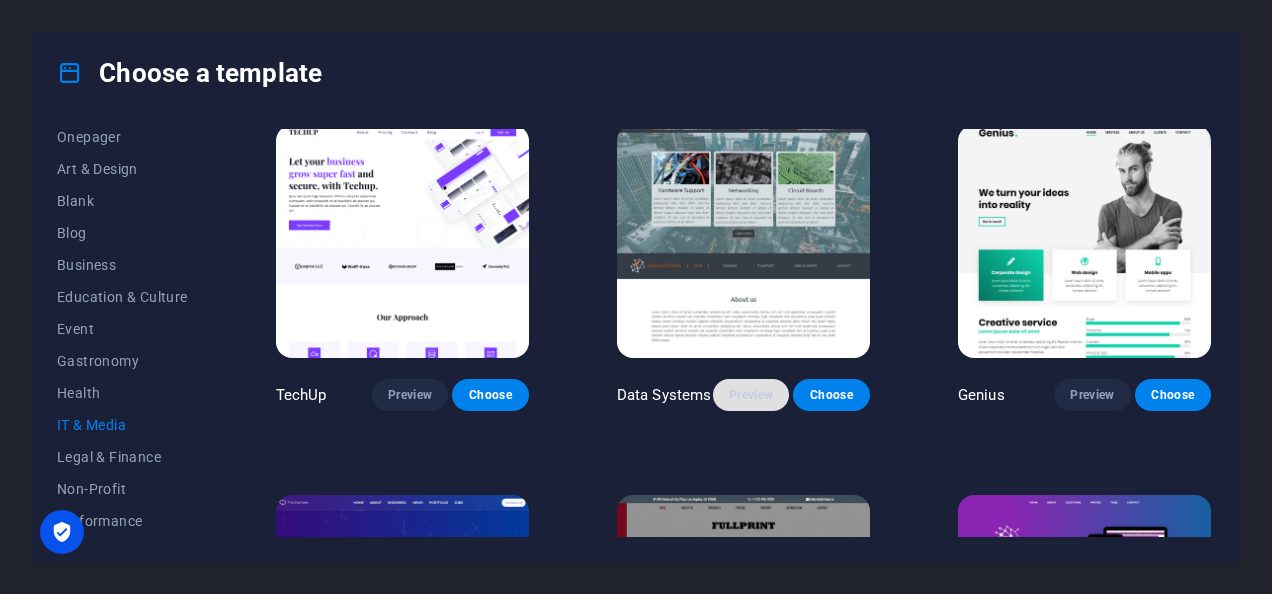 scroll, scrollTop: 400, scrollLeft: 0, axis: vertical 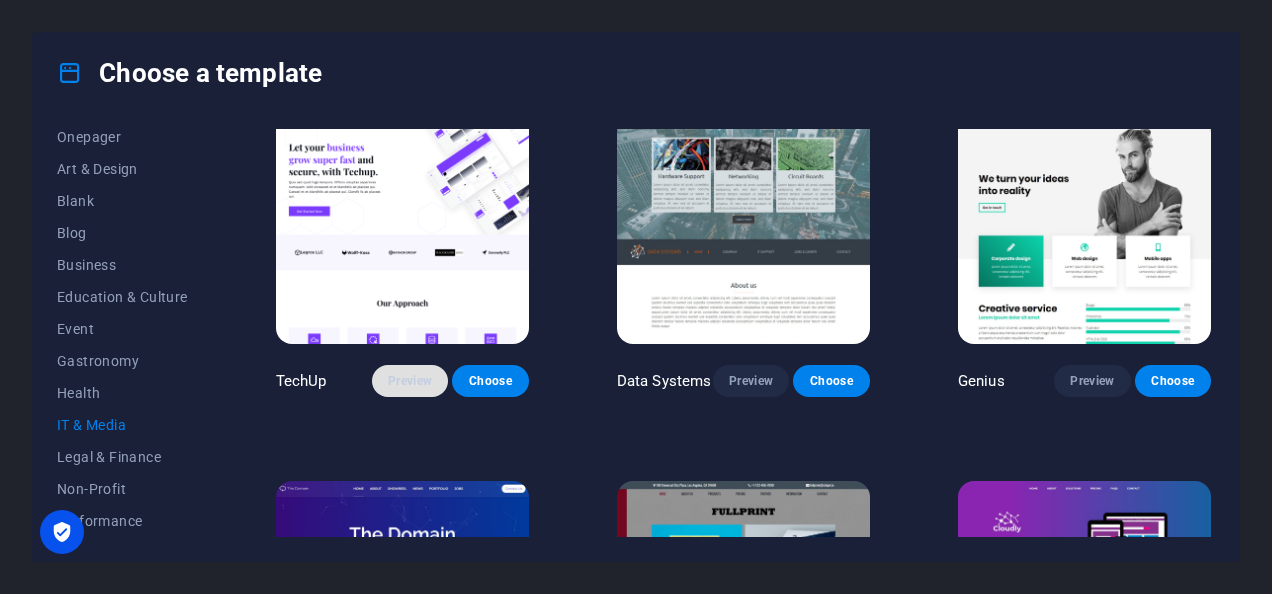 click on "Preview" at bounding box center [410, 381] 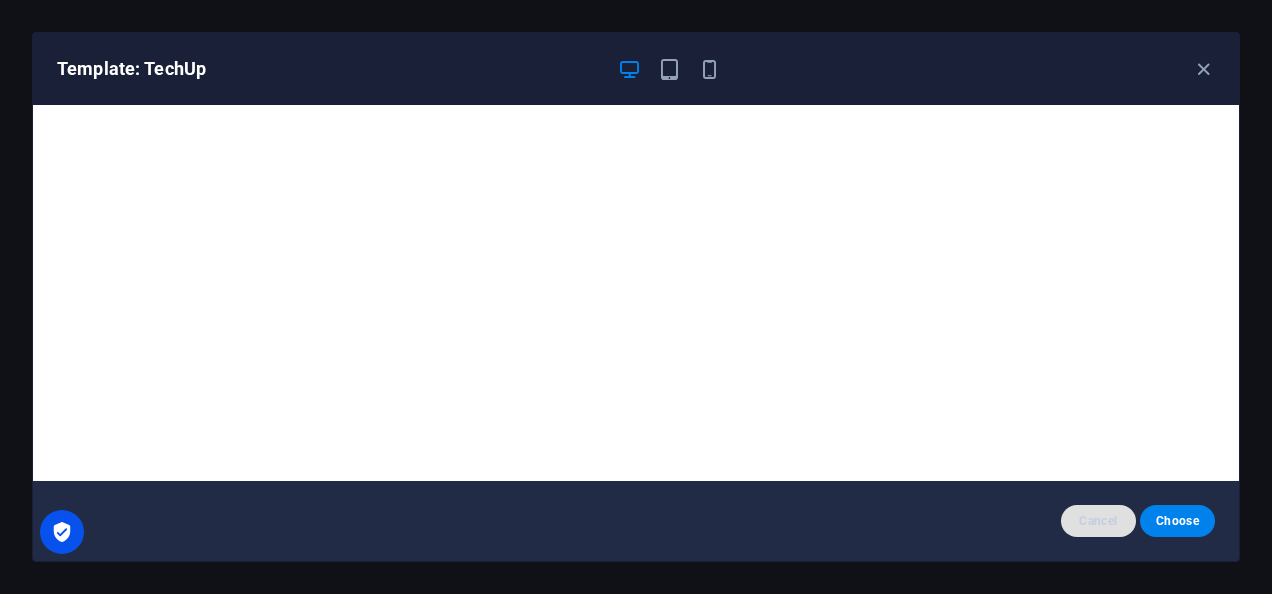 click on "Cancel" at bounding box center (1098, 521) 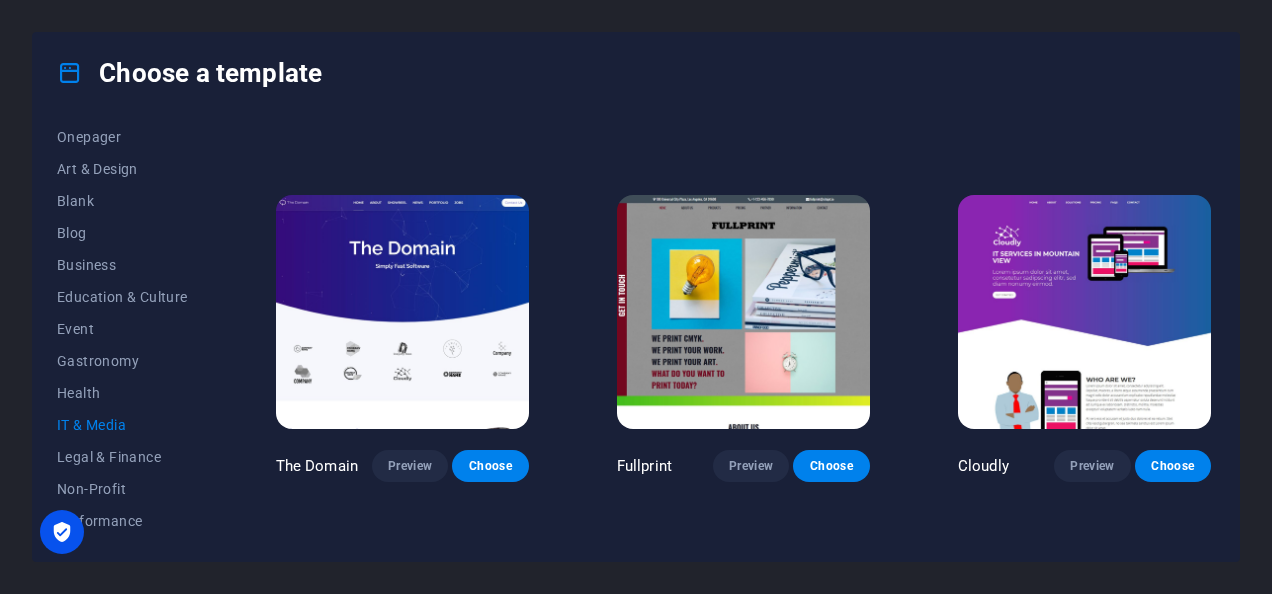 scroll, scrollTop: 800, scrollLeft: 0, axis: vertical 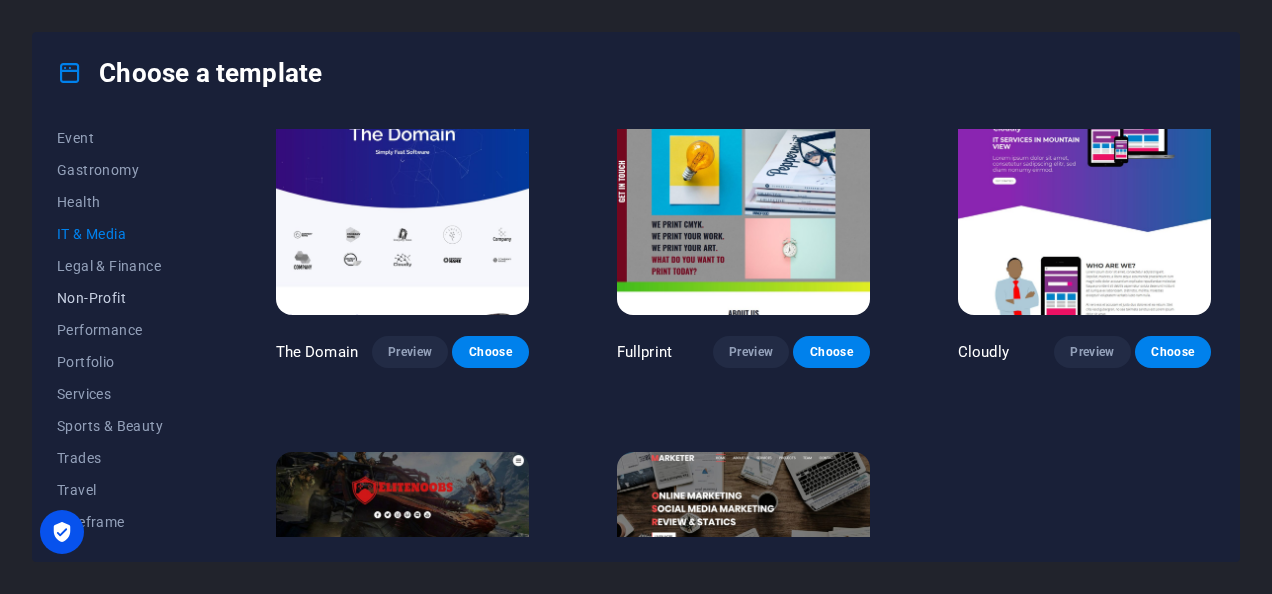 click on "Non-Profit" at bounding box center [122, 298] 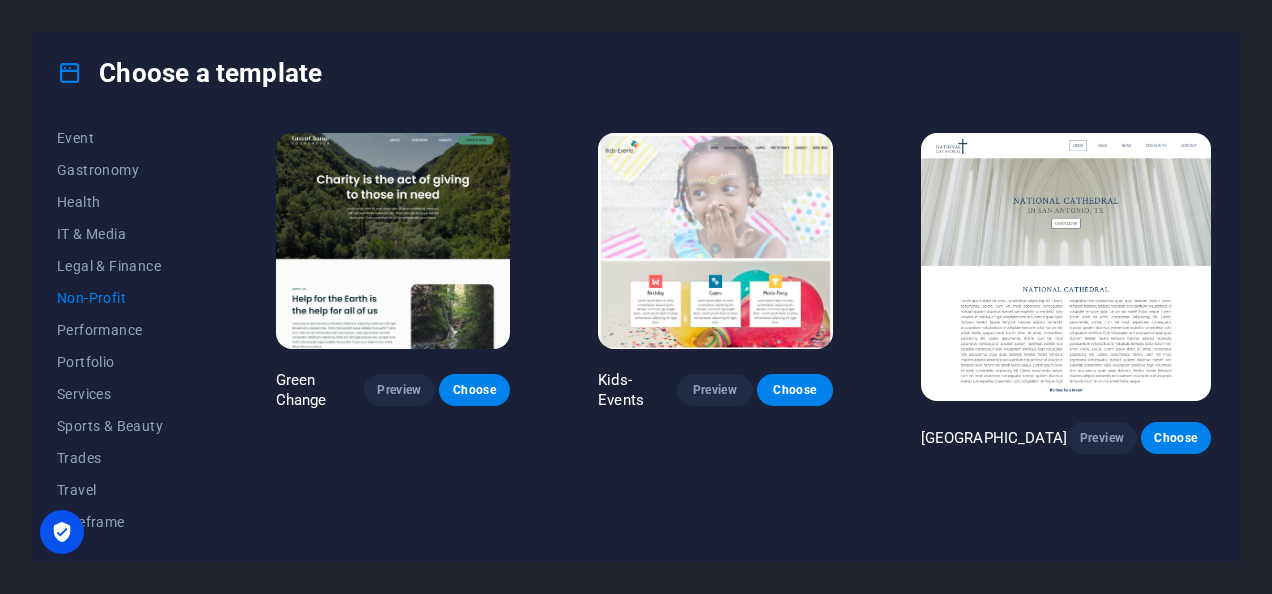 scroll, scrollTop: 255, scrollLeft: 0, axis: vertical 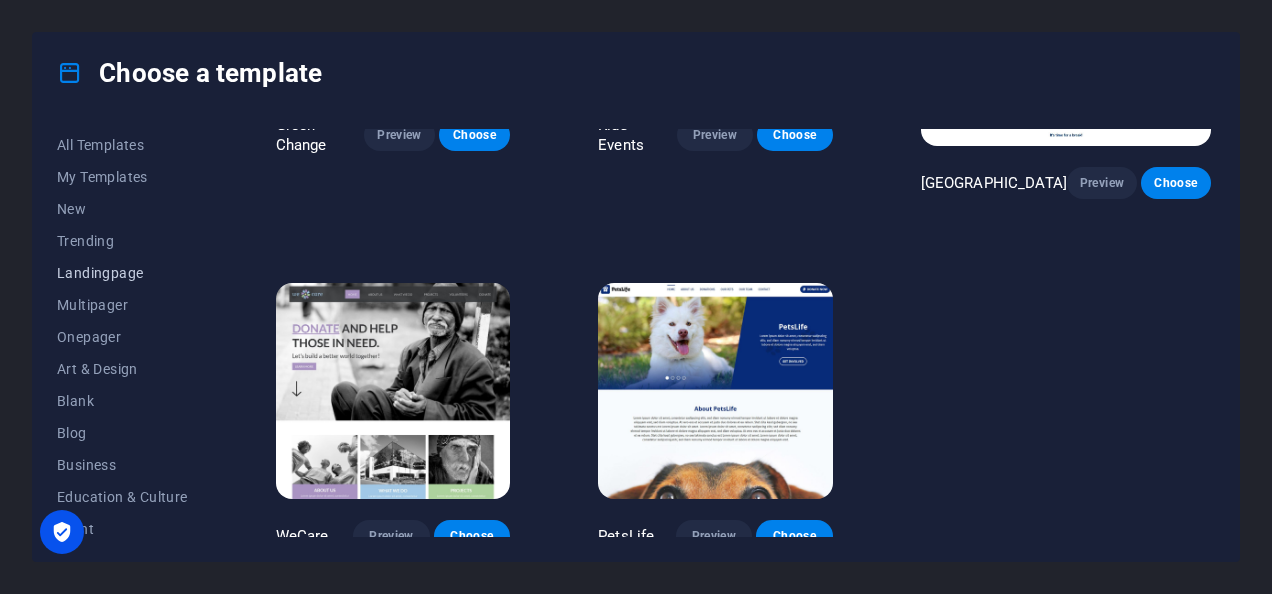 click on "Landingpage" at bounding box center [122, 273] 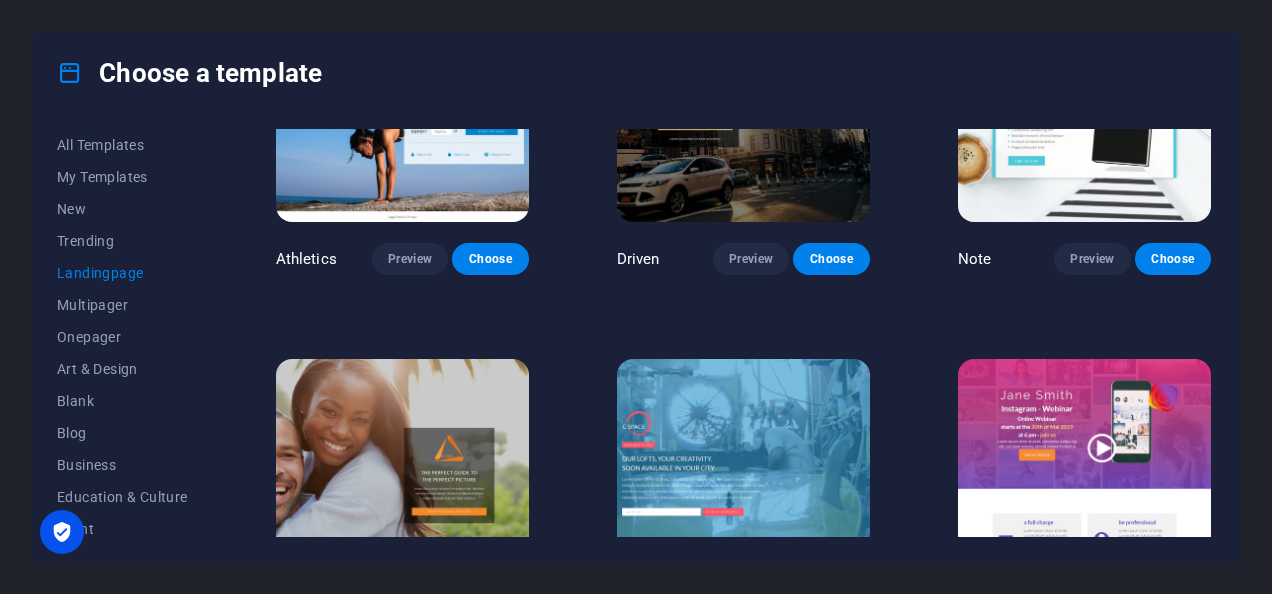 scroll, scrollTop: 1455, scrollLeft: 0, axis: vertical 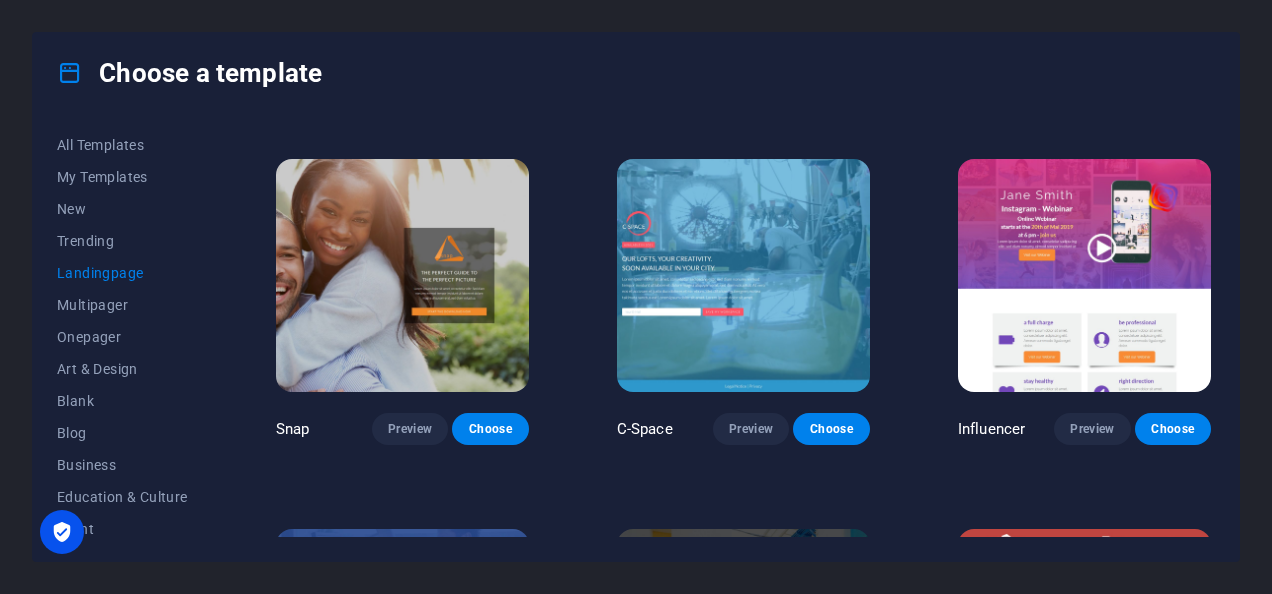 click at bounding box center [1084, 275] 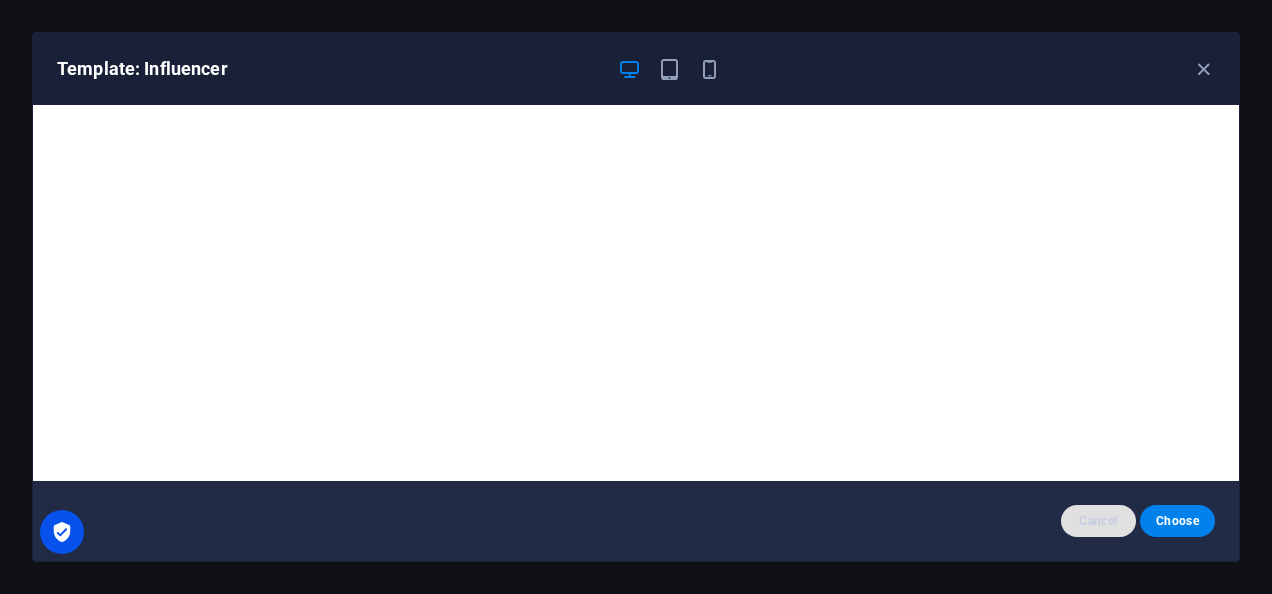 click on "Cancel" at bounding box center [1098, 521] 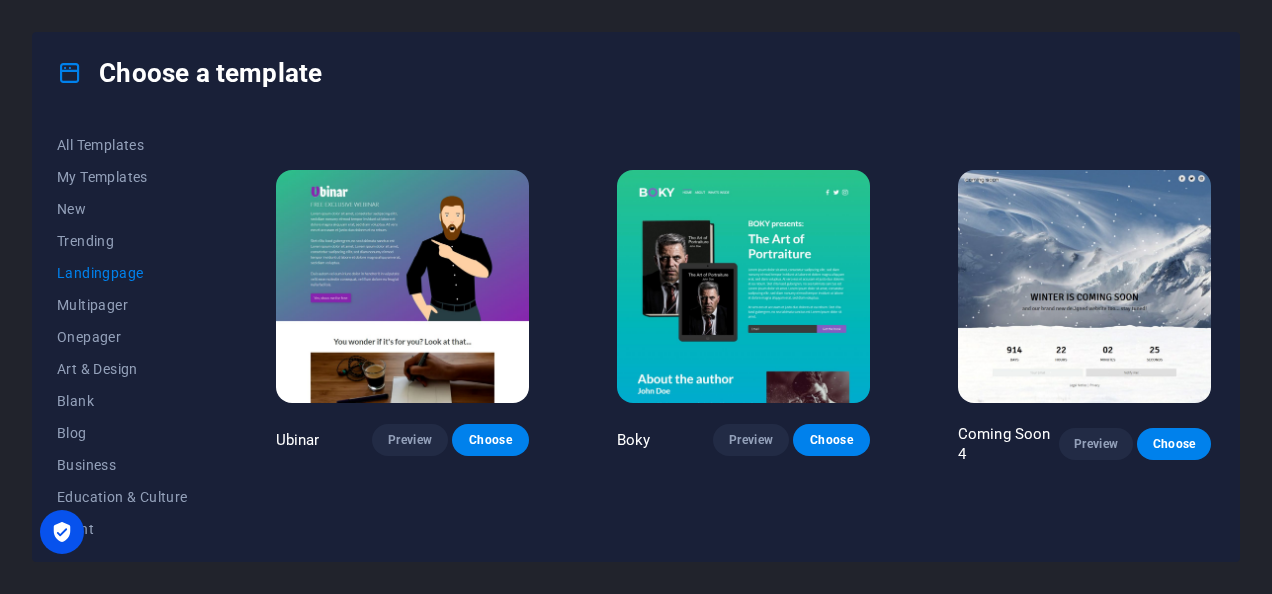 scroll, scrollTop: 2838, scrollLeft: 0, axis: vertical 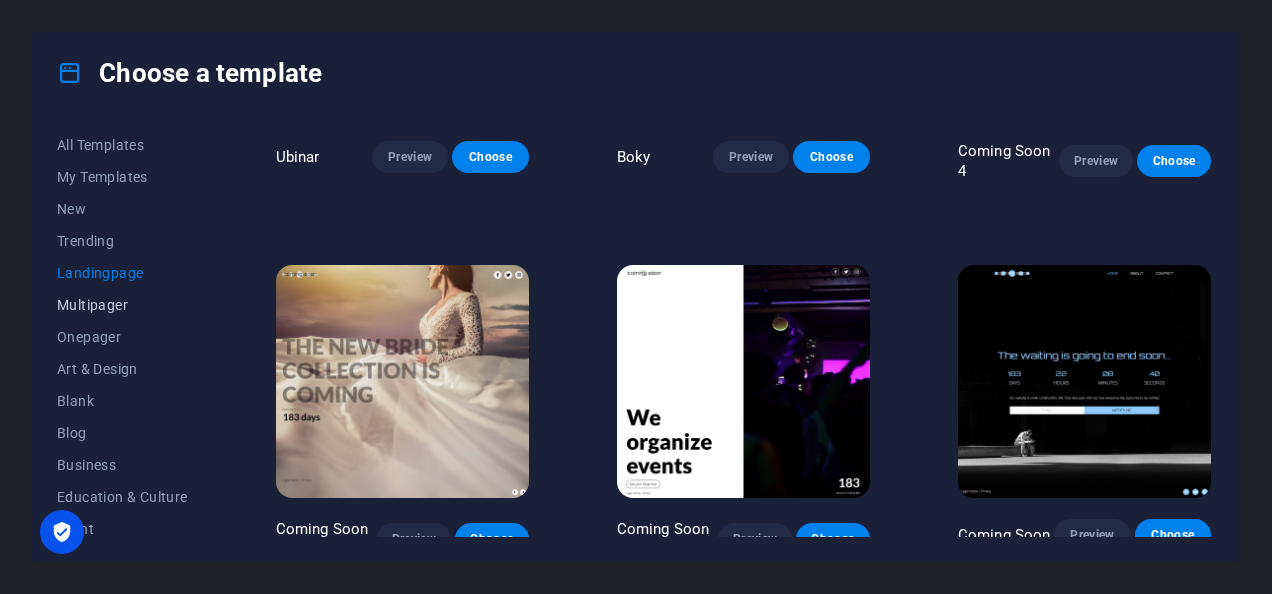 click on "Multipager" at bounding box center (122, 305) 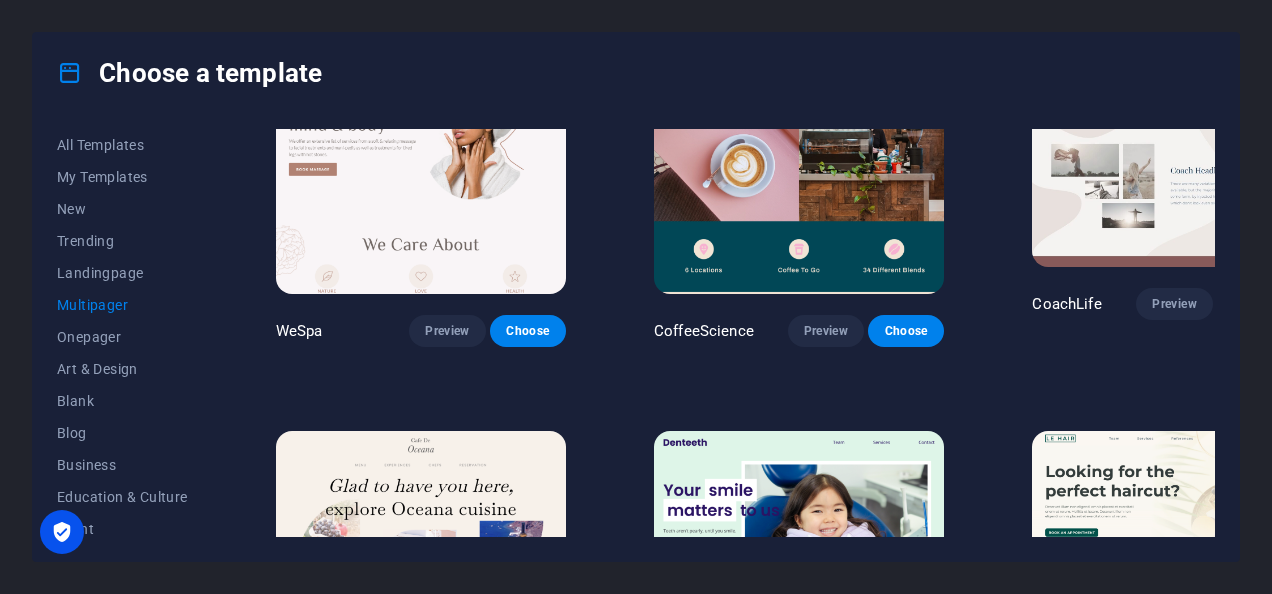 scroll, scrollTop: 2538, scrollLeft: 0, axis: vertical 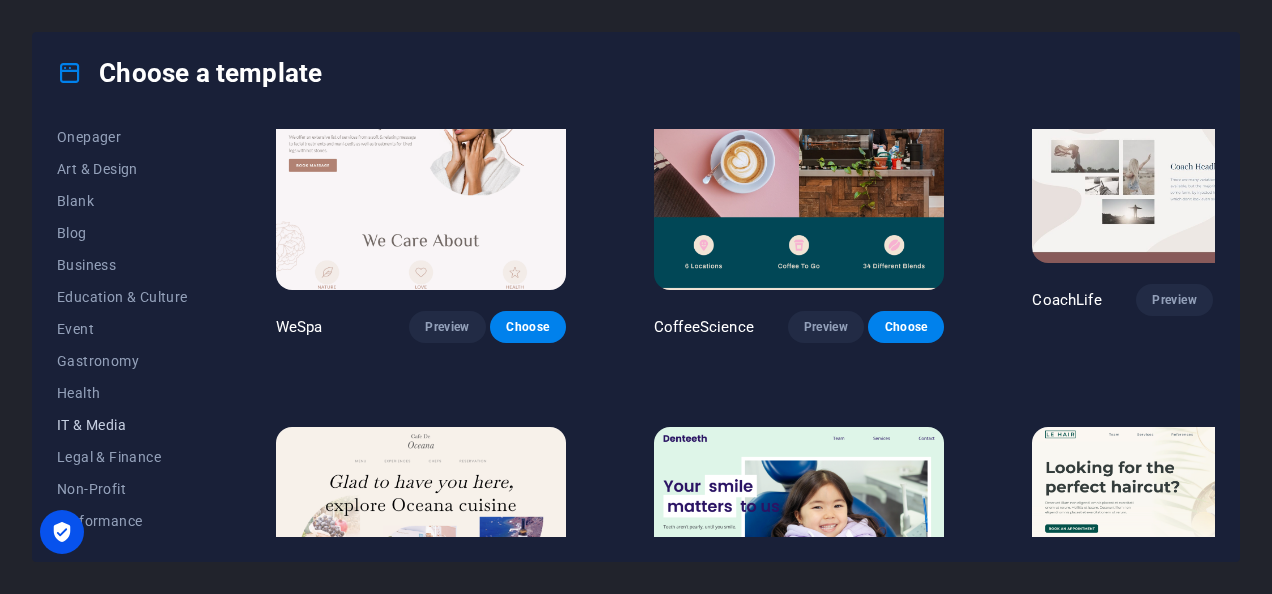 click on "IT & Media" at bounding box center (122, 425) 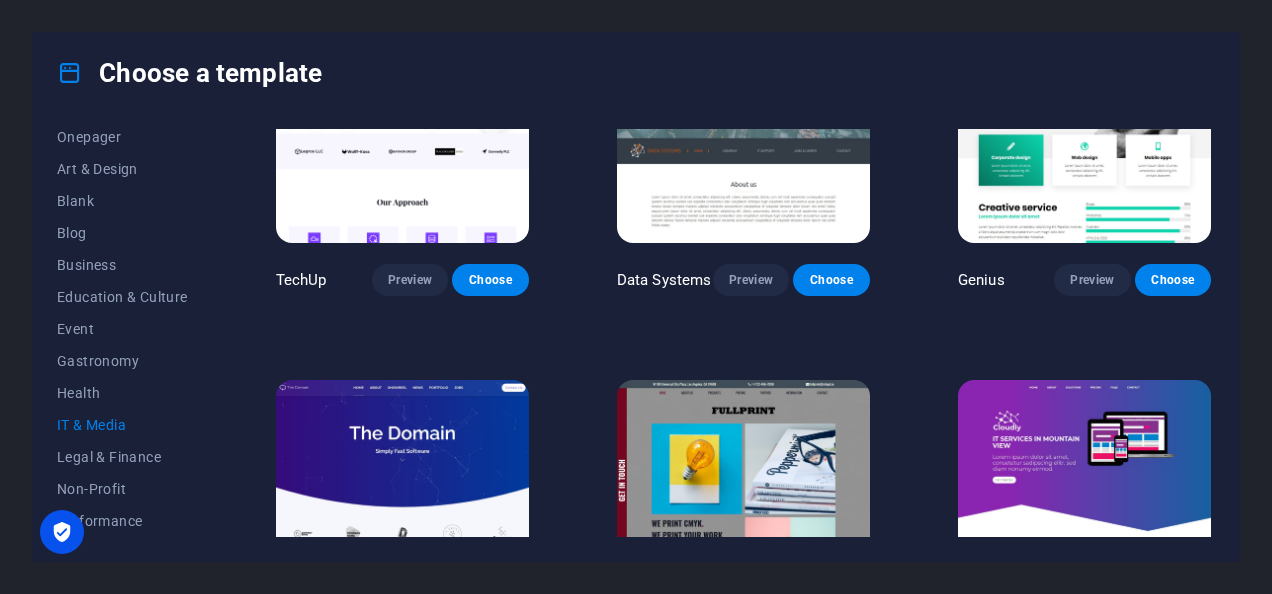 scroll, scrollTop: 498, scrollLeft: 0, axis: vertical 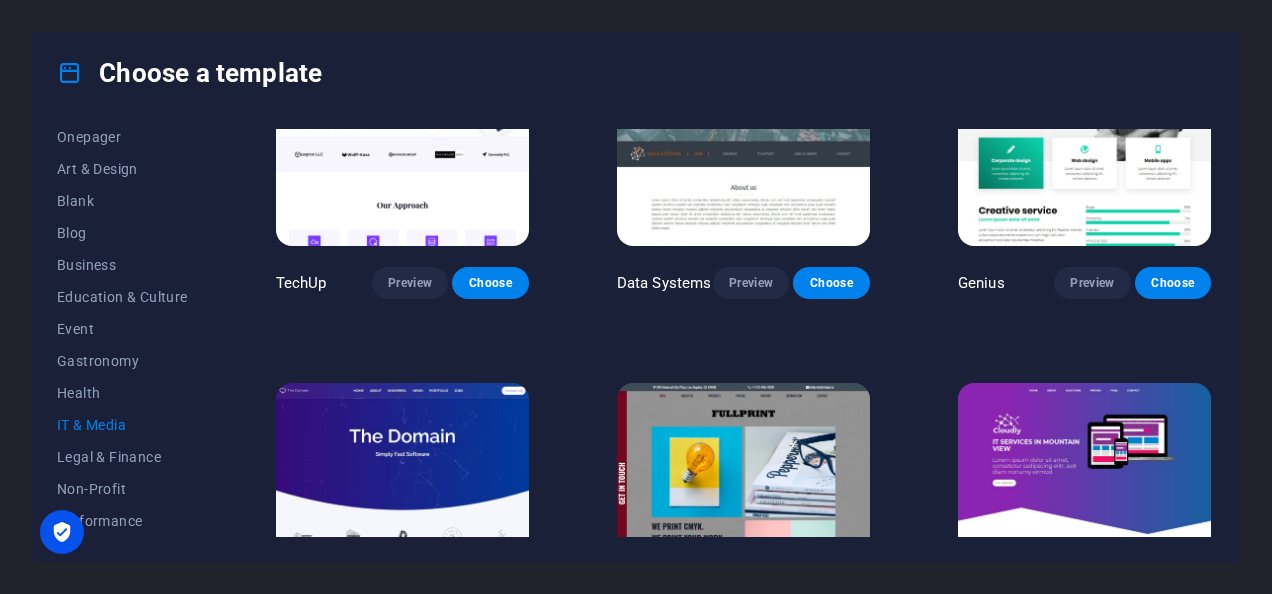 click at bounding box center (1084, 499) 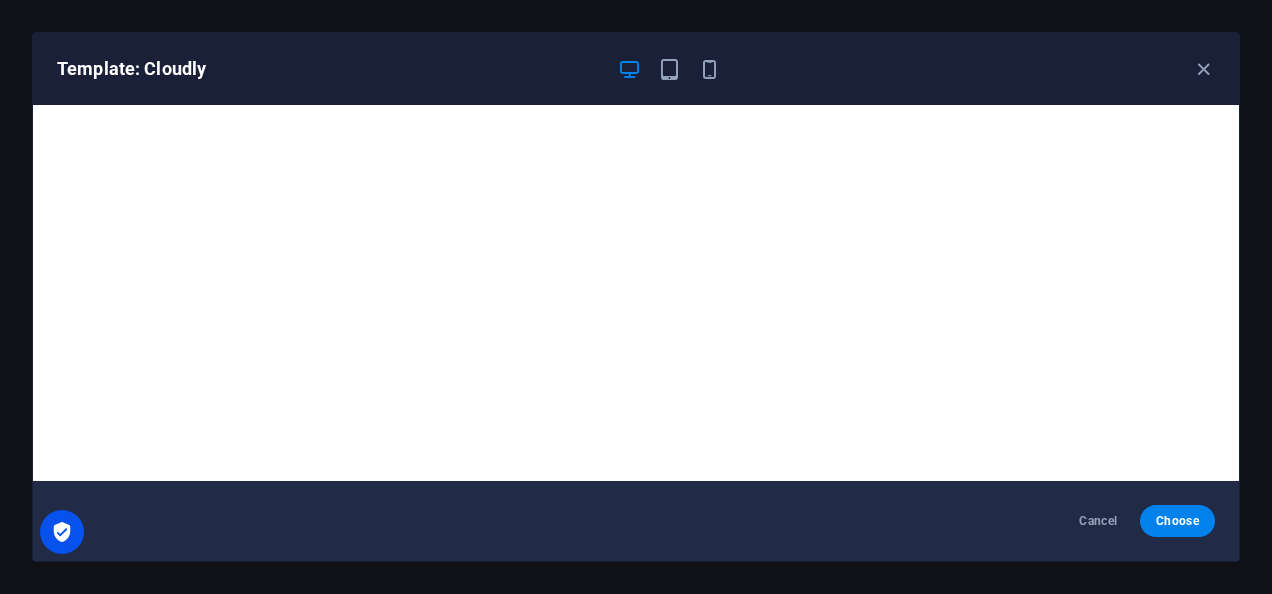 scroll, scrollTop: 4, scrollLeft: 0, axis: vertical 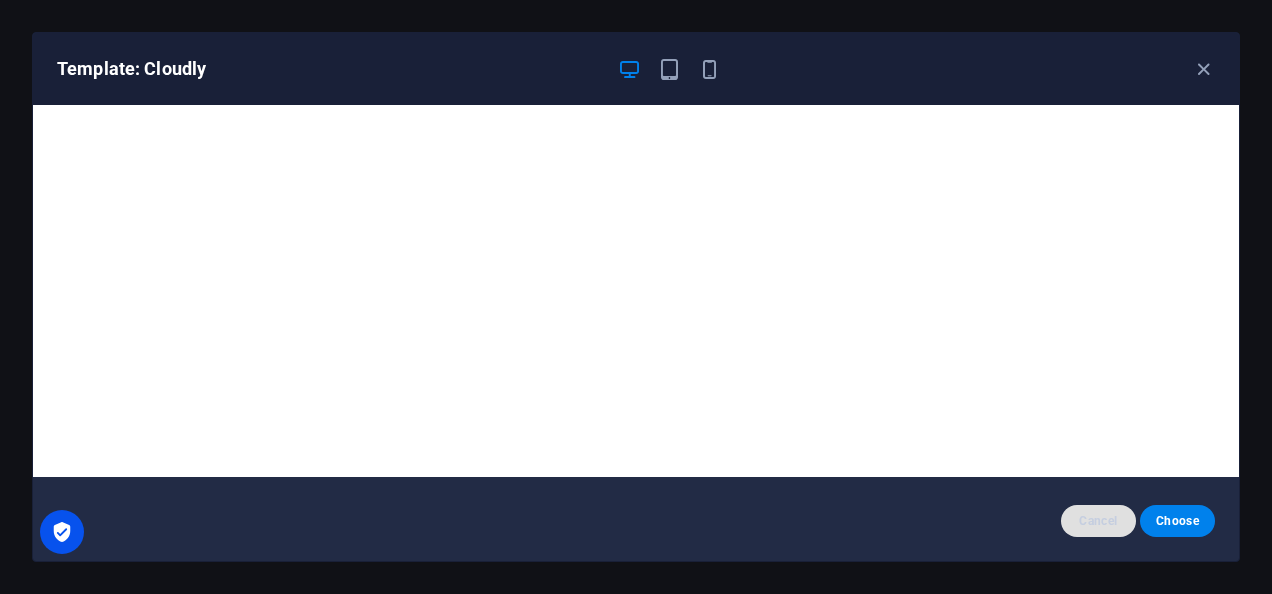 click on "Cancel" at bounding box center [1098, 521] 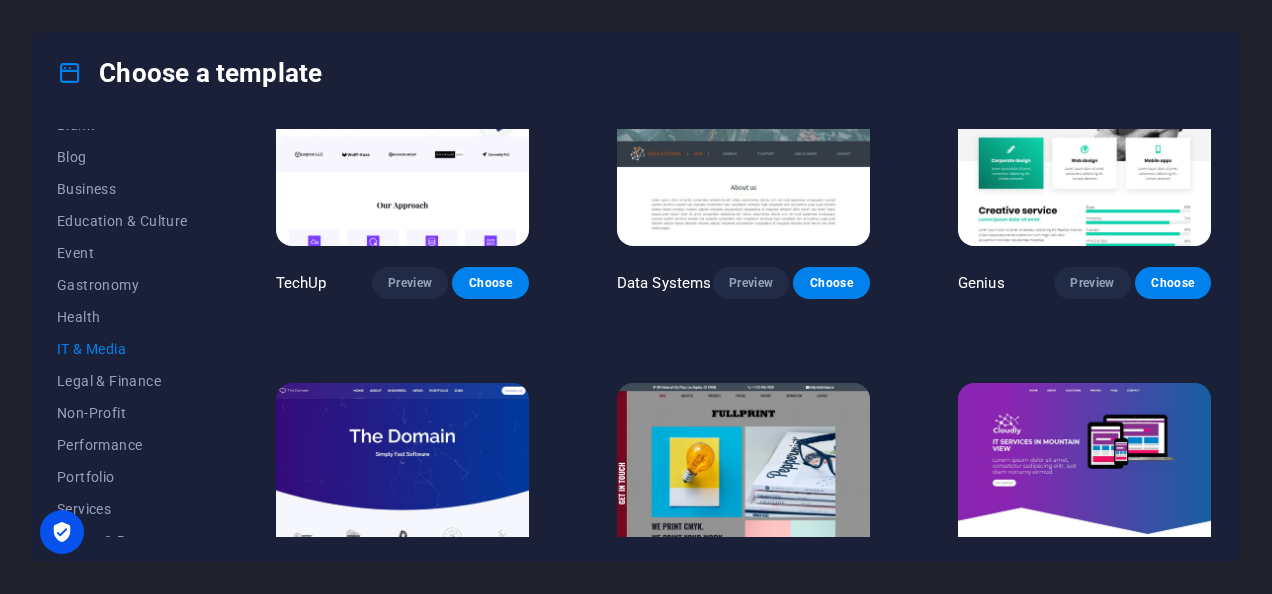 scroll, scrollTop: 391, scrollLeft: 0, axis: vertical 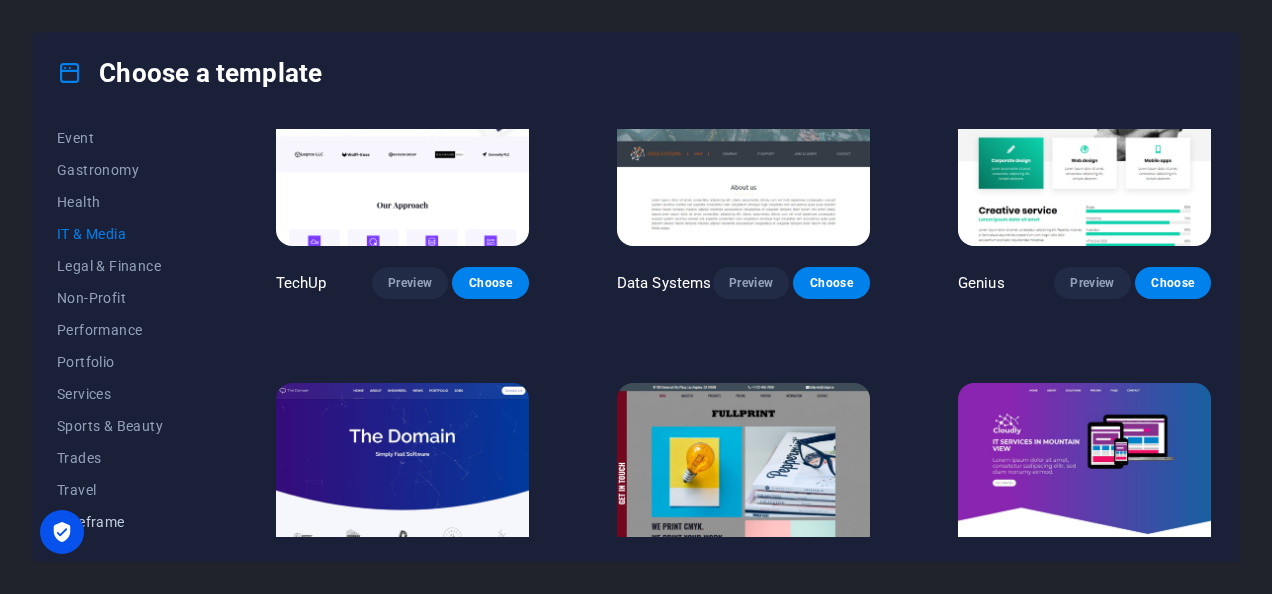 click on "Wireframe" at bounding box center [122, 522] 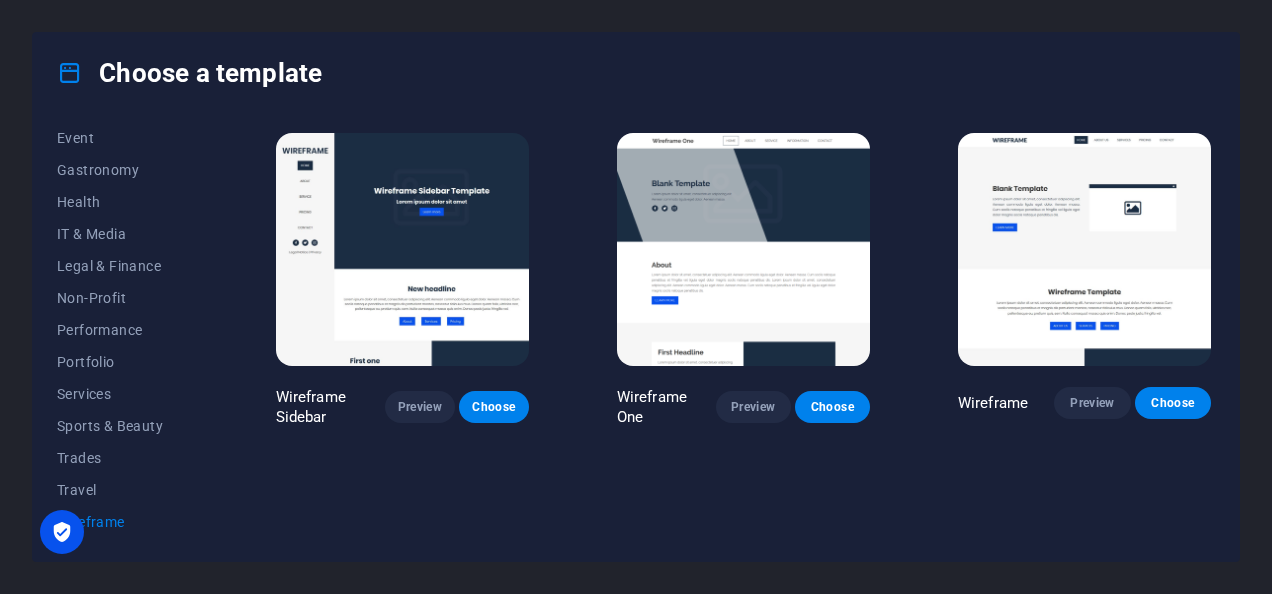 scroll, scrollTop: 0, scrollLeft: 0, axis: both 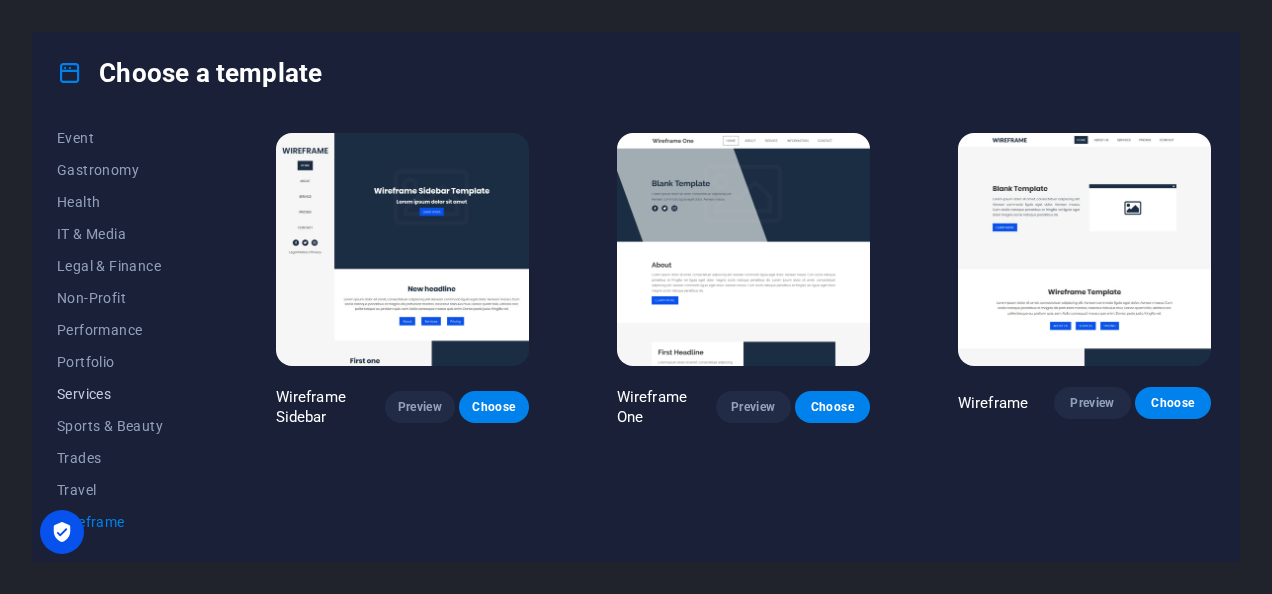 click on "Services" at bounding box center (122, 394) 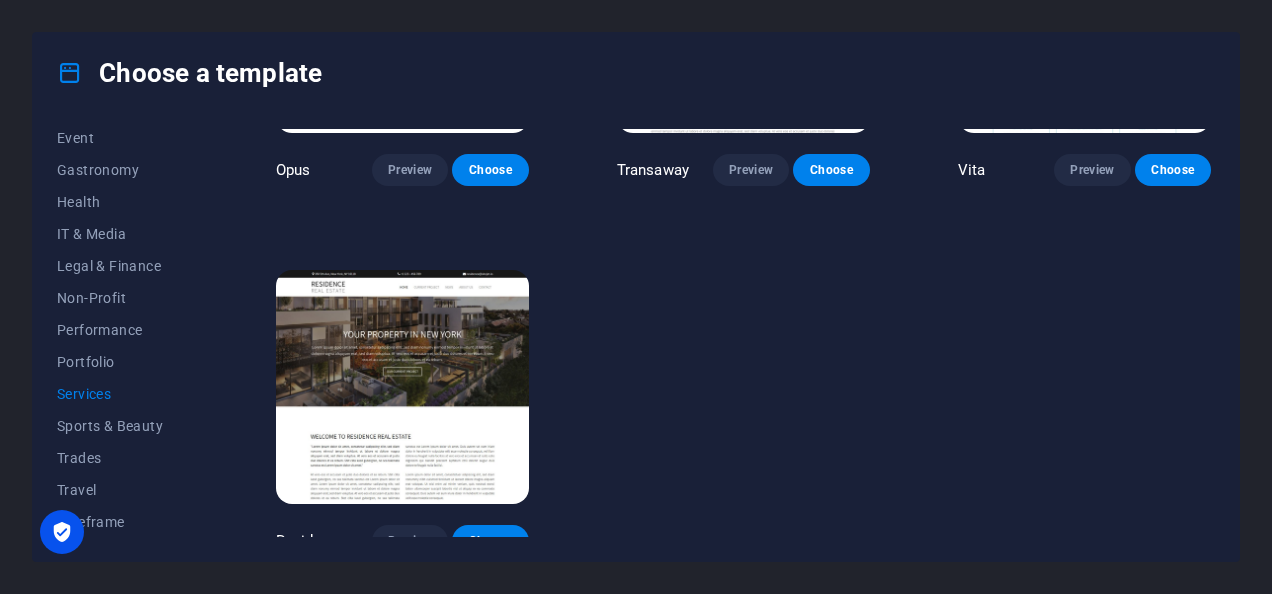 scroll, scrollTop: 2102, scrollLeft: 0, axis: vertical 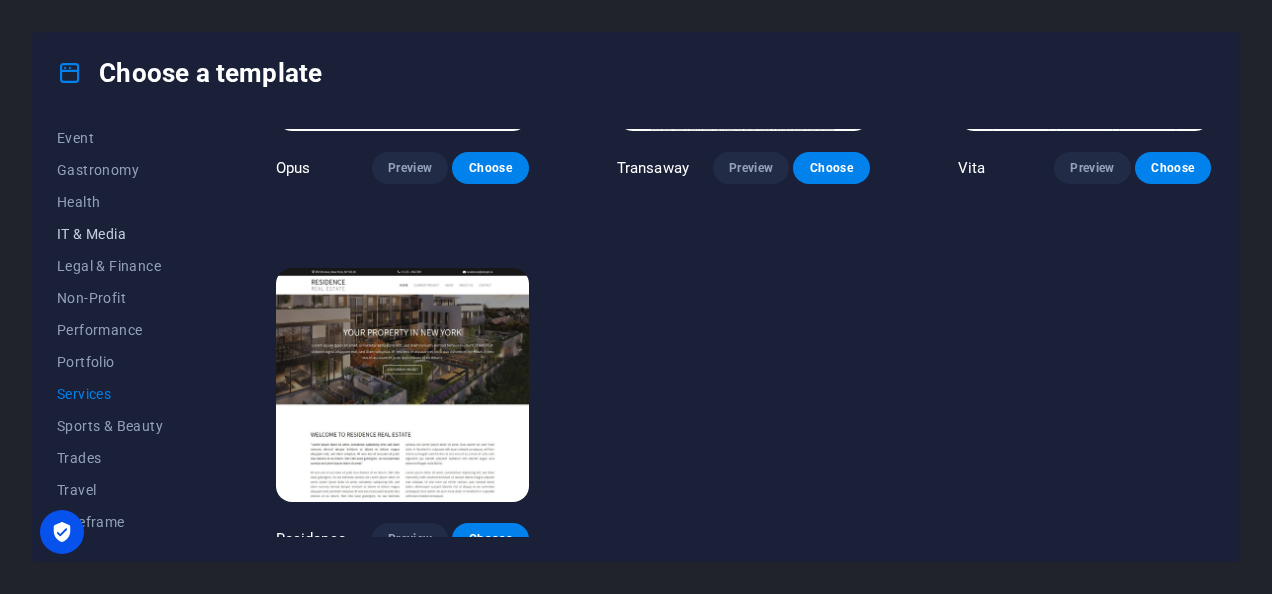 click on "IT & Media" at bounding box center (122, 234) 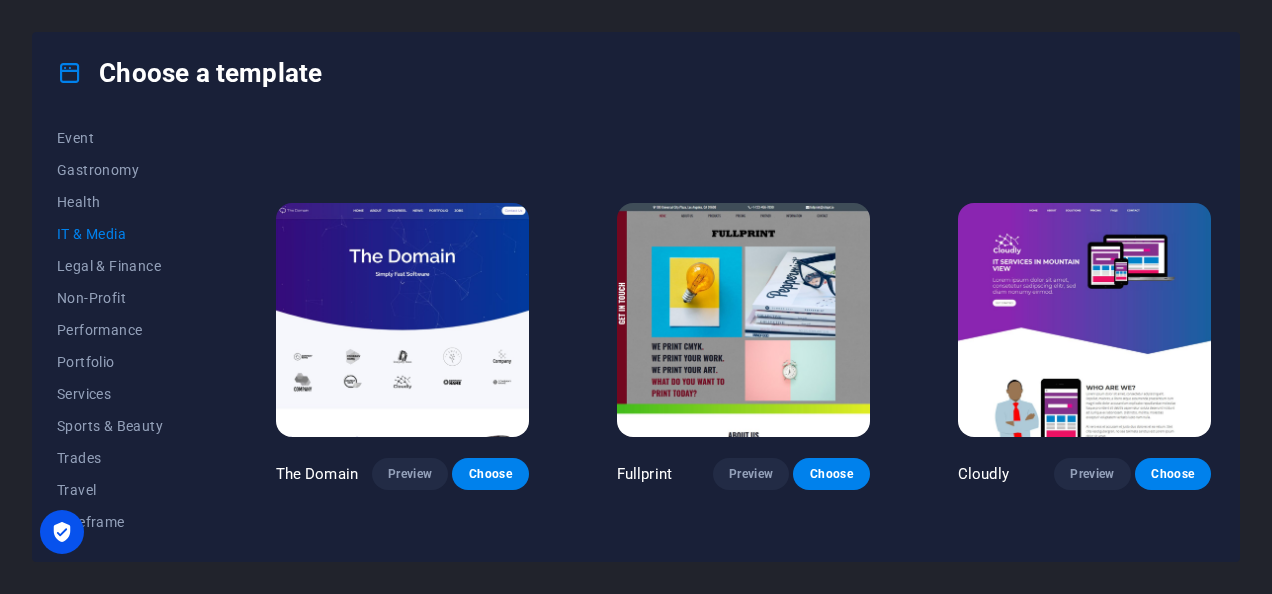 scroll, scrollTop: 598, scrollLeft: 0, axis: vertical 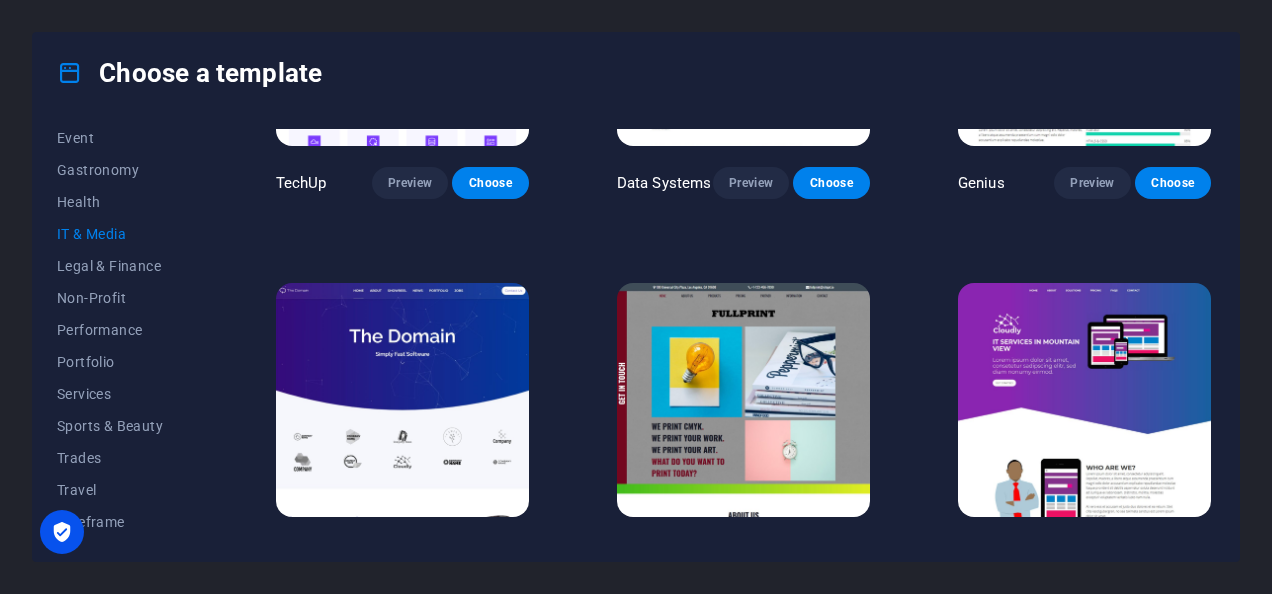 click at bounding box center (1084, 399) 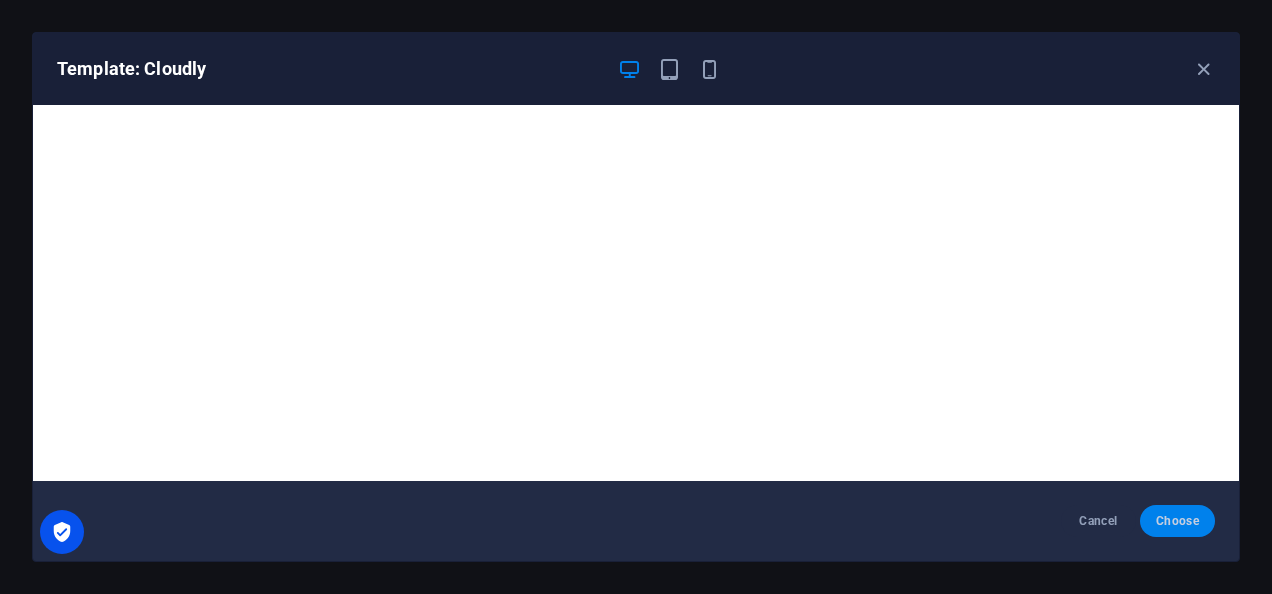 click on "Choose" at bounding box center [1177, 521] 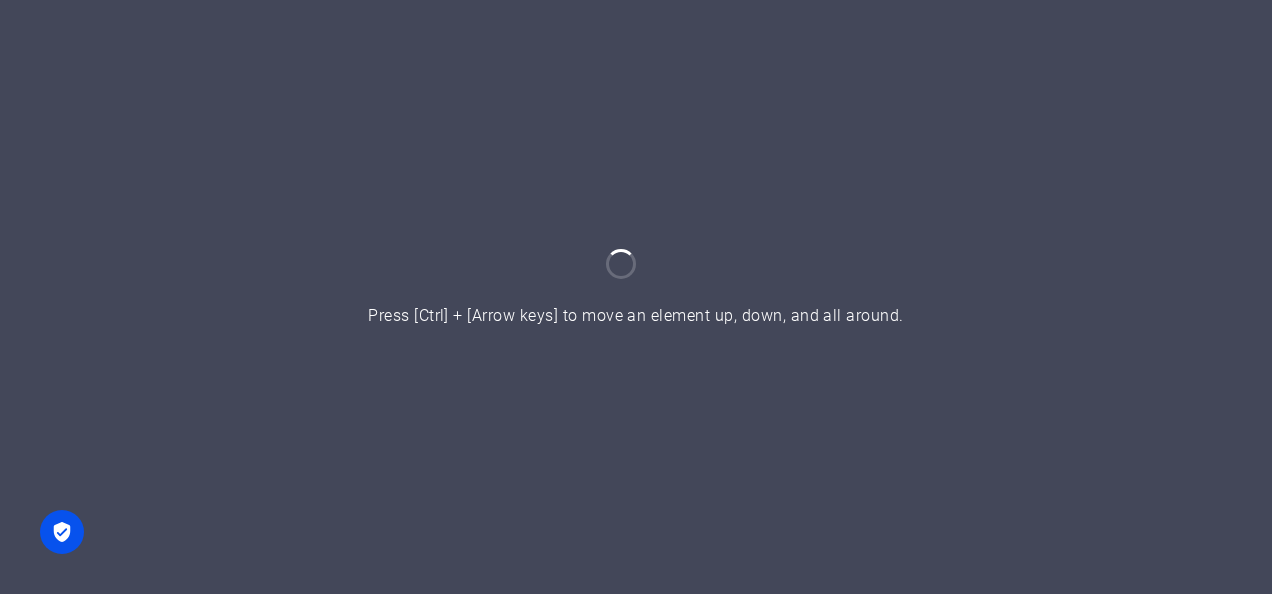 scroll, scrollTop: 0, scrollLeft: 0, axis: both 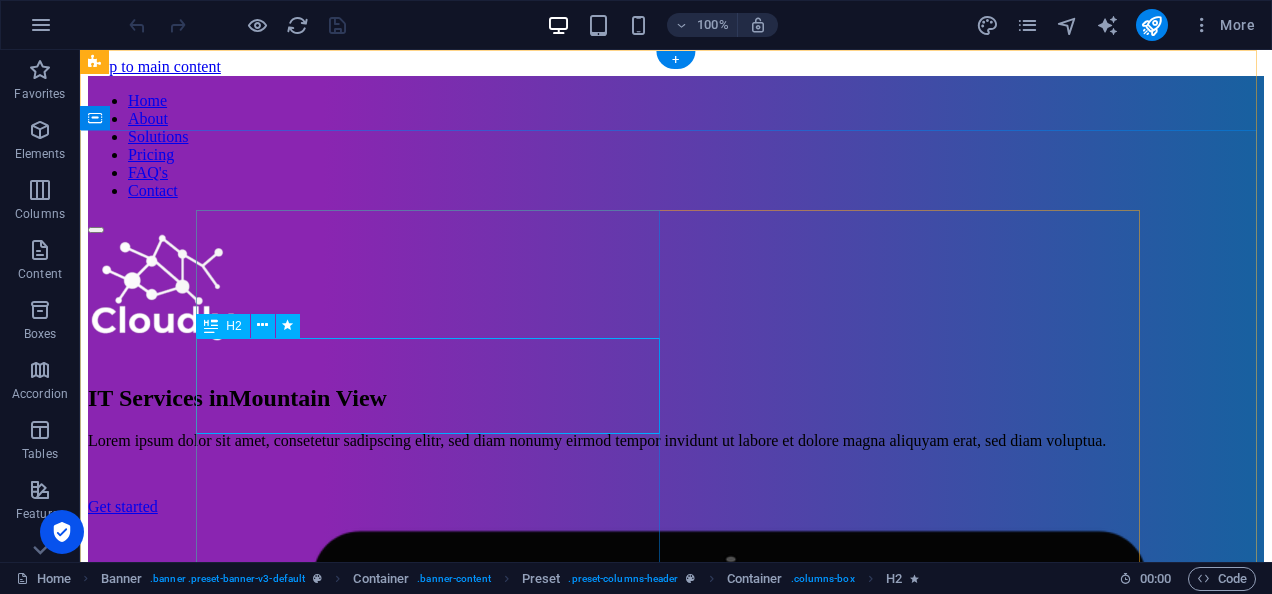click on "IT Services in  Mountain View" at bounding box center (676, 398) 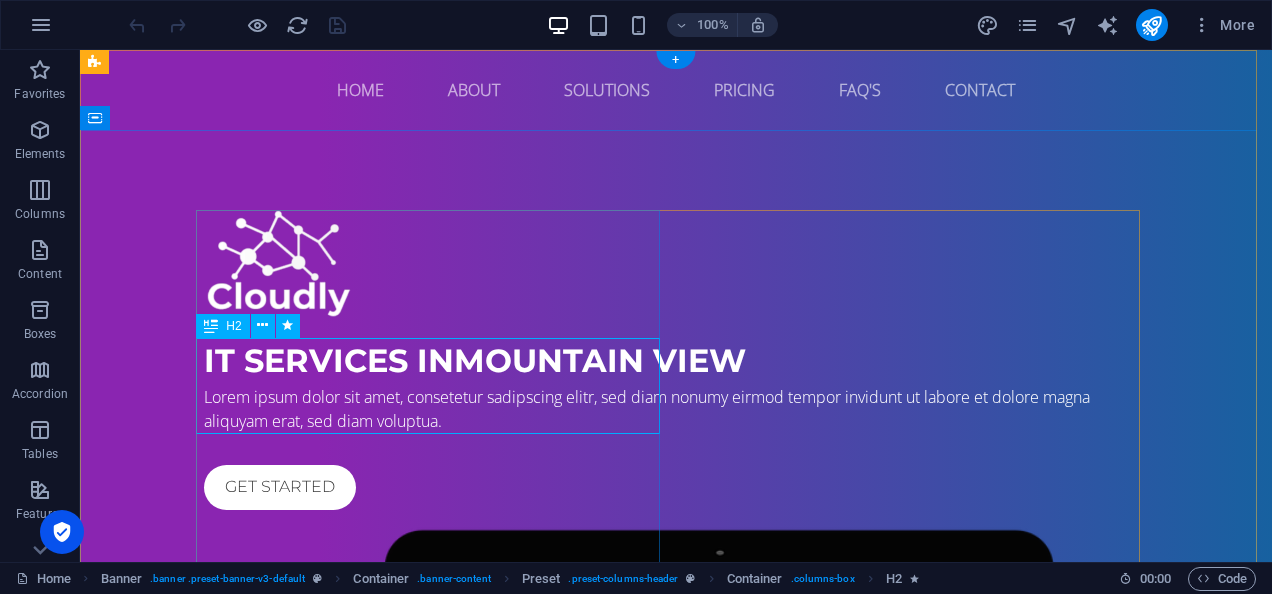 click on "IT Services in  Mountain View" at bounding box center [676, 361] 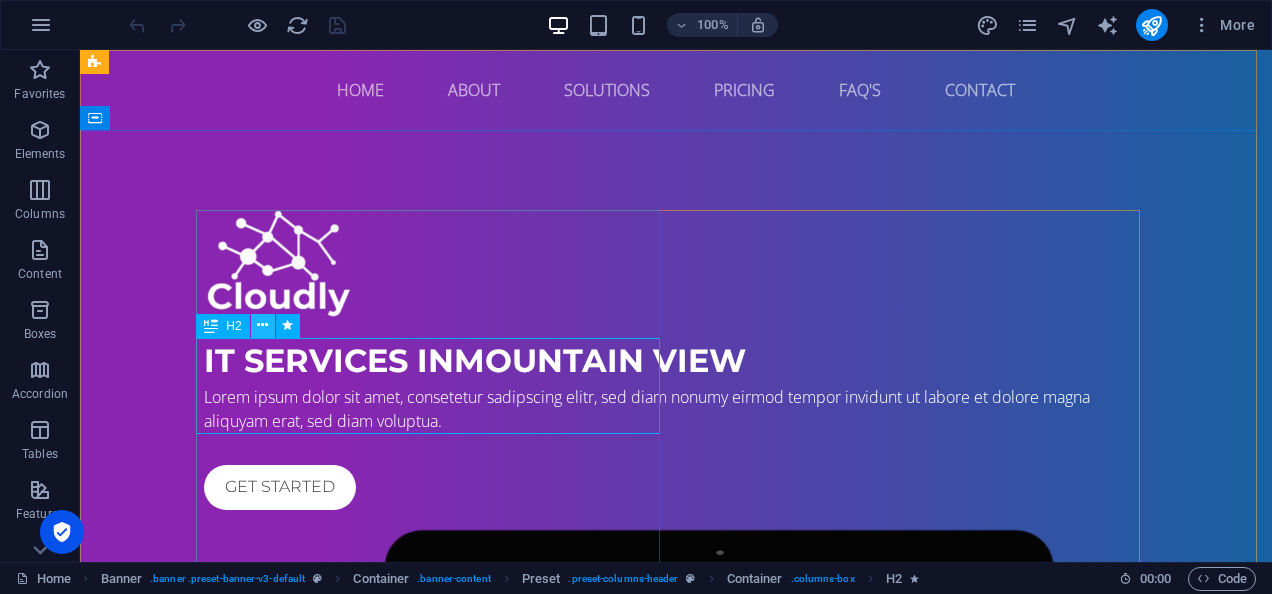 click at bounding box center [262, 325] 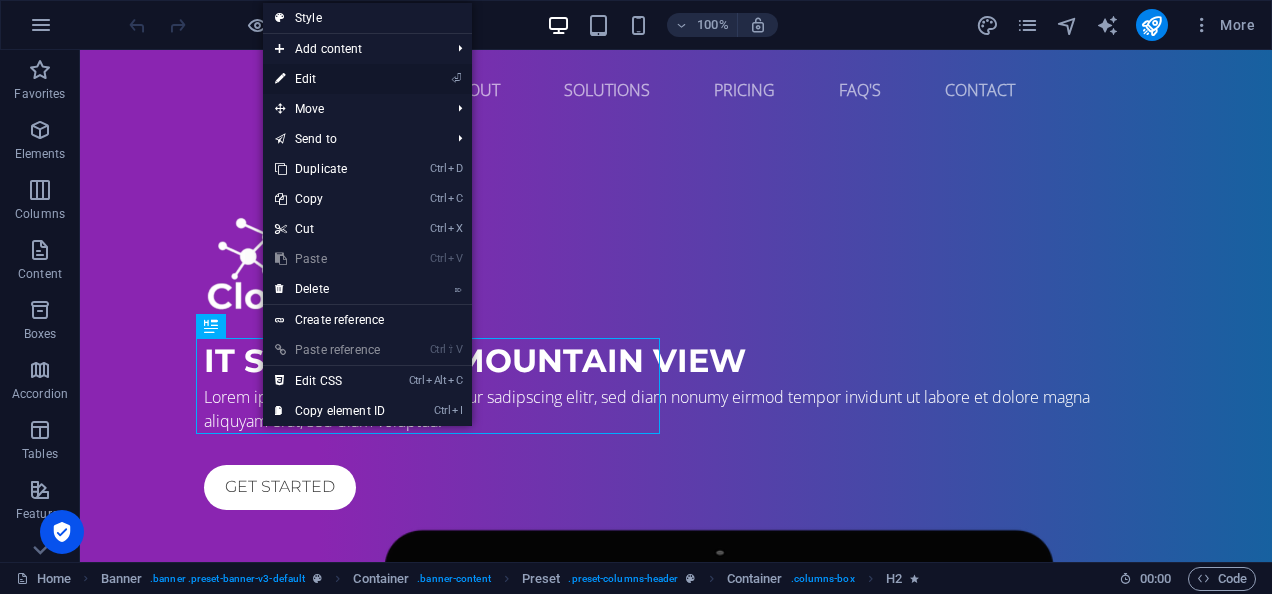 click on "⏎  Edit" at bounding box center (330, 79) 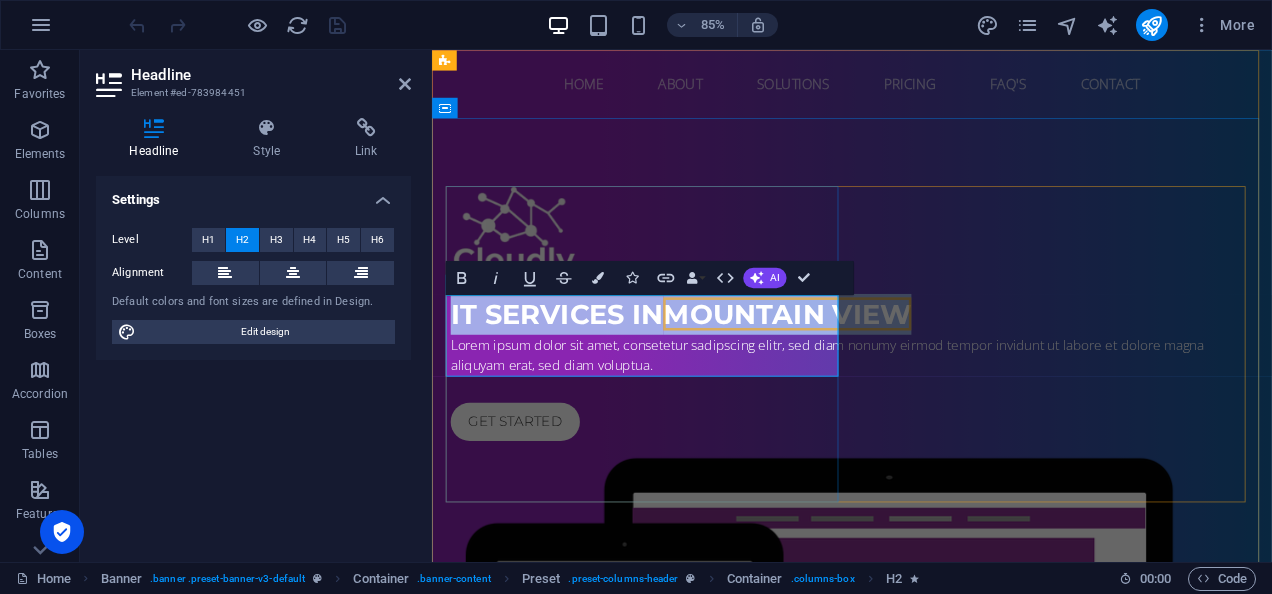 type 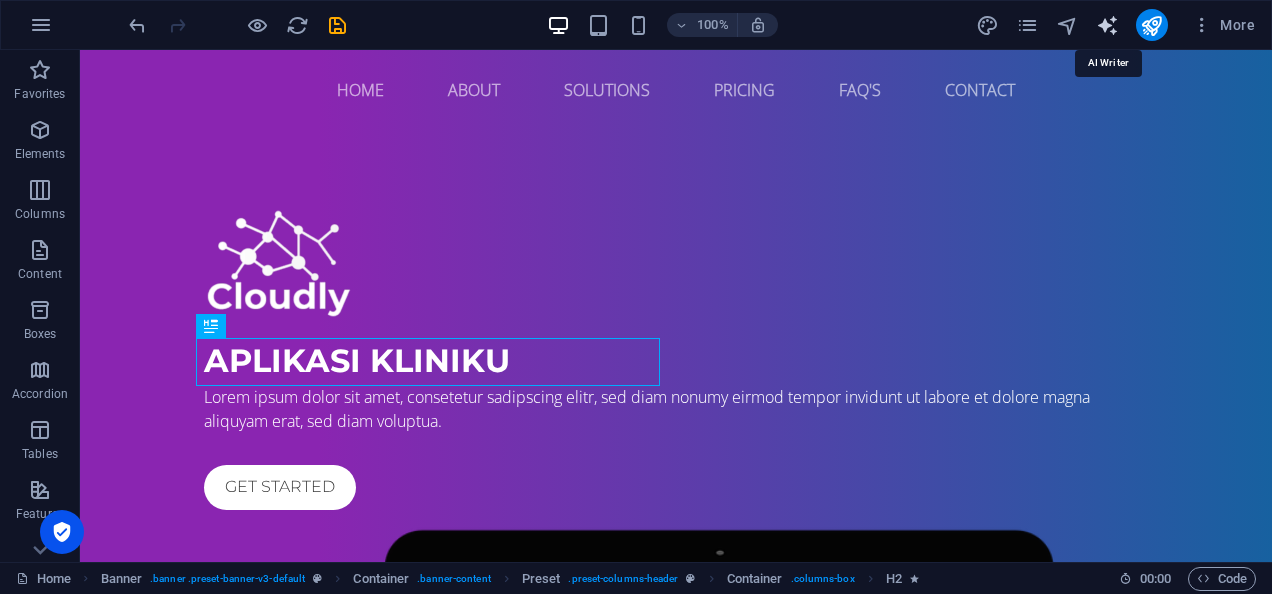 click at bounding box center (1107, 25) 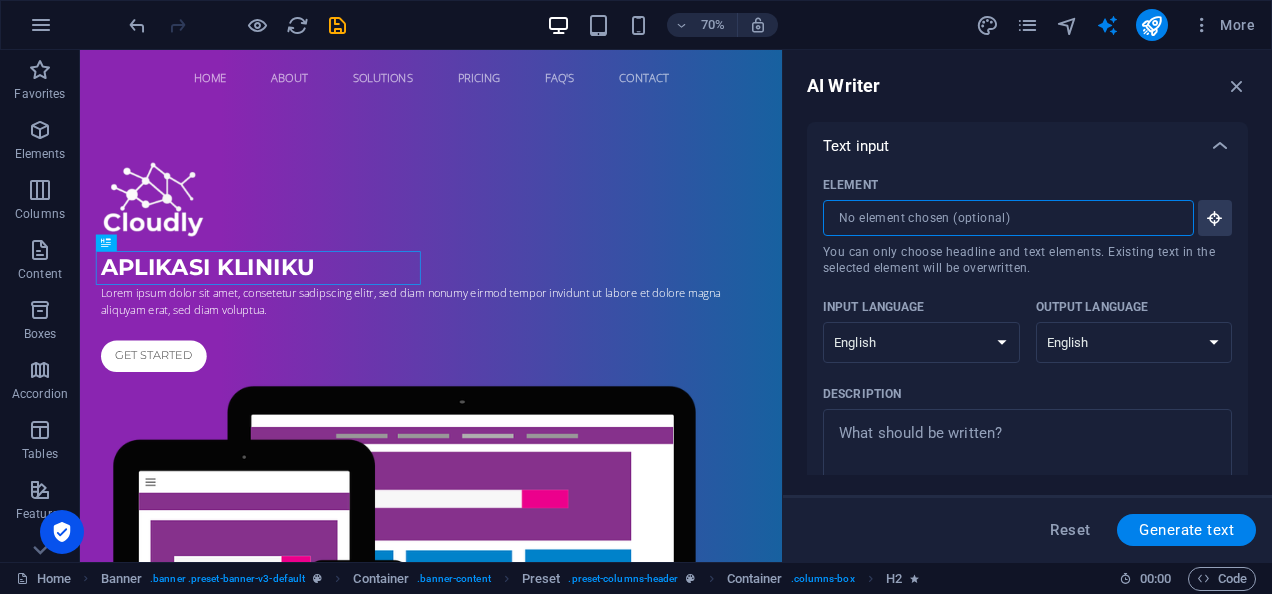 click on "Element ​ You can only choose headline and text elements. Existing text in the selected element will be overwritten." at bounding box center [1001, 218] 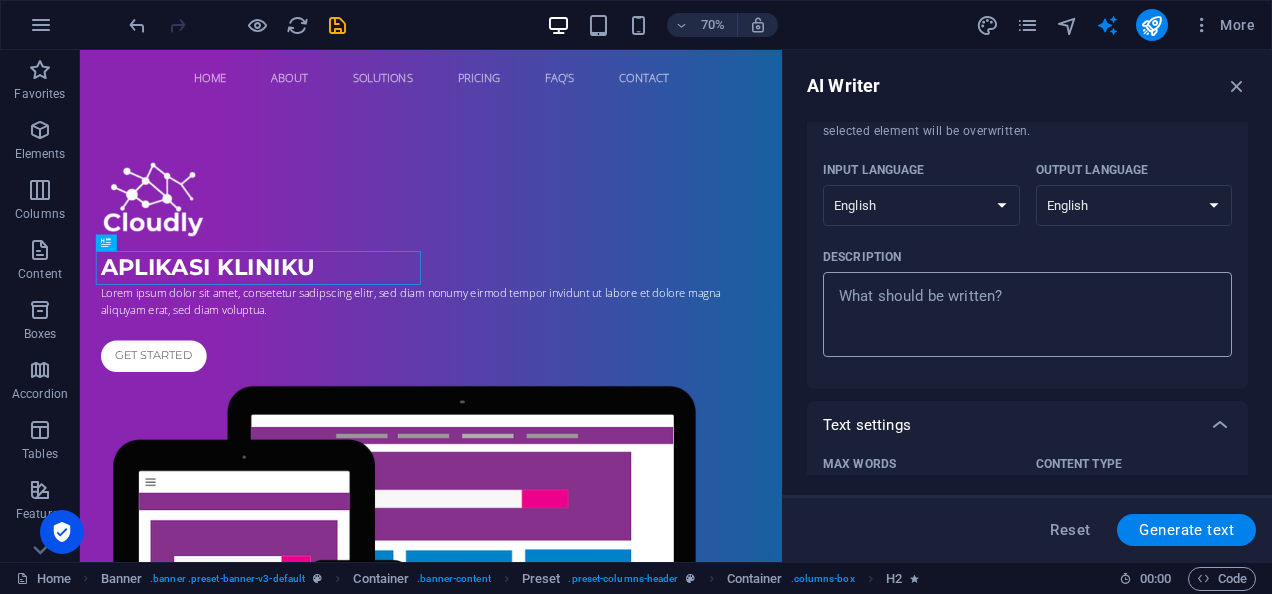 scroll, scrollTop: 135, scrollLeft: 0, axis: vertical 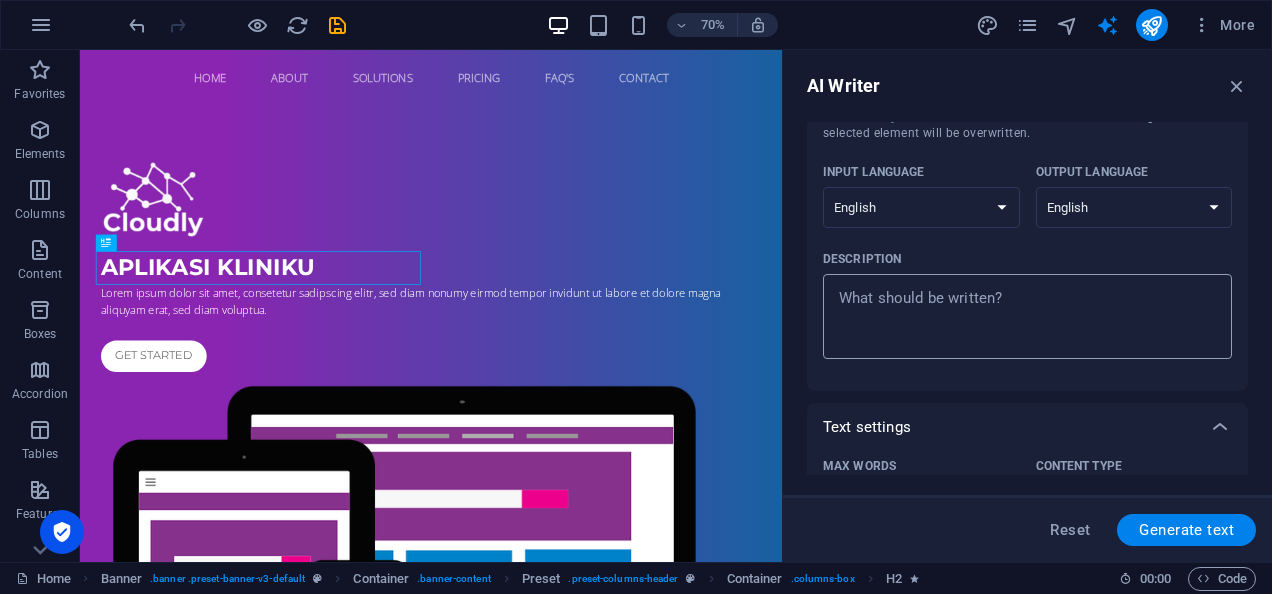 type on "x" 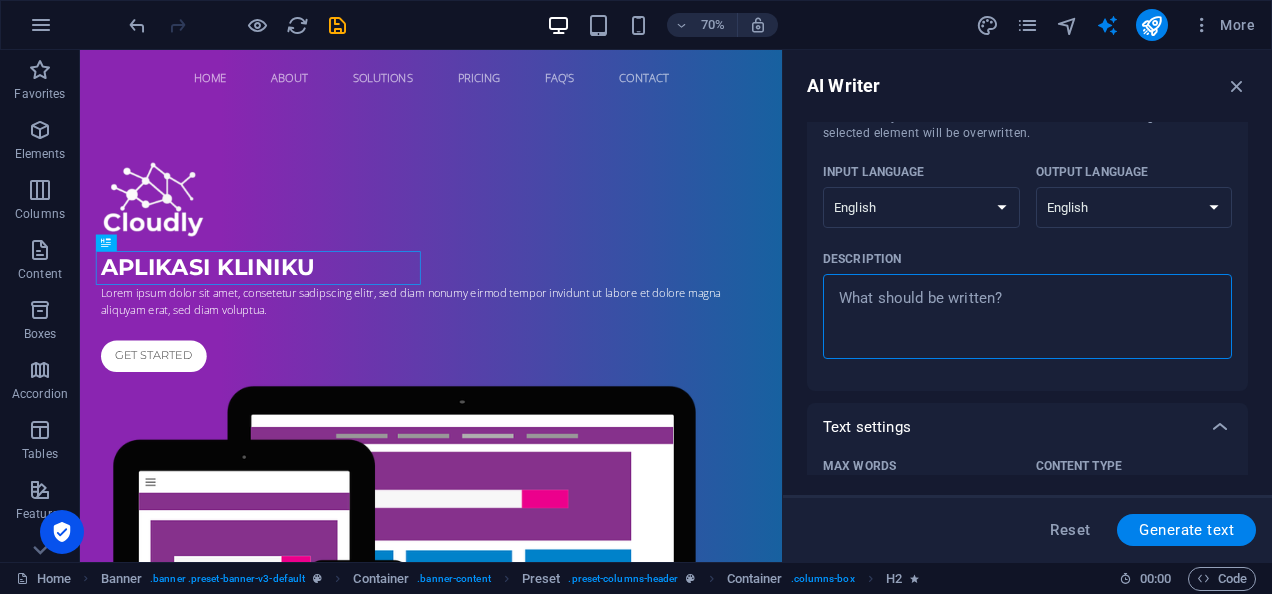 click on "Description x ​" at bounding box center [1027, 316] 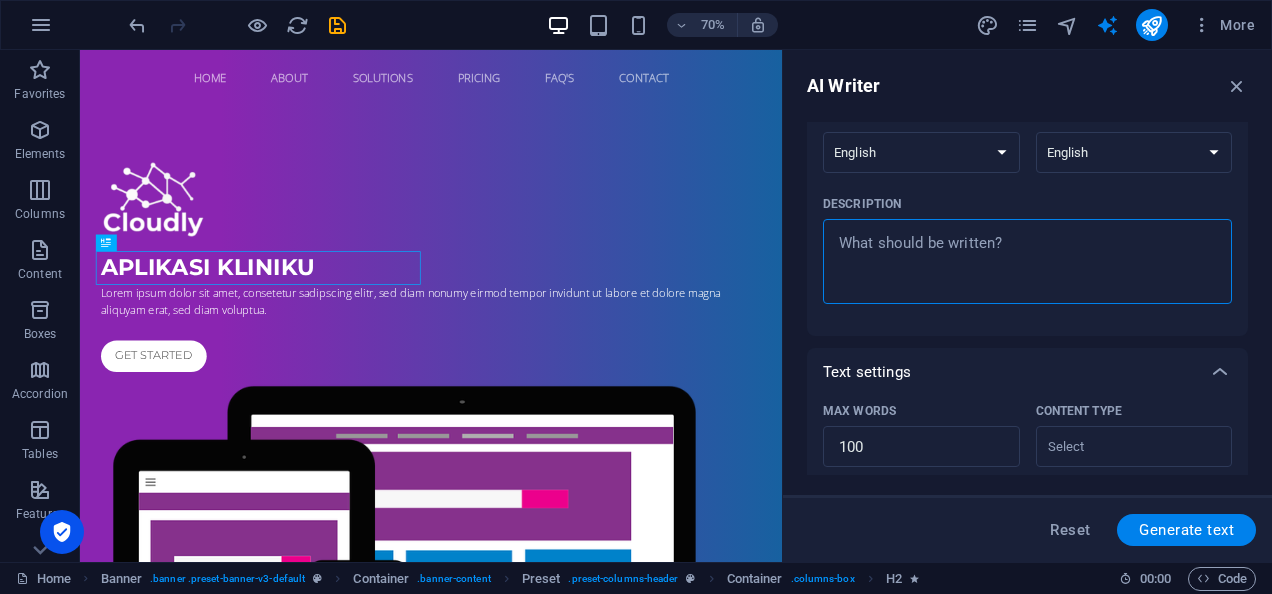 scroll, scrollTop: 187, scrollLeft: 0, axis: vertical 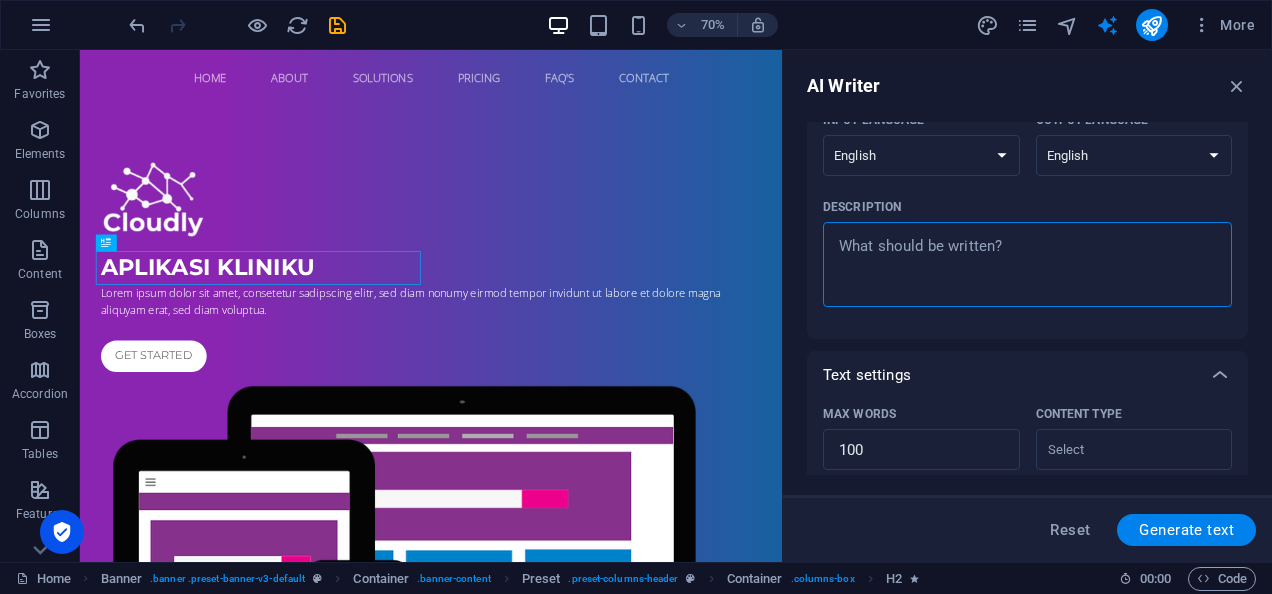 type on "P" 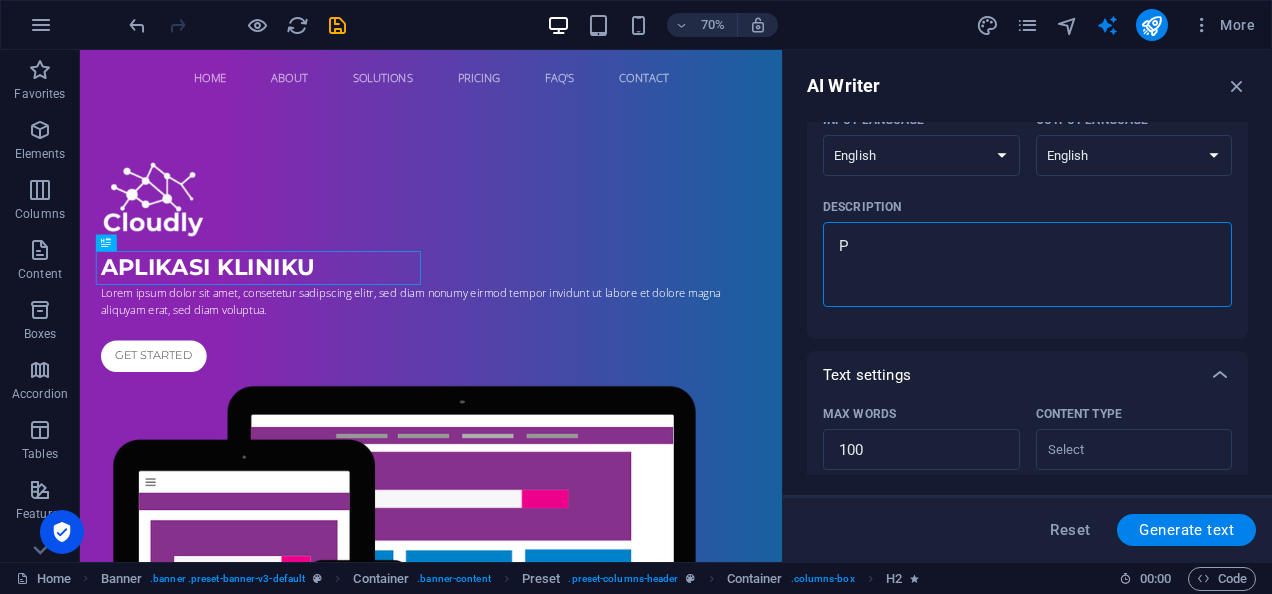 type on "Po" 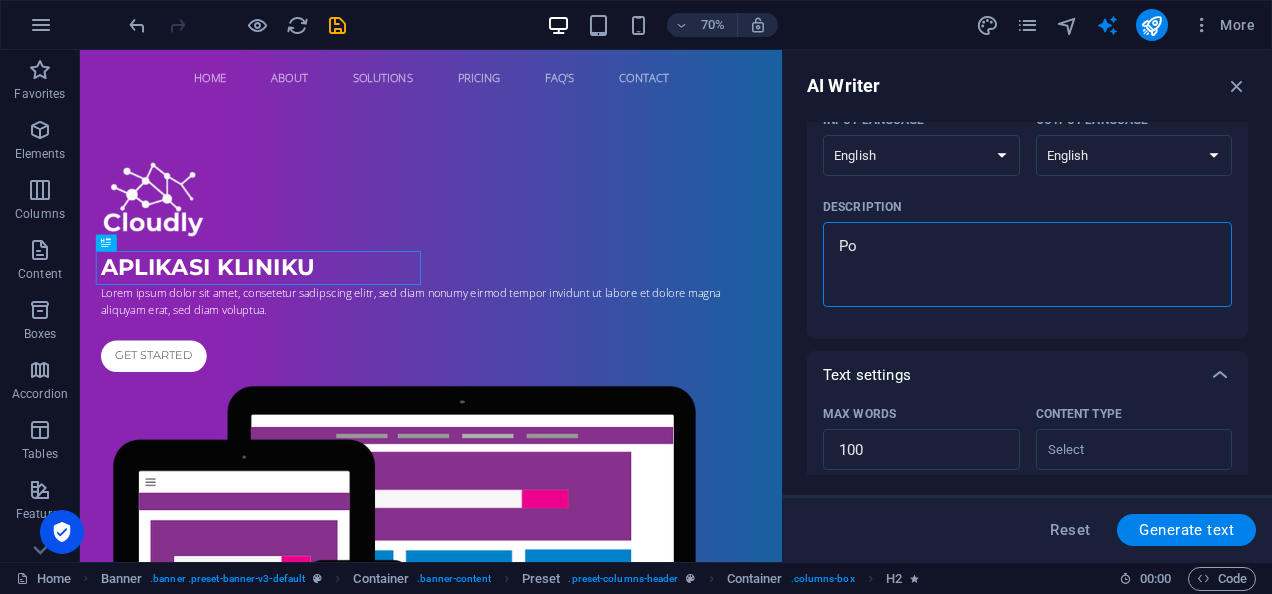 type on "Por" 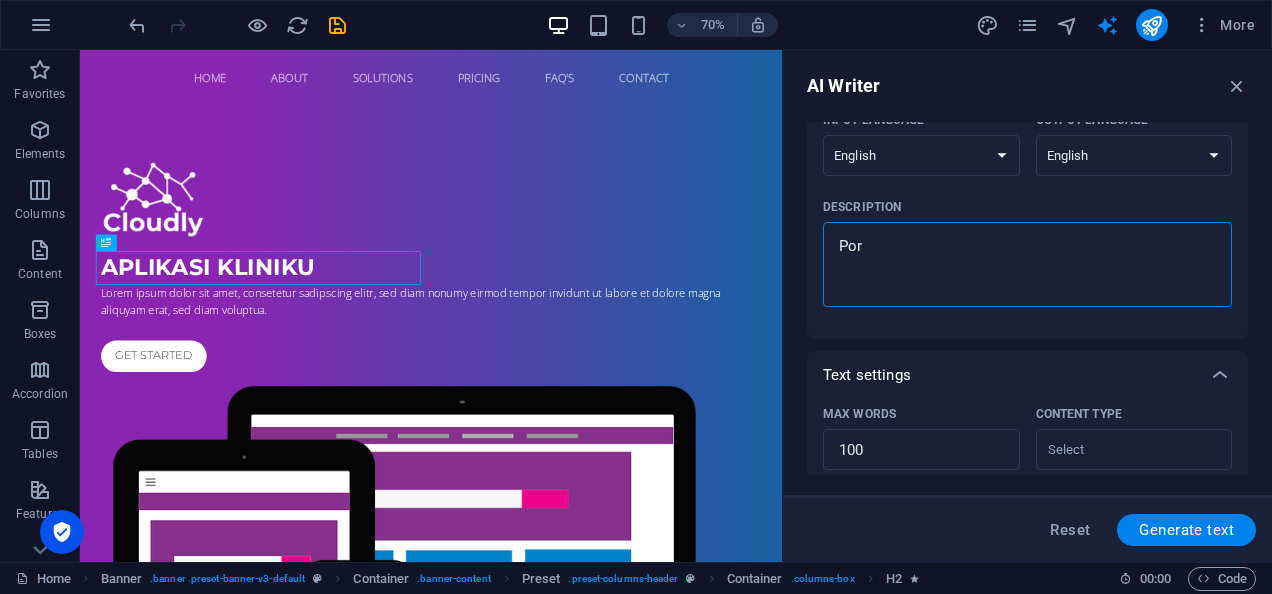 type on "Port" 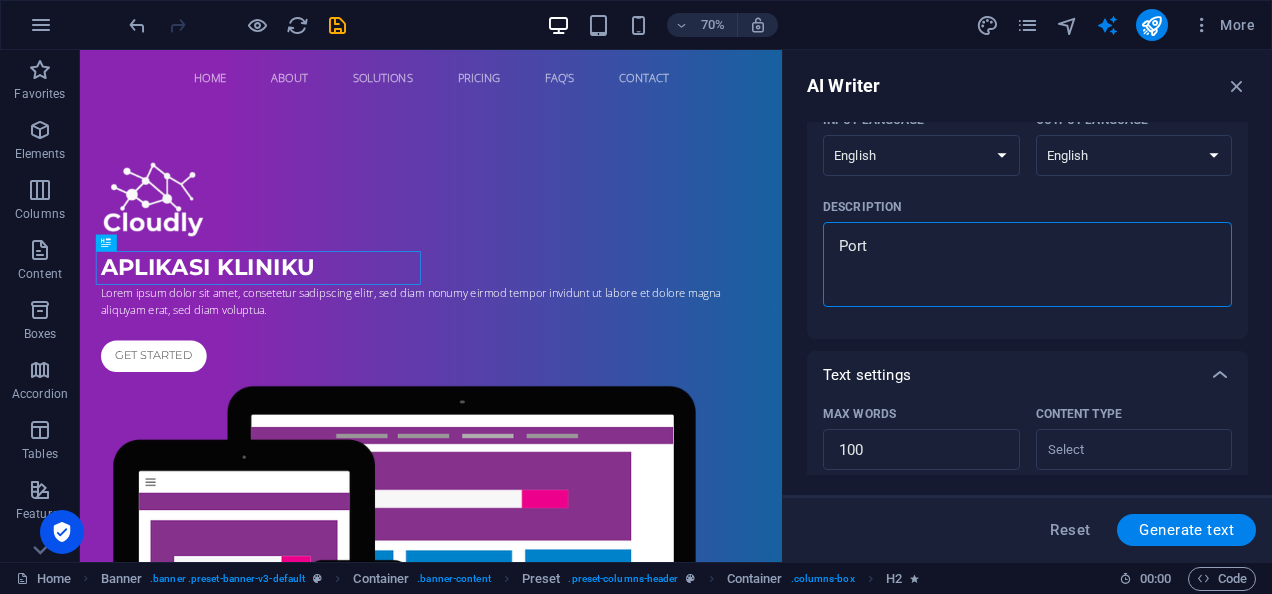type on "Porta" 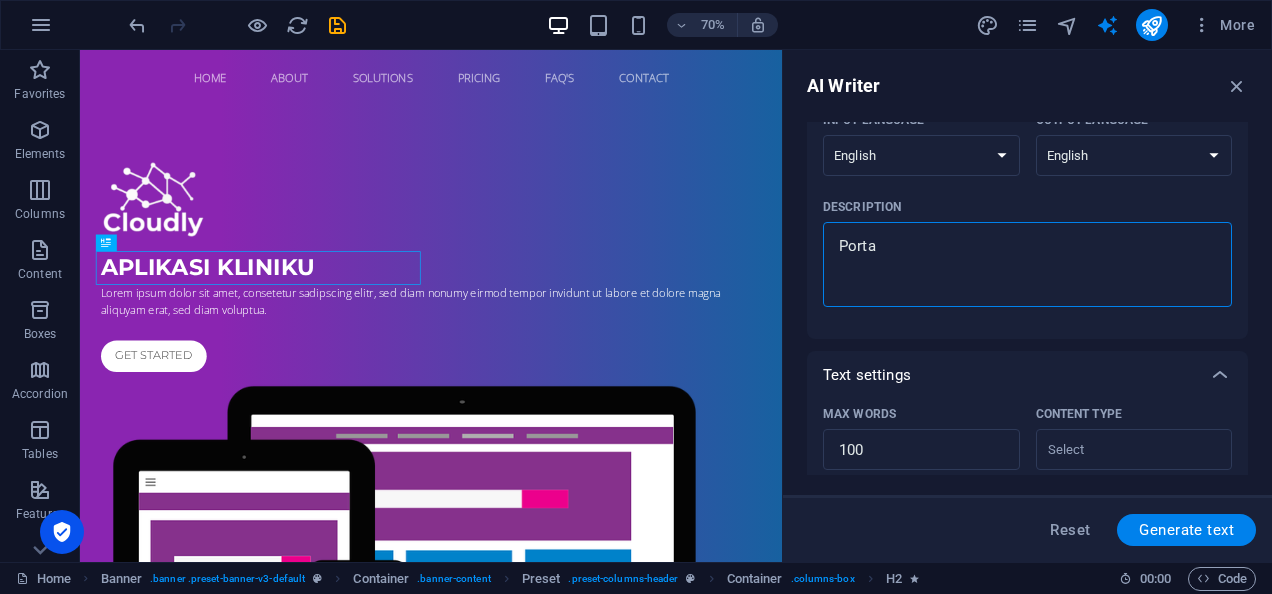 type on "Portal" 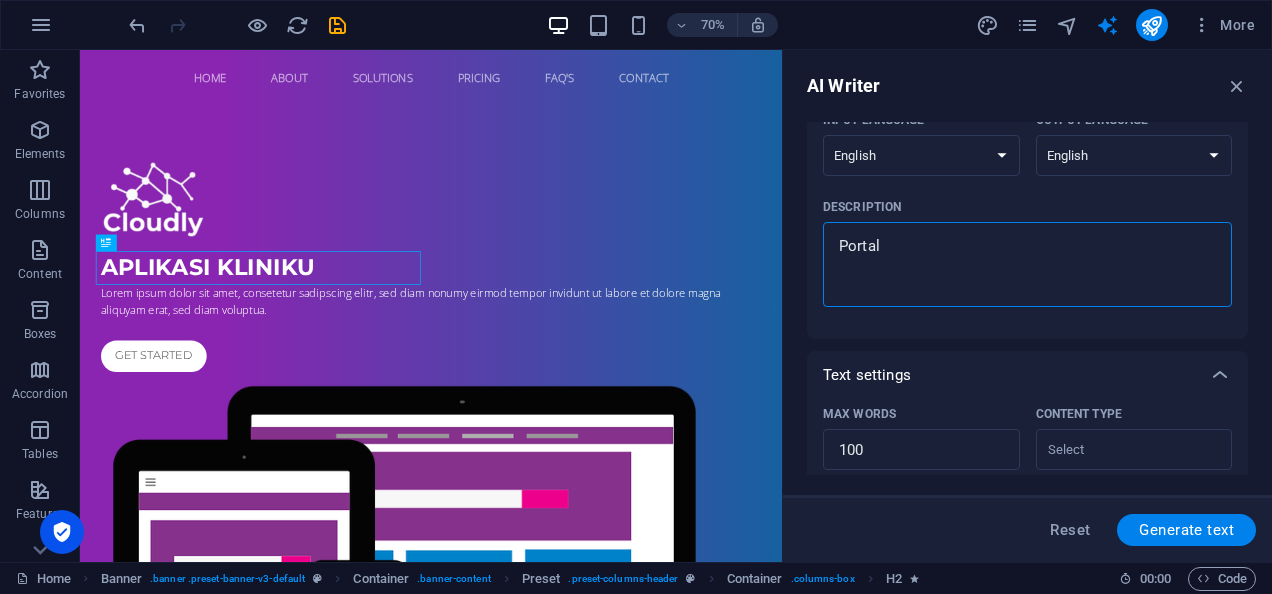 type on "Portal" 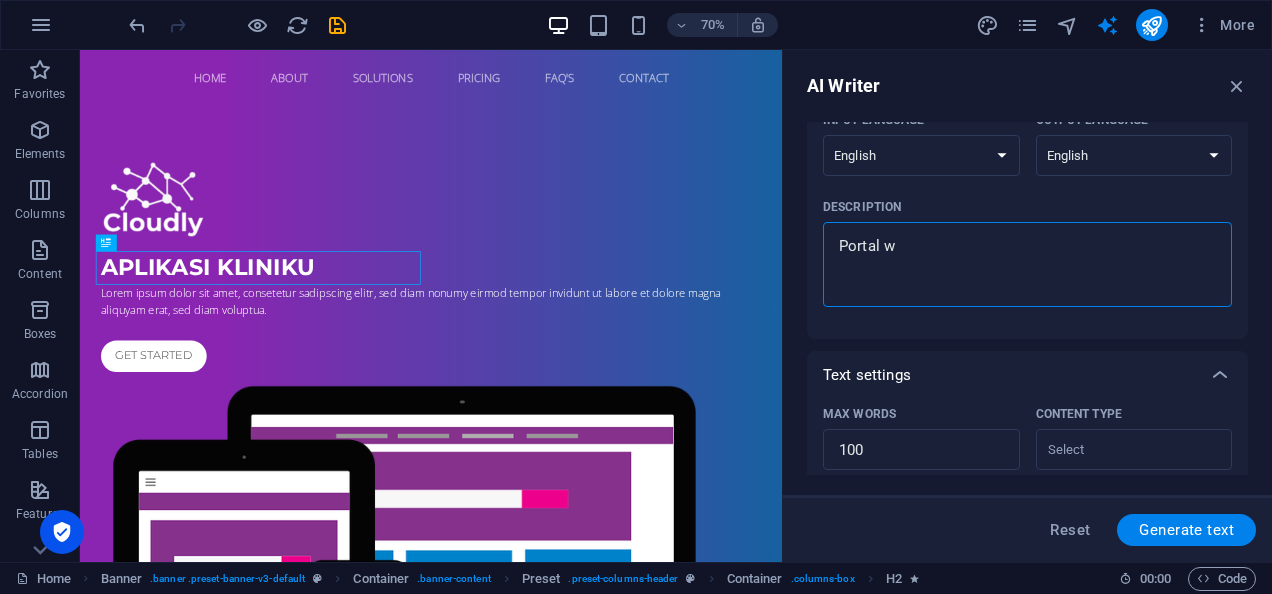 type on "Portal we" 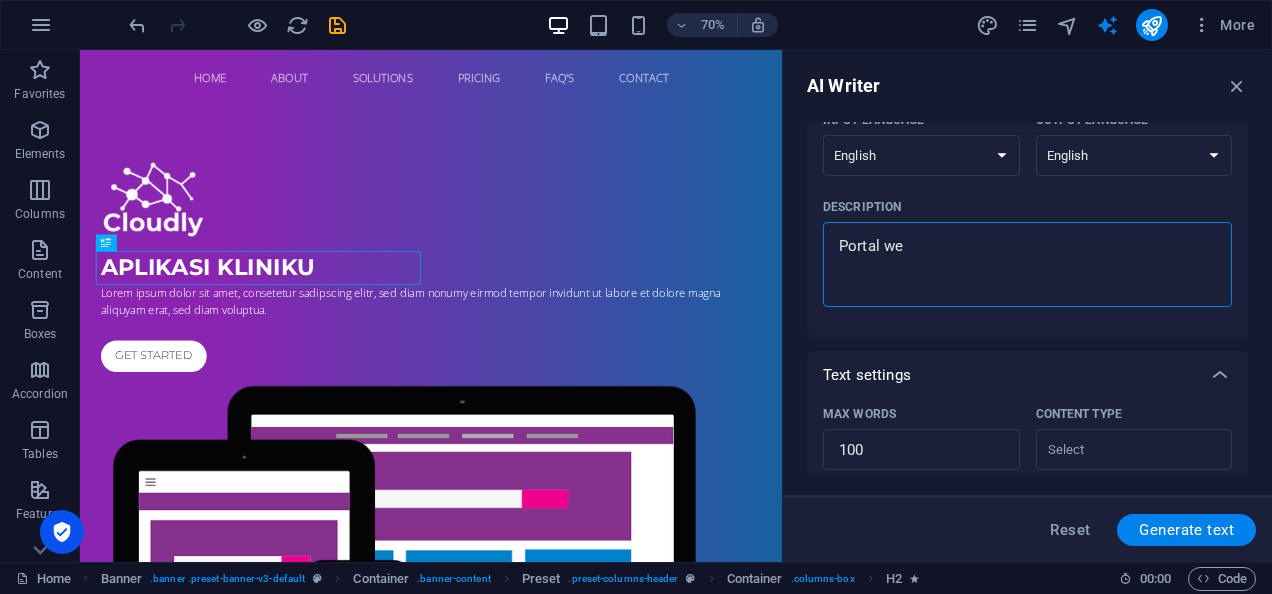 type on "Portal web" 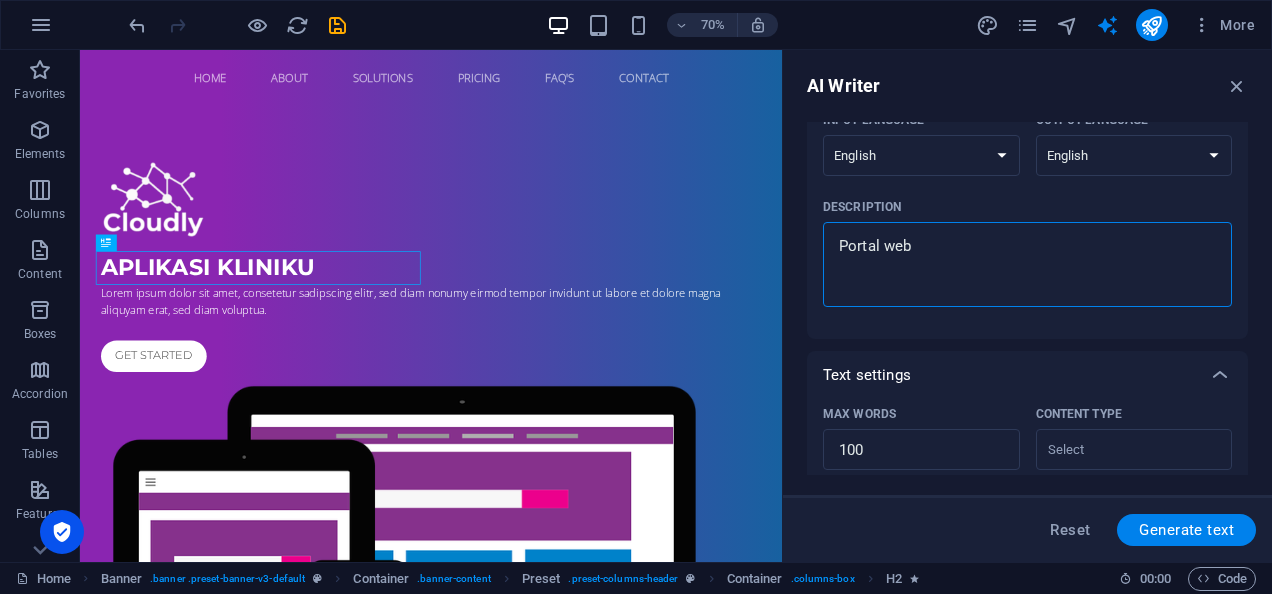 type on "Portal web" 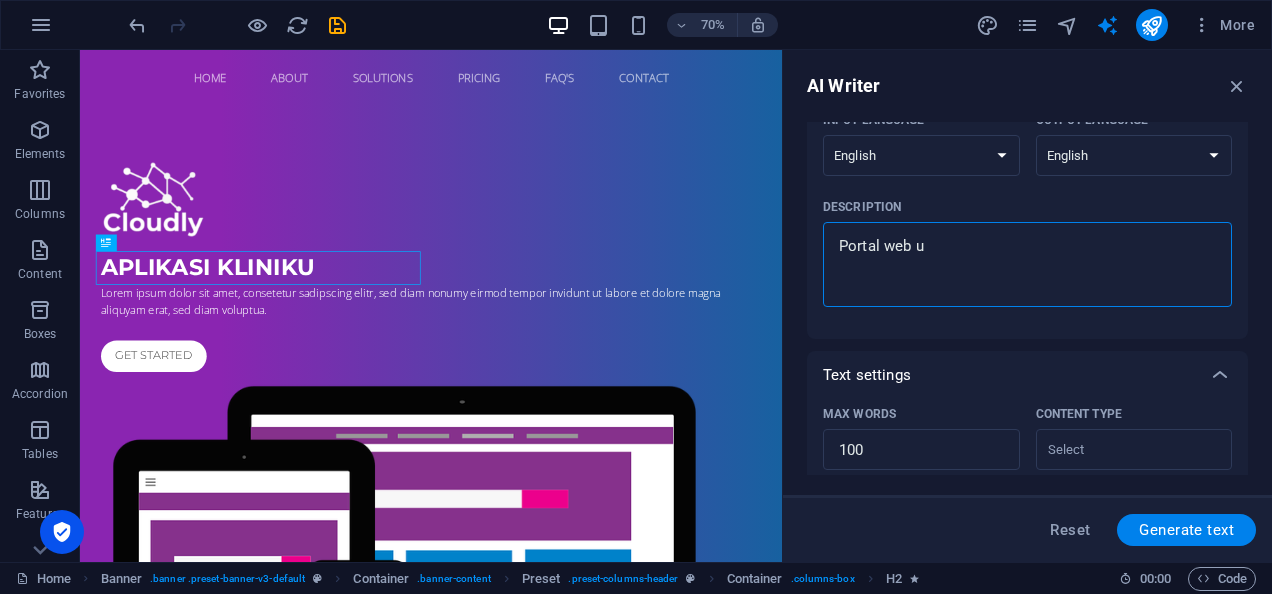 type on "Portal web un" 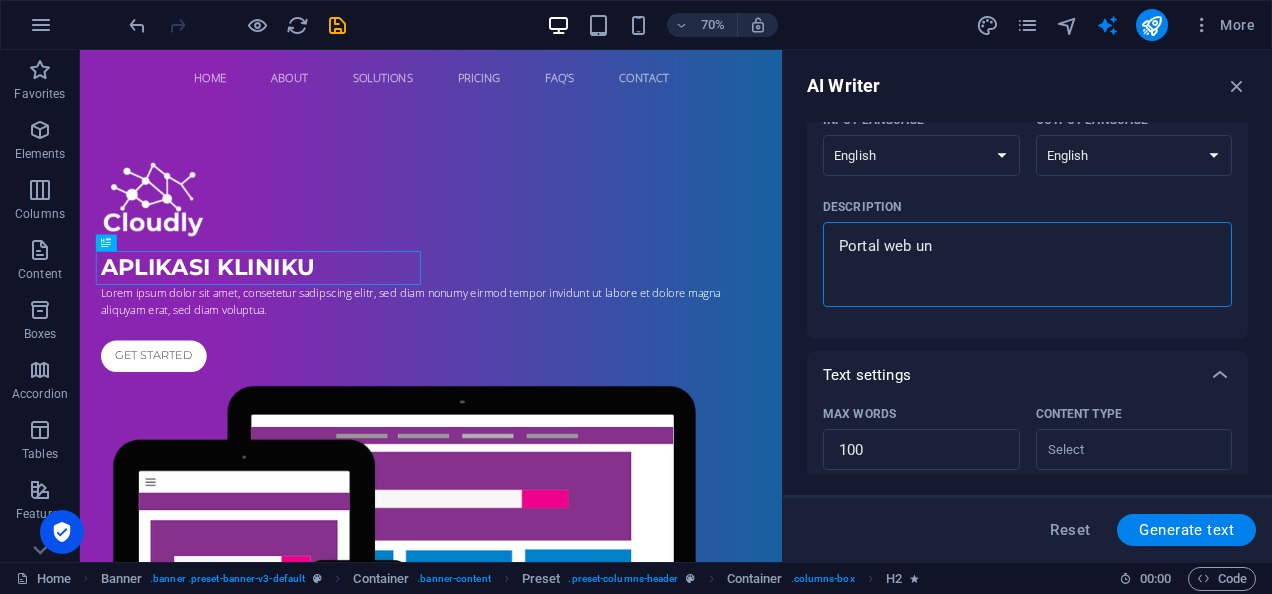 type on "Portal web unt" 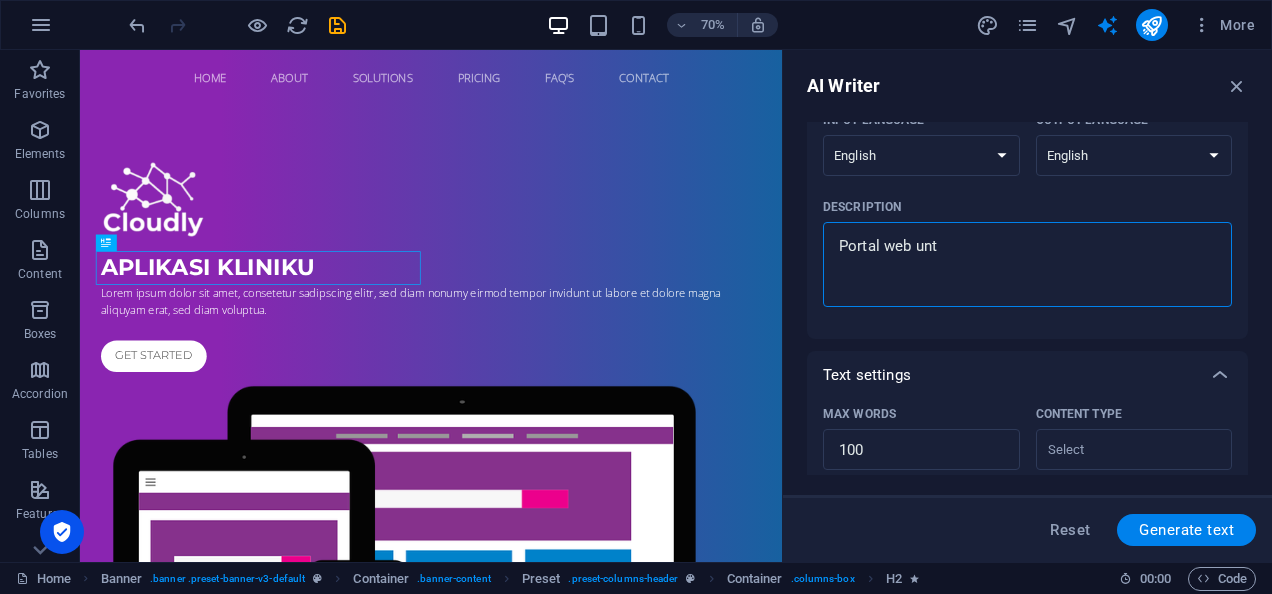 type on "Portal web untu" 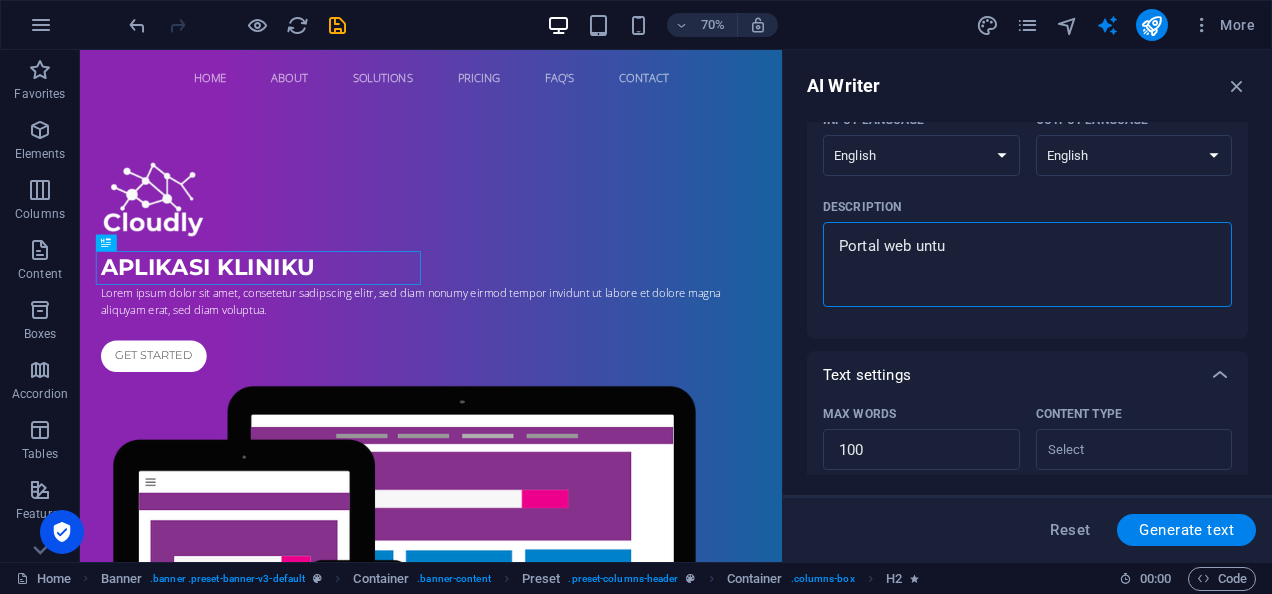 type on "Portal web untuk" 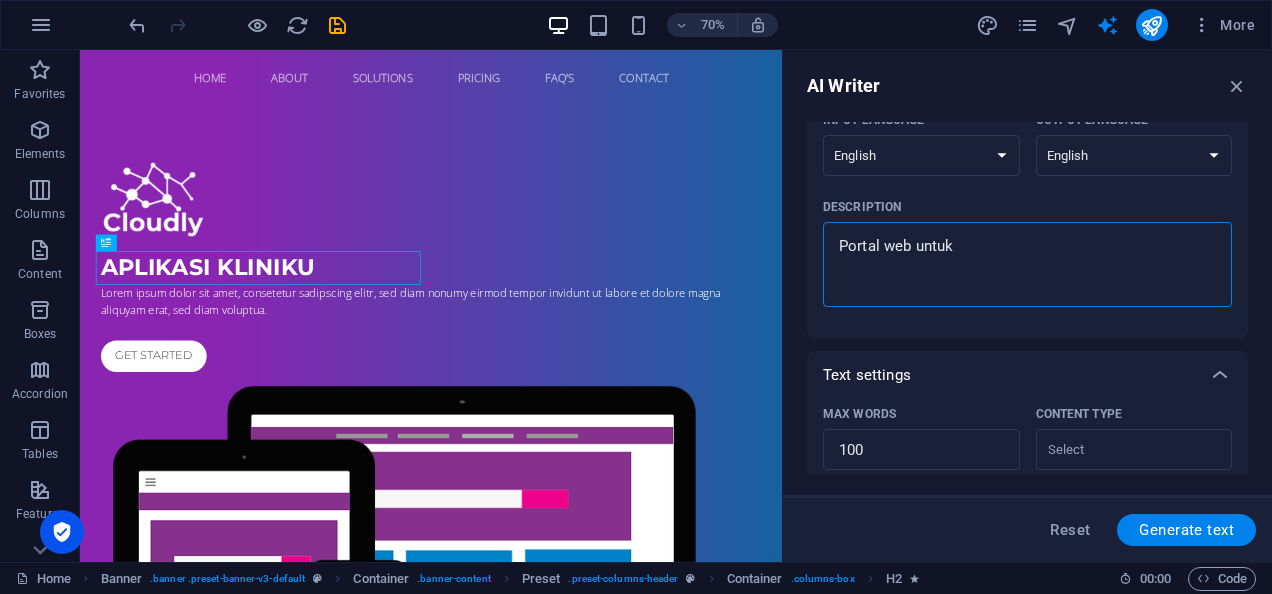 type on "Portal web untuk" 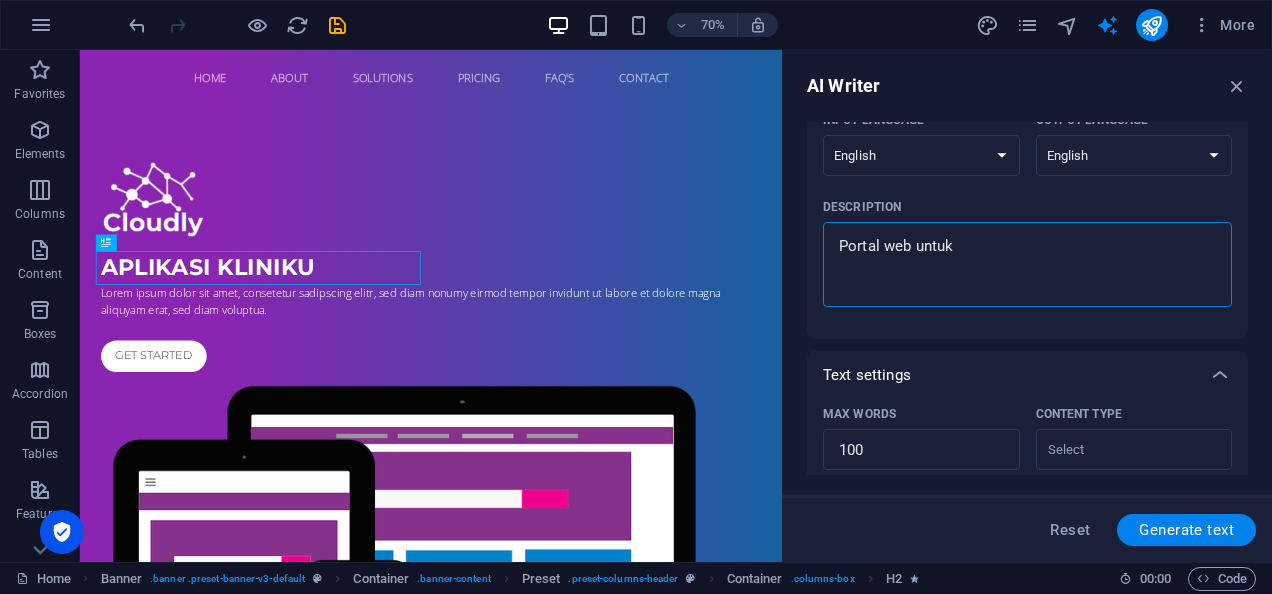 type on "Portal web untuk a" 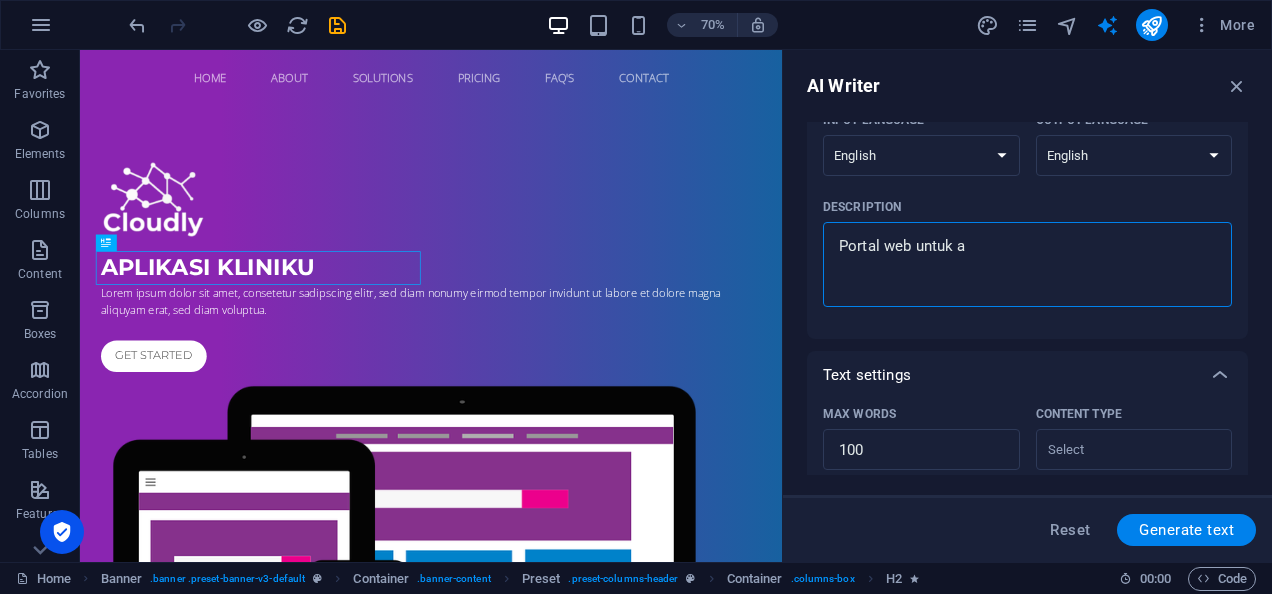 type on "Portal web untuk ap" 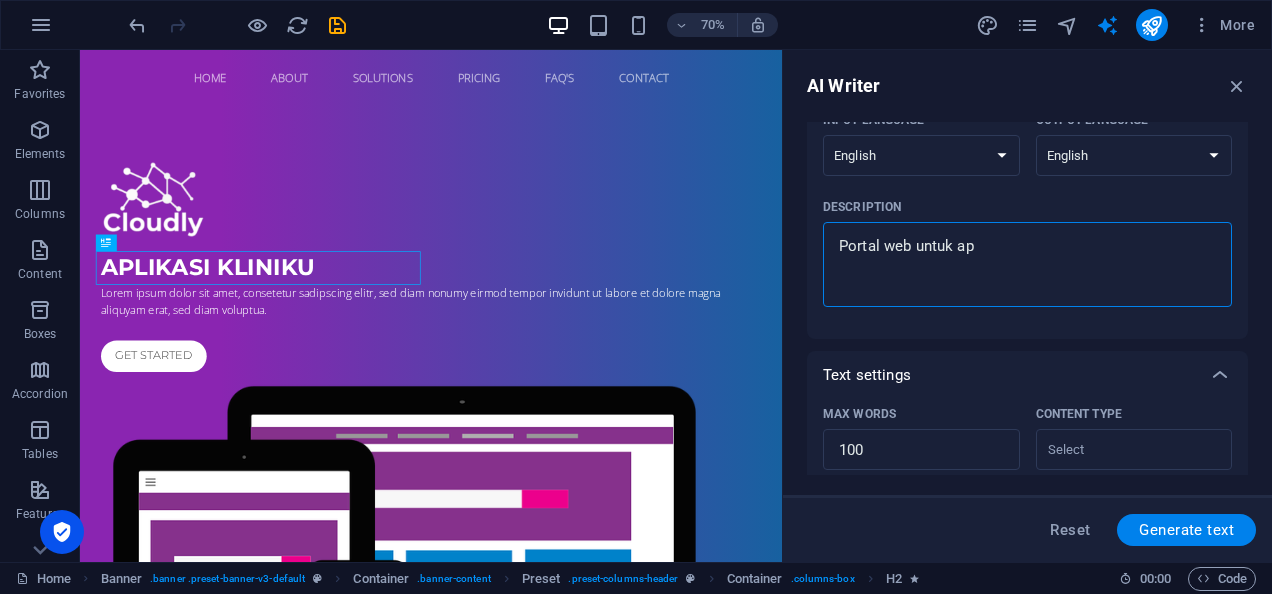 type on "Portal web untuk apl" 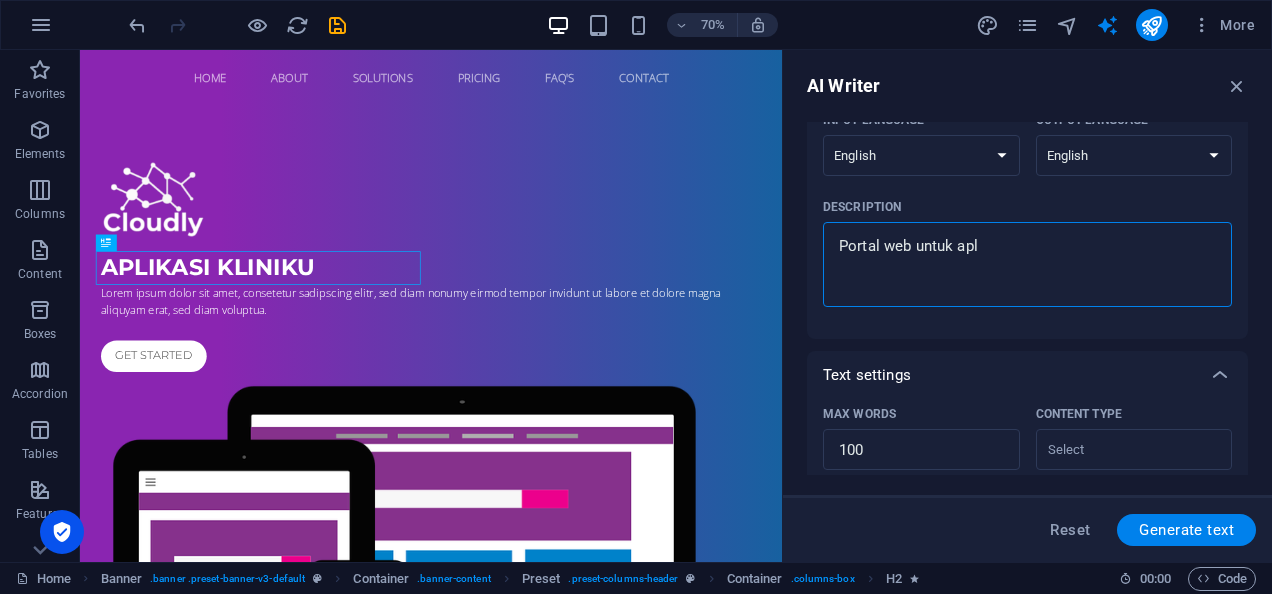 type on "Portal web untuk apli" 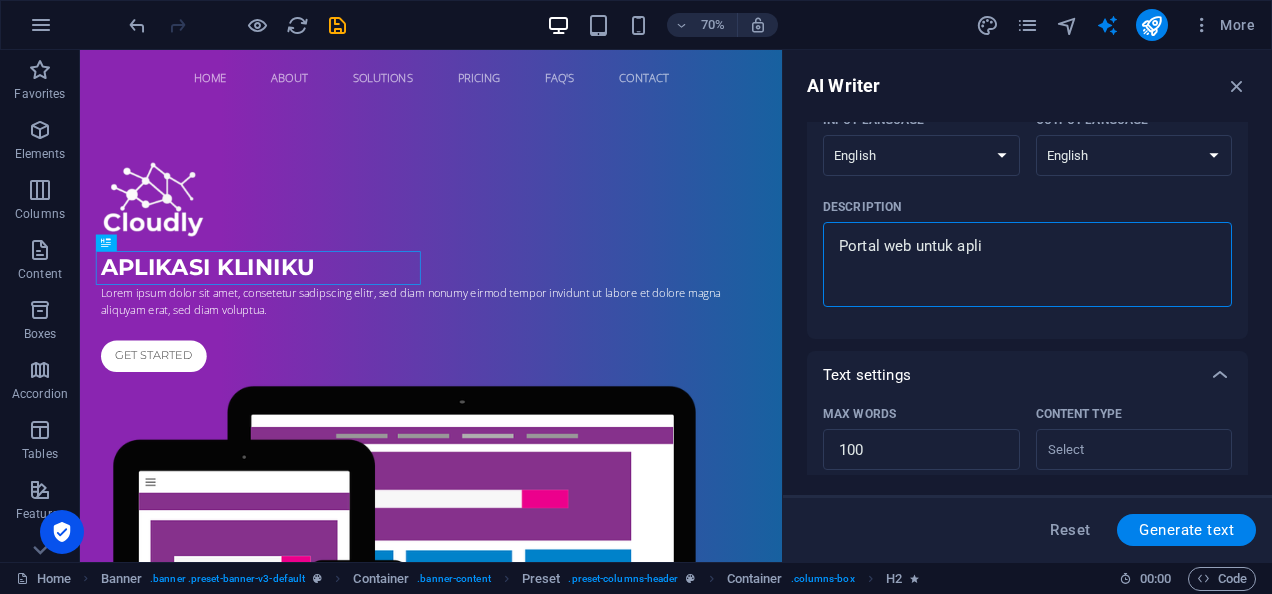 type on "Portal web untuk aplik" 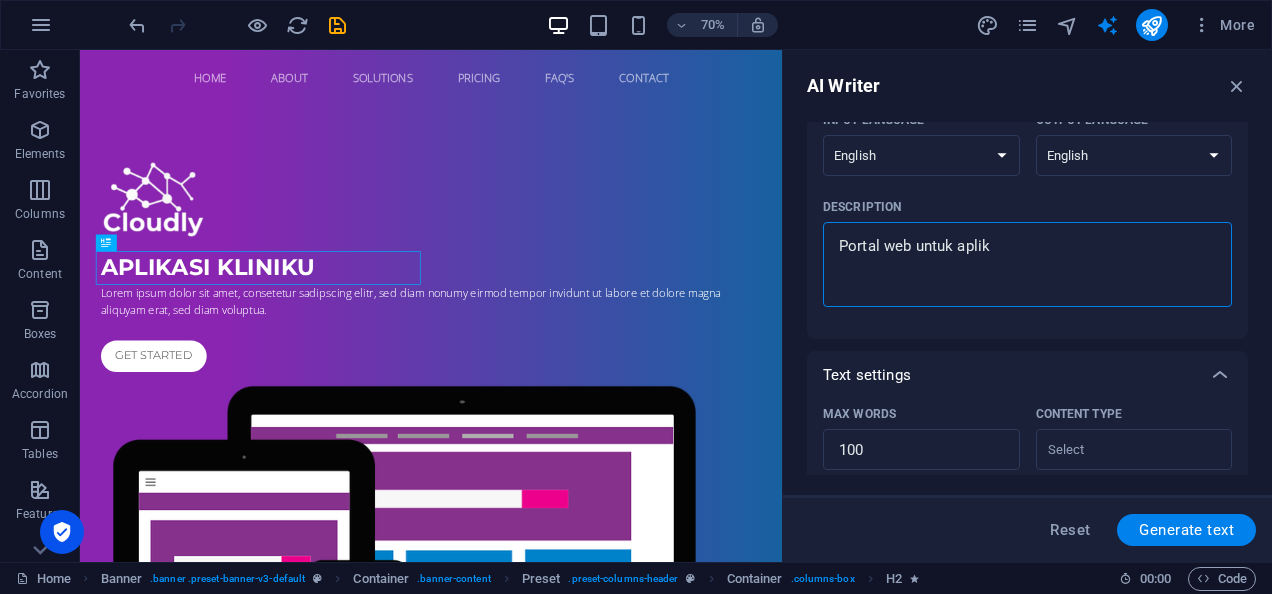 type on "Portal web untuk aplika" 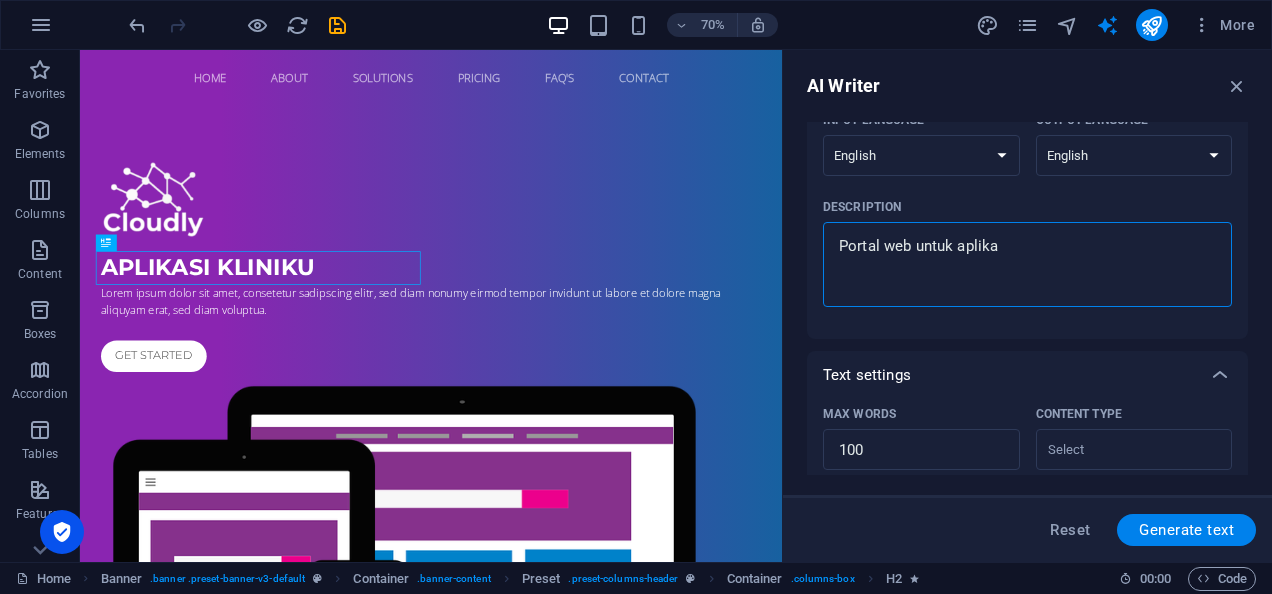 type on "Portal web untuk aplikas" 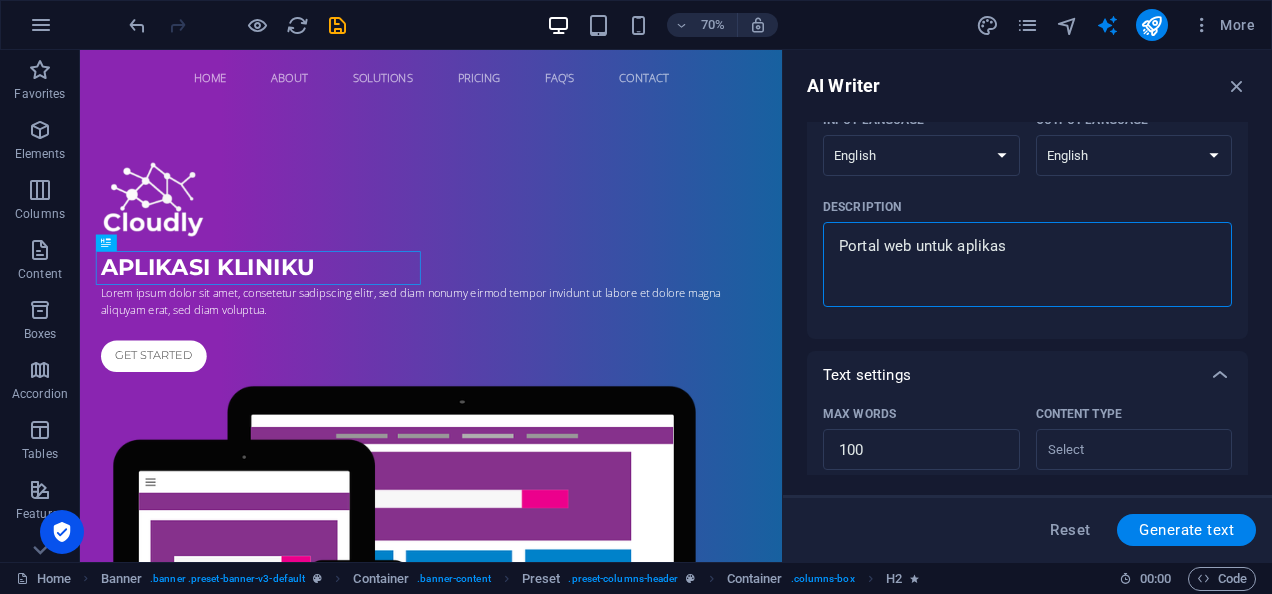 type on "Portal web untuk aplikasi" 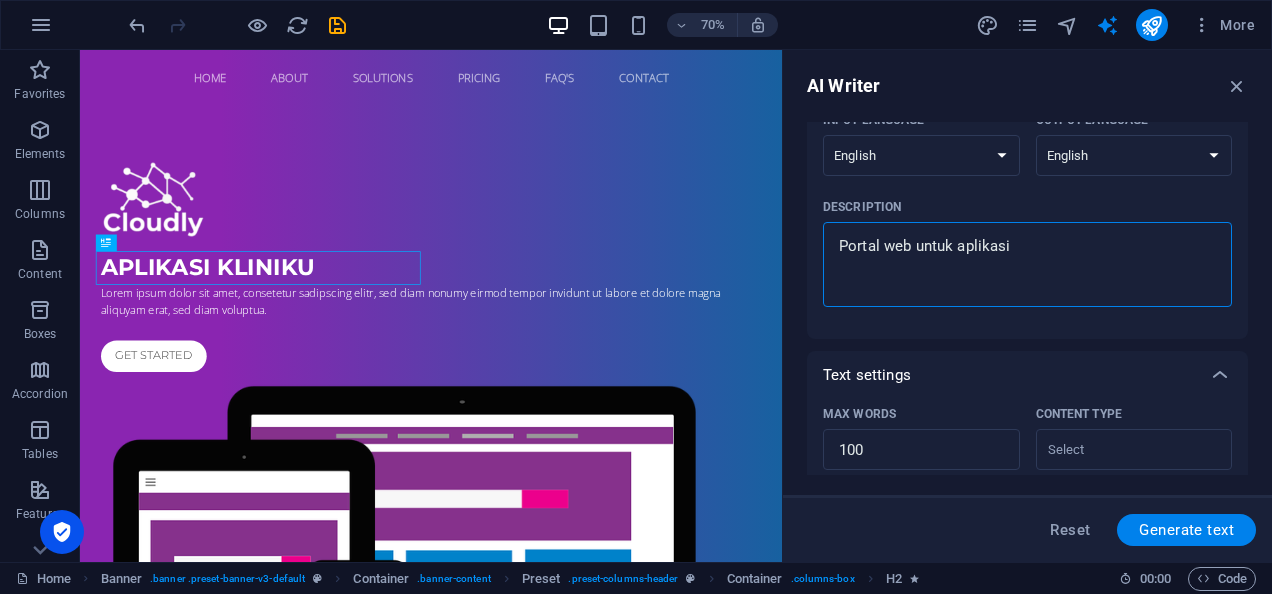 type on "Portal web untuk aplikasi" 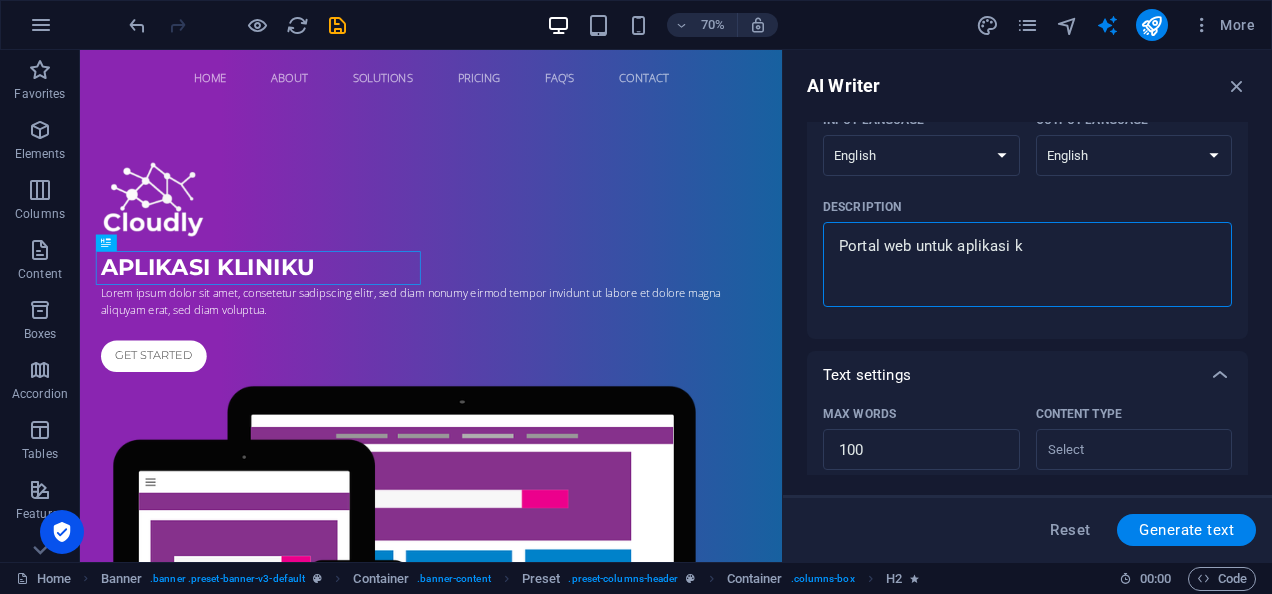 type on "Portal web untuk aplikasi kl" 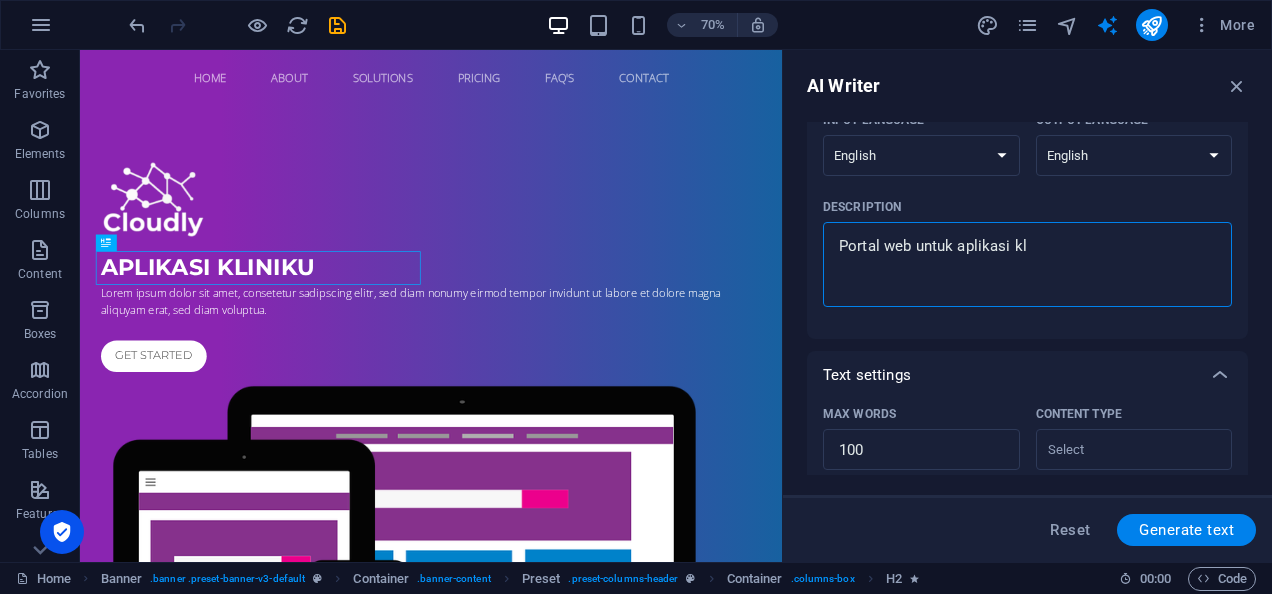 type on "Portal web untuk aplikasi kli" 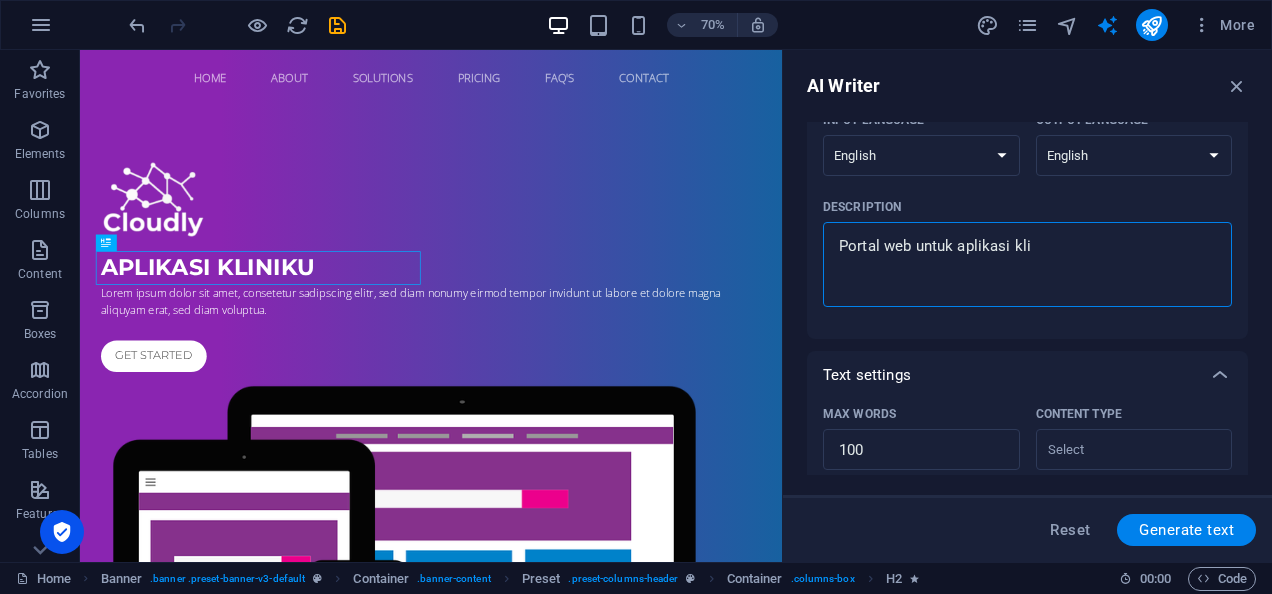 type on "Portal web untuk aplikasi klin" 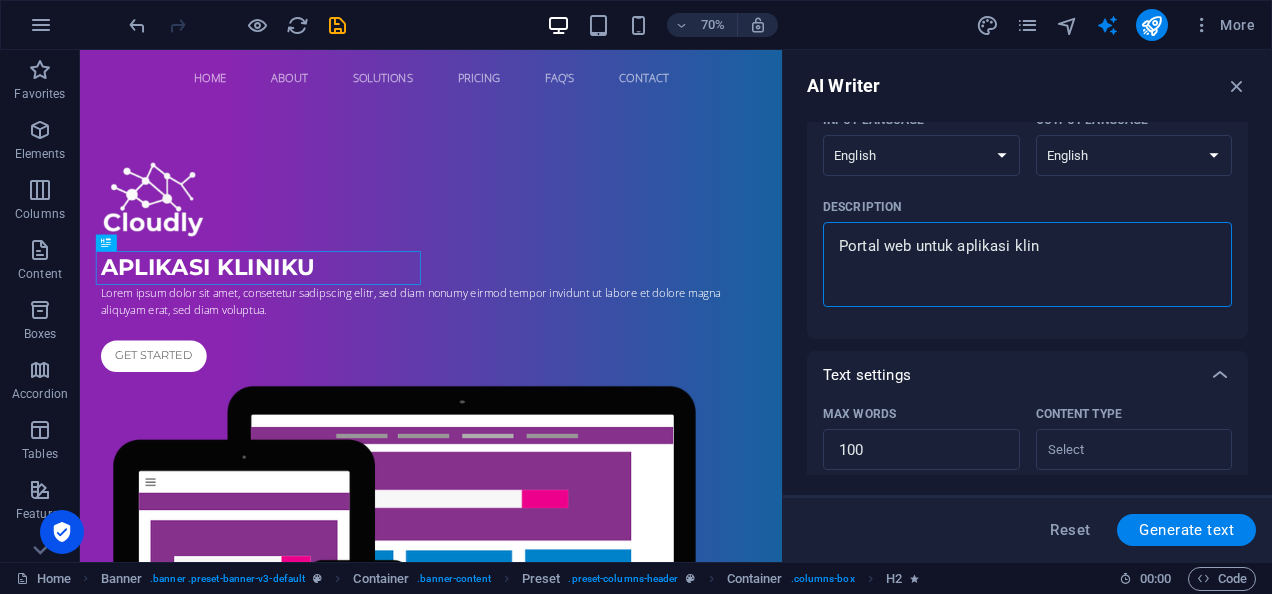 type on "Portal web untuk aplikasi klini" 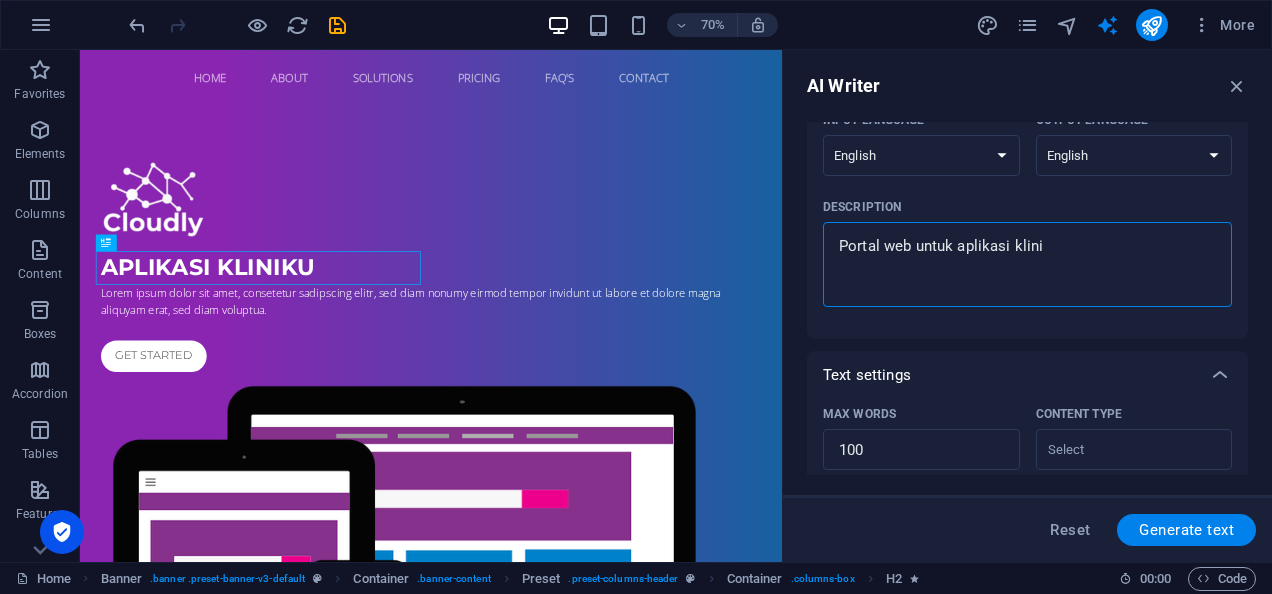 type on "Portal web untuk aplikasi klinik" 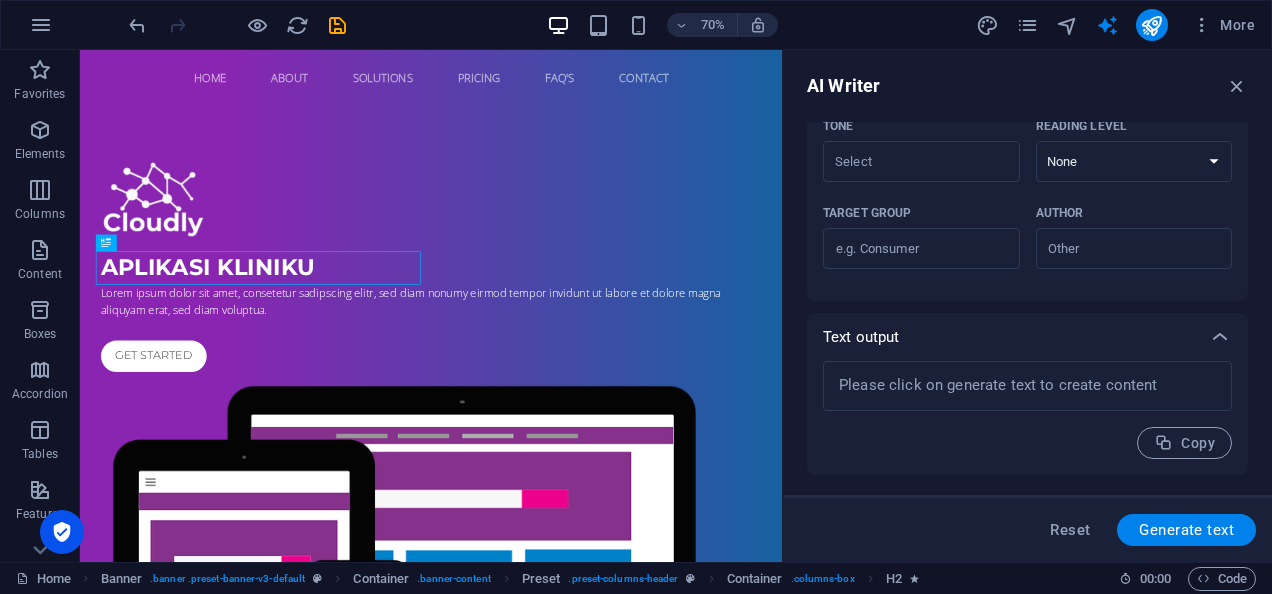 scroll, scrollTop: 0, scrollLeft: 0, axis: both 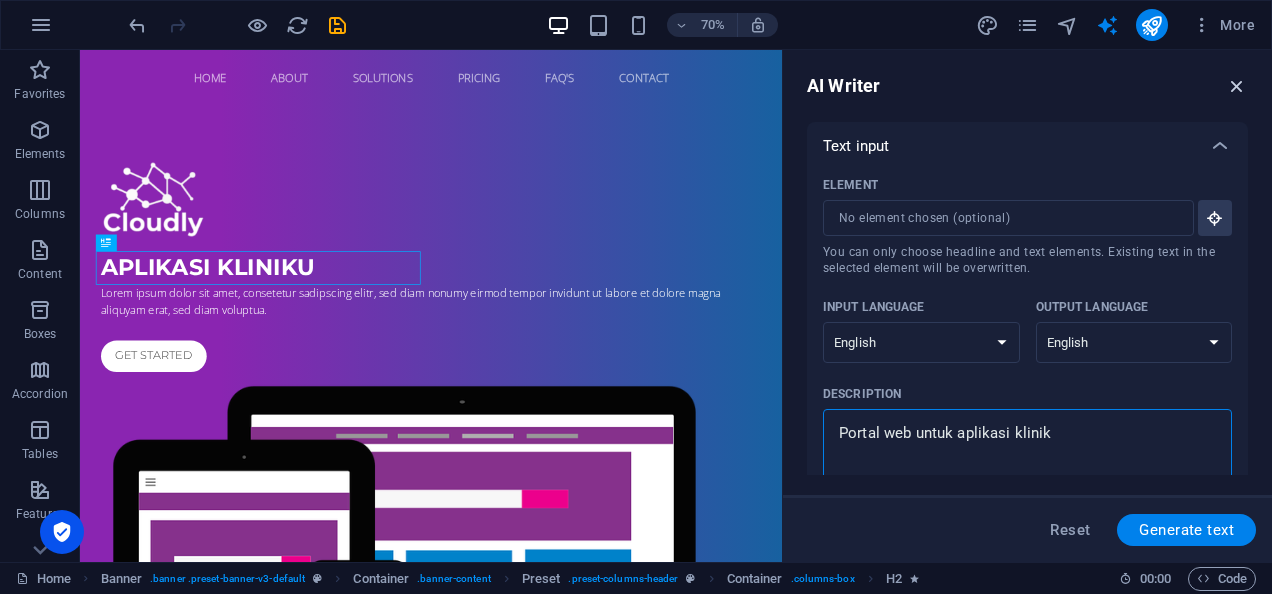 type on "Portal web untuk aplikasi klinik" 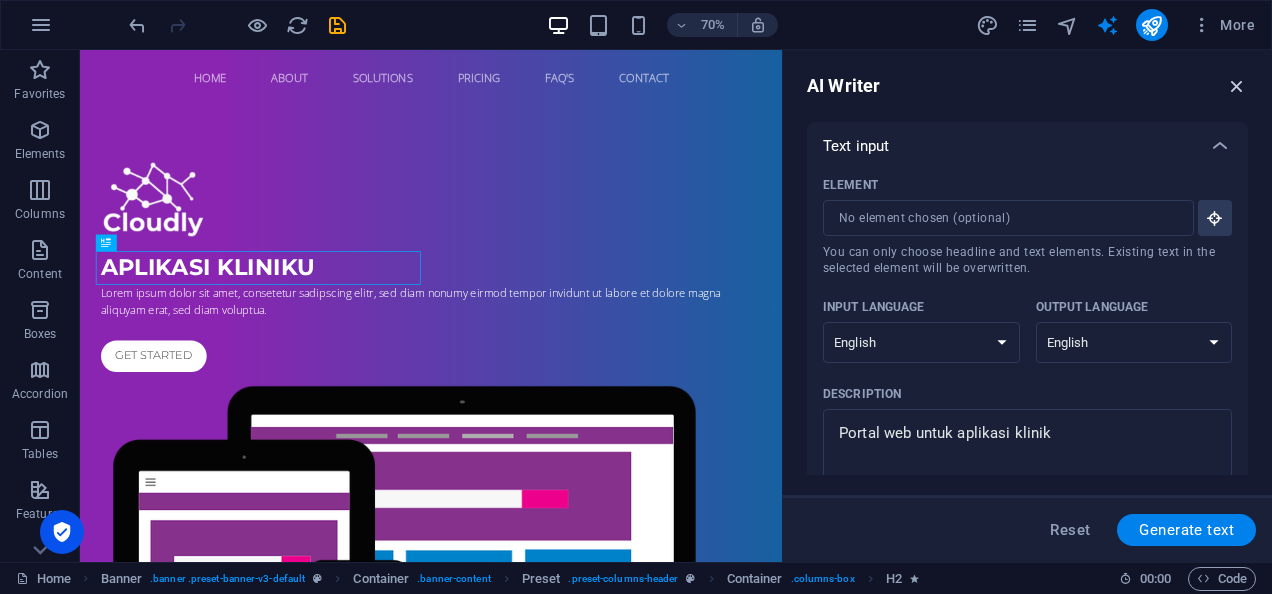 click at bounding box center (1237, 86) 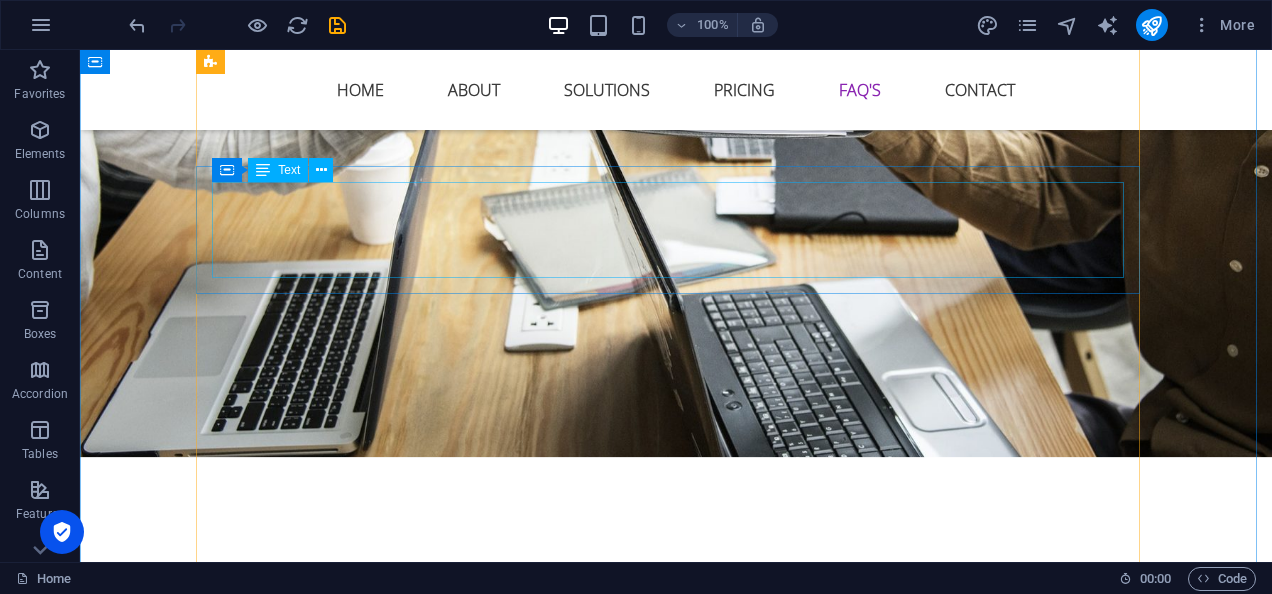 scroll, scrollTop: 6800, scrollLeft: 0, axis: vertical 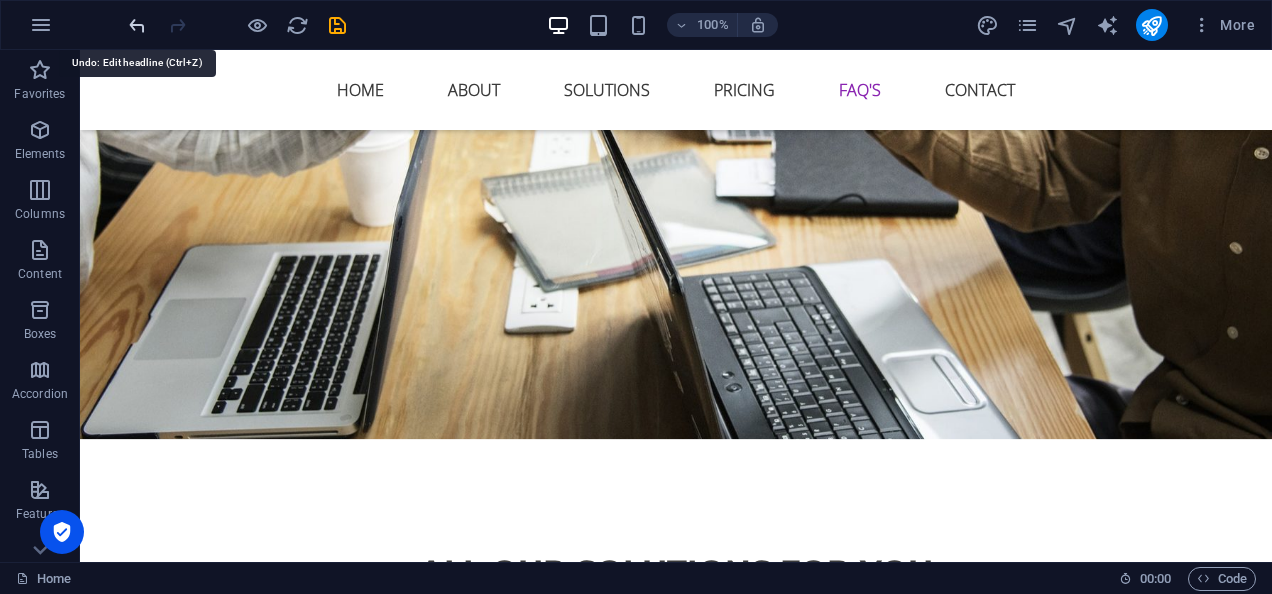 click at bounding box center (137, 25) 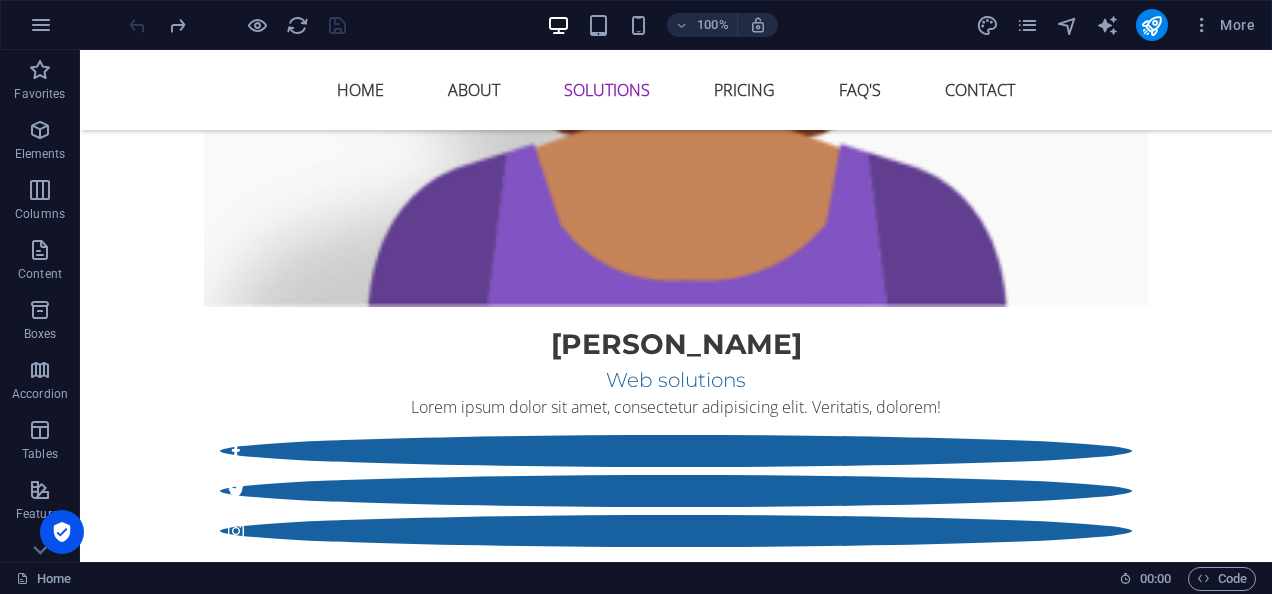 scroll, scrollTop: 79, scrollLeft: 0, axis: vertical 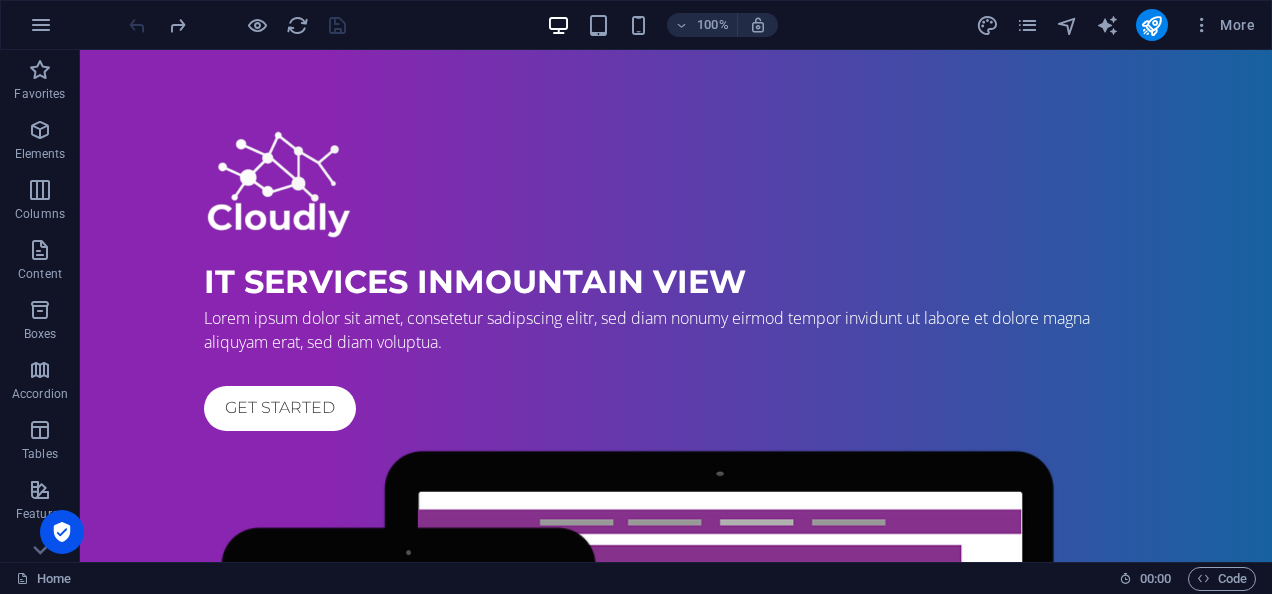 click at bounding box center (237, 25) 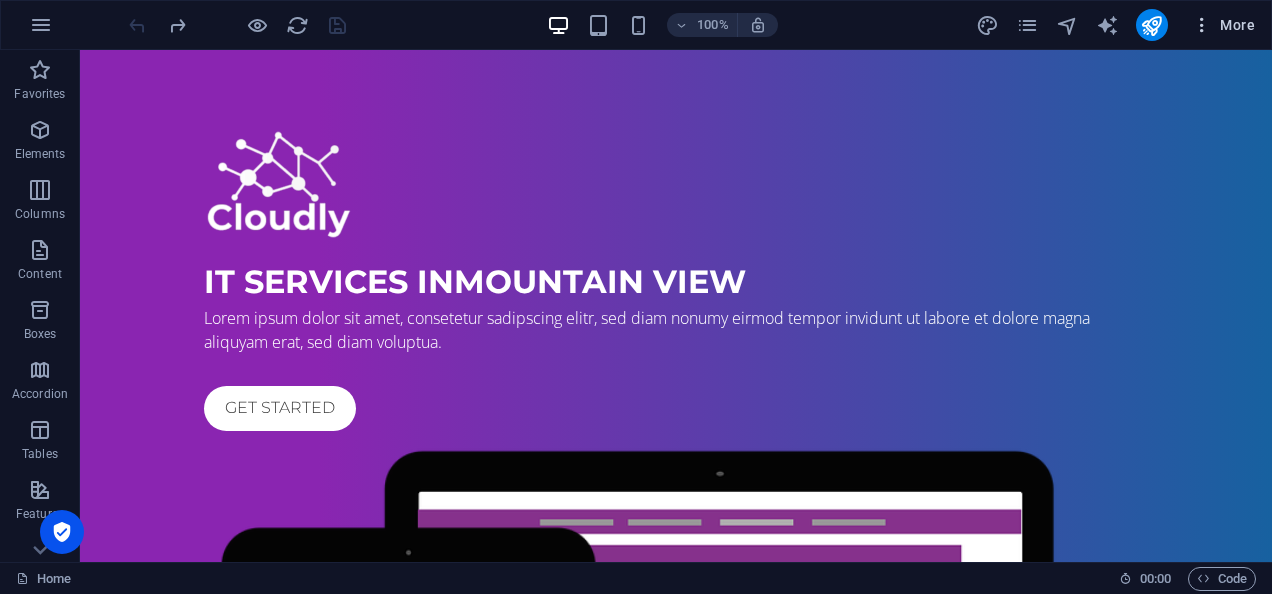 click at bounding box center (1202, 25) 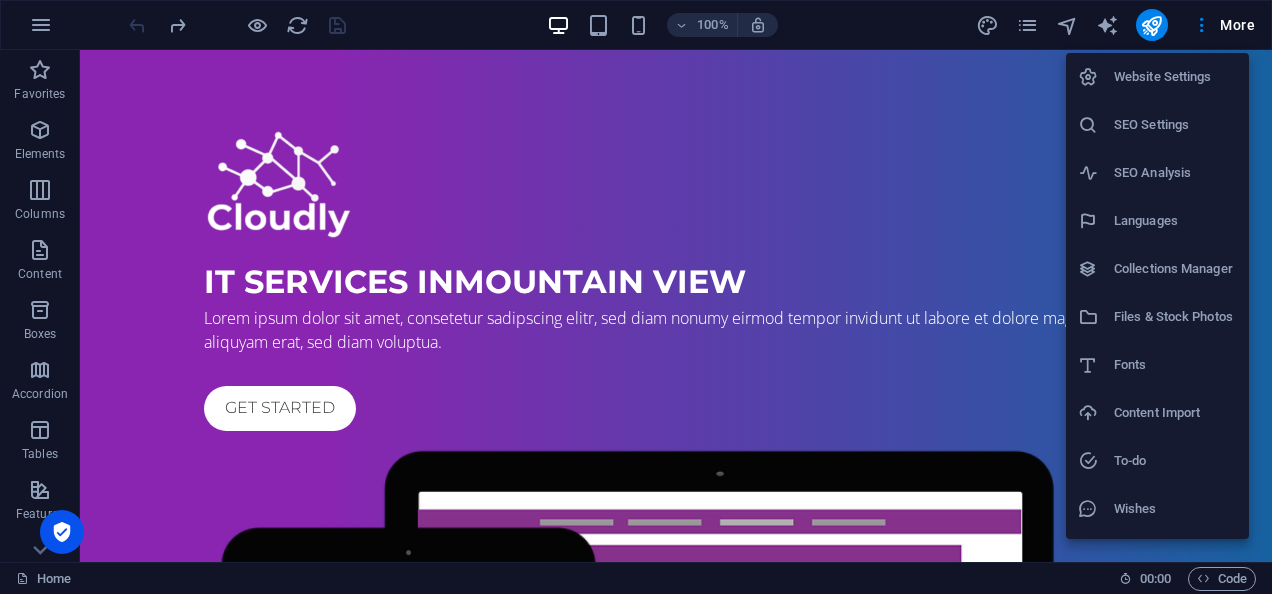 click on "Website Settings" at bounding box center (1175, 77) 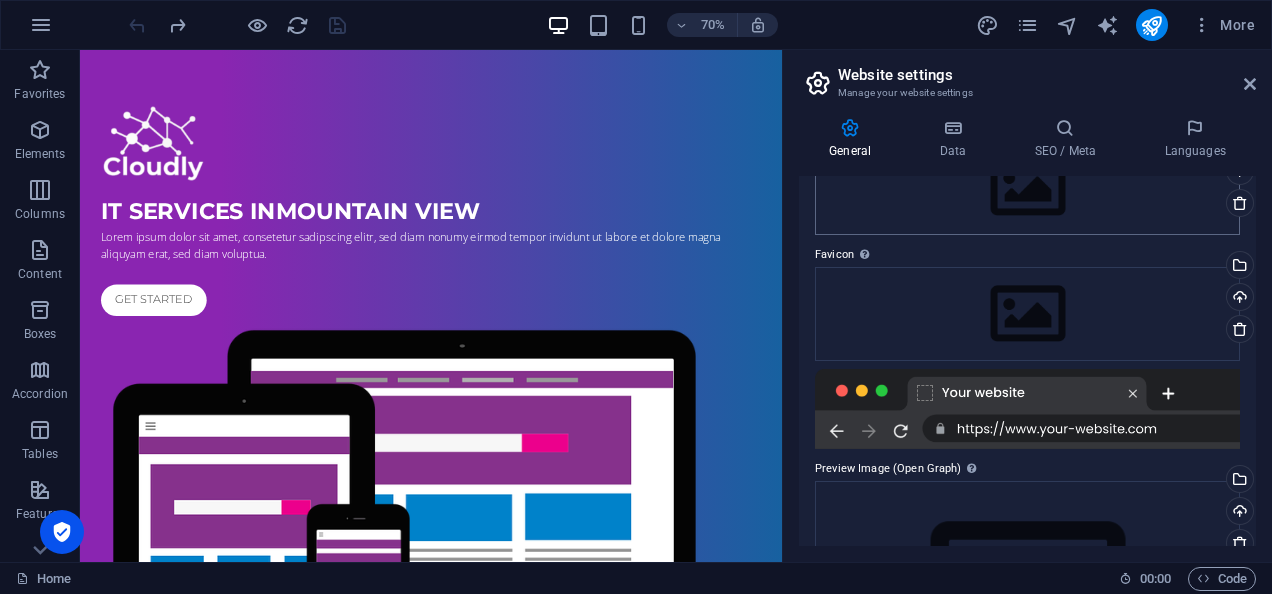 scroll, scrollTop: 0, scrollLeft: 0, axis: both 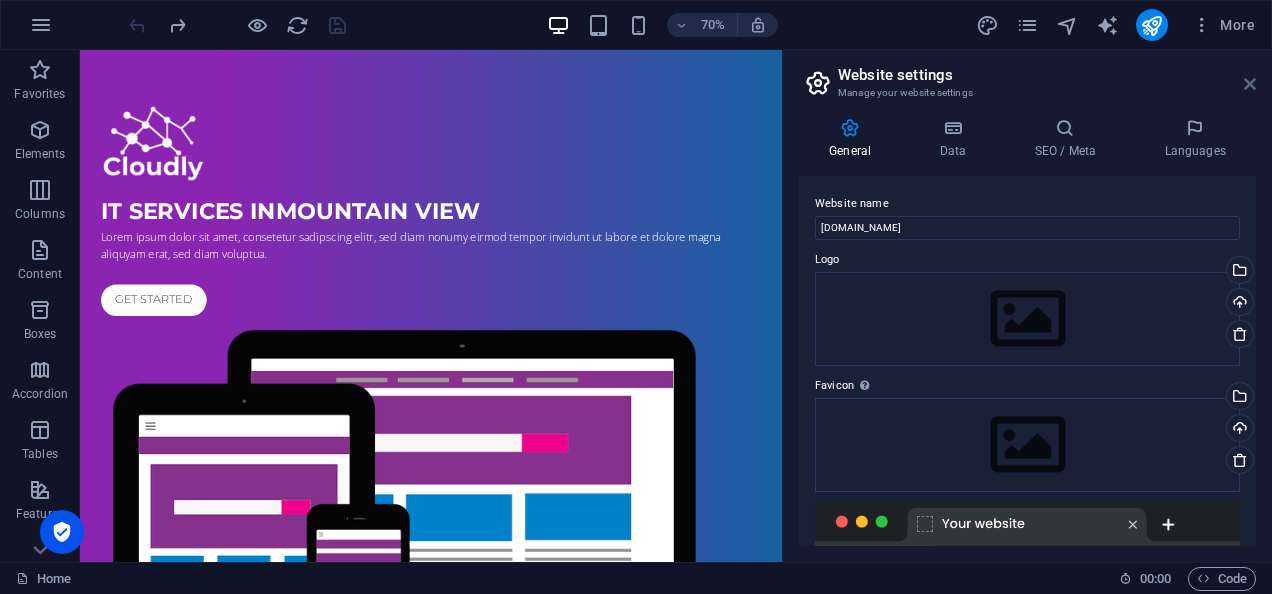 click at bounding box center (1250, 84) 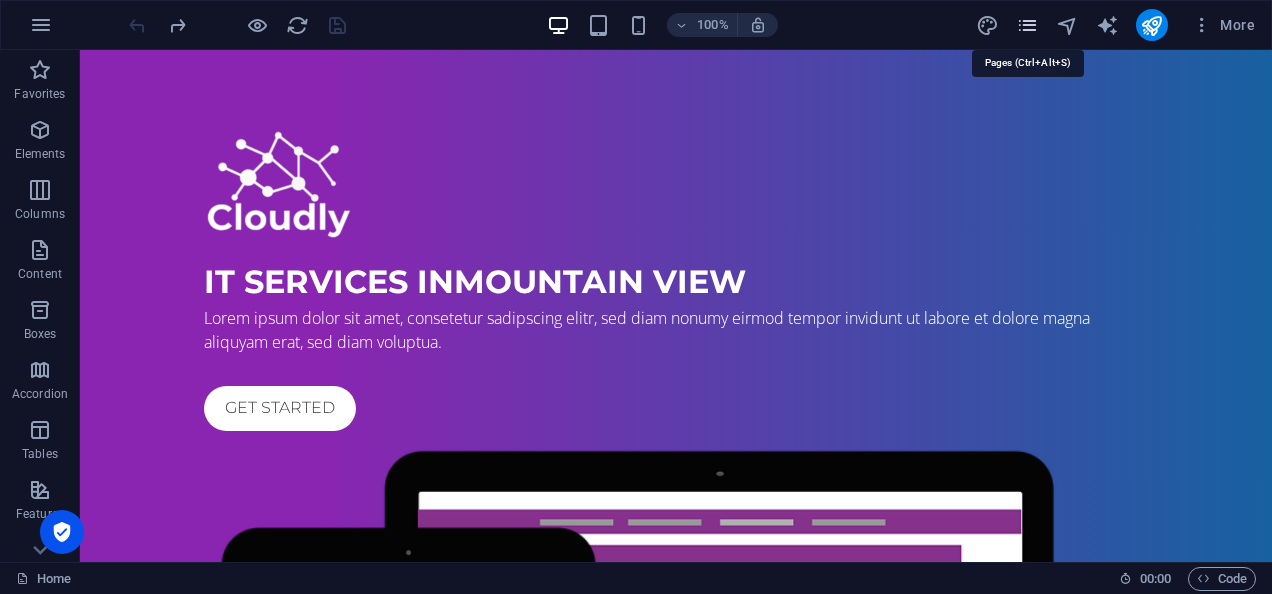 click at bounding box center (1027, 25) 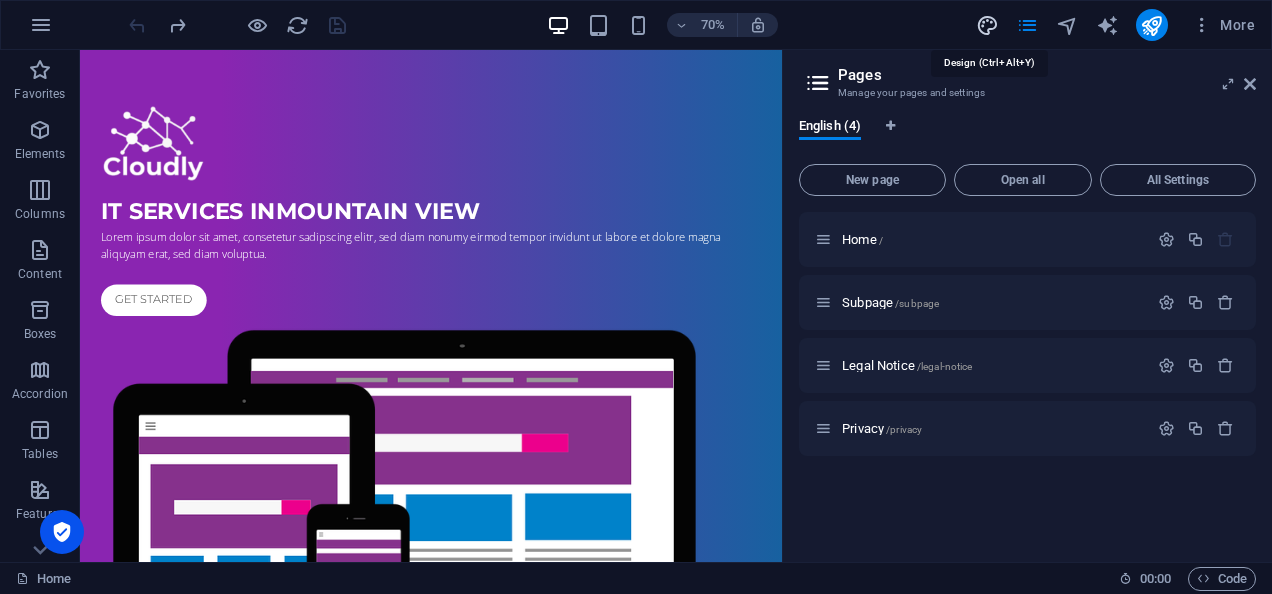 click at bounding box center [987, 25] 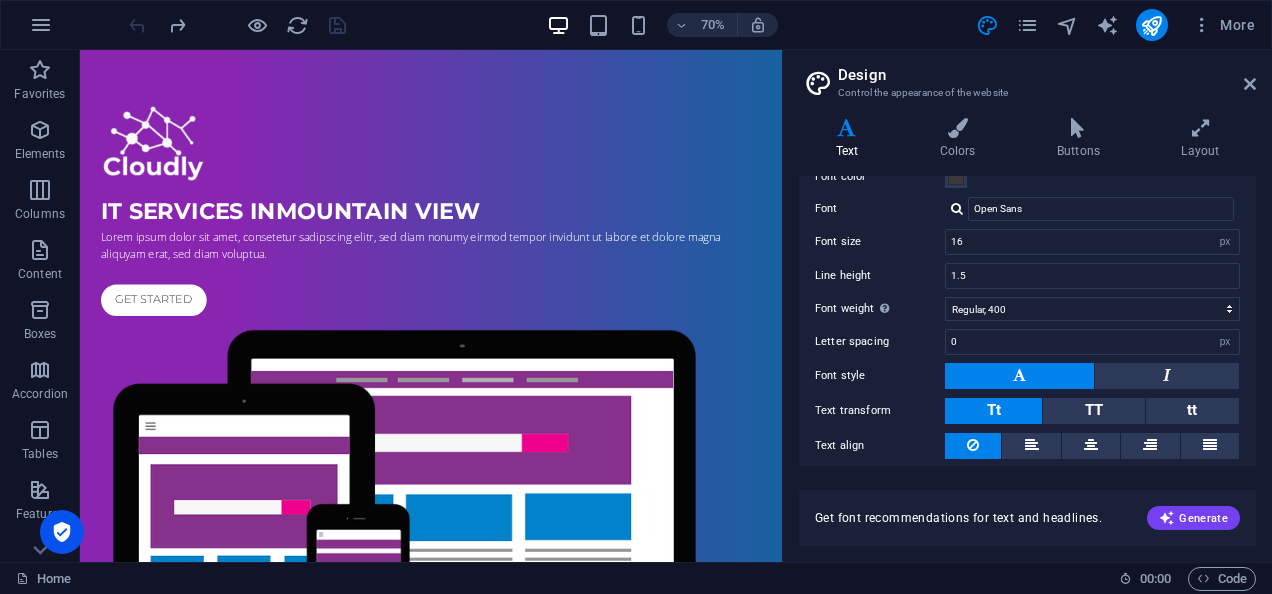 scroll, scrollTop: 161, scrollLeft: 0, axis: vertical 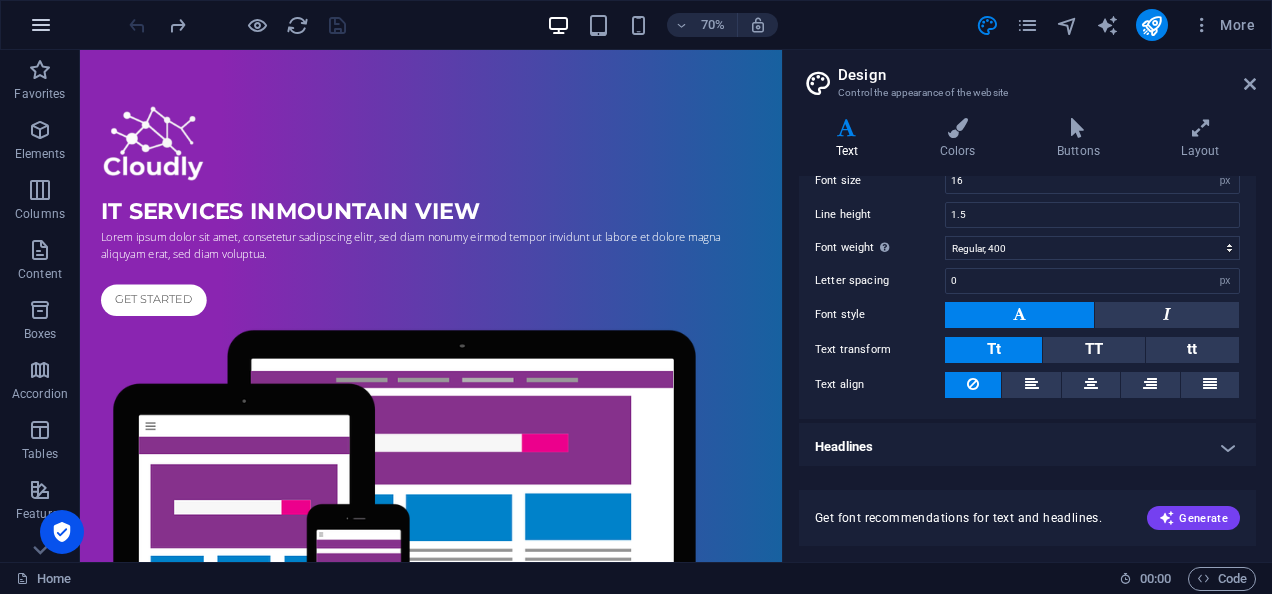 click at bounding box center [41, 25] 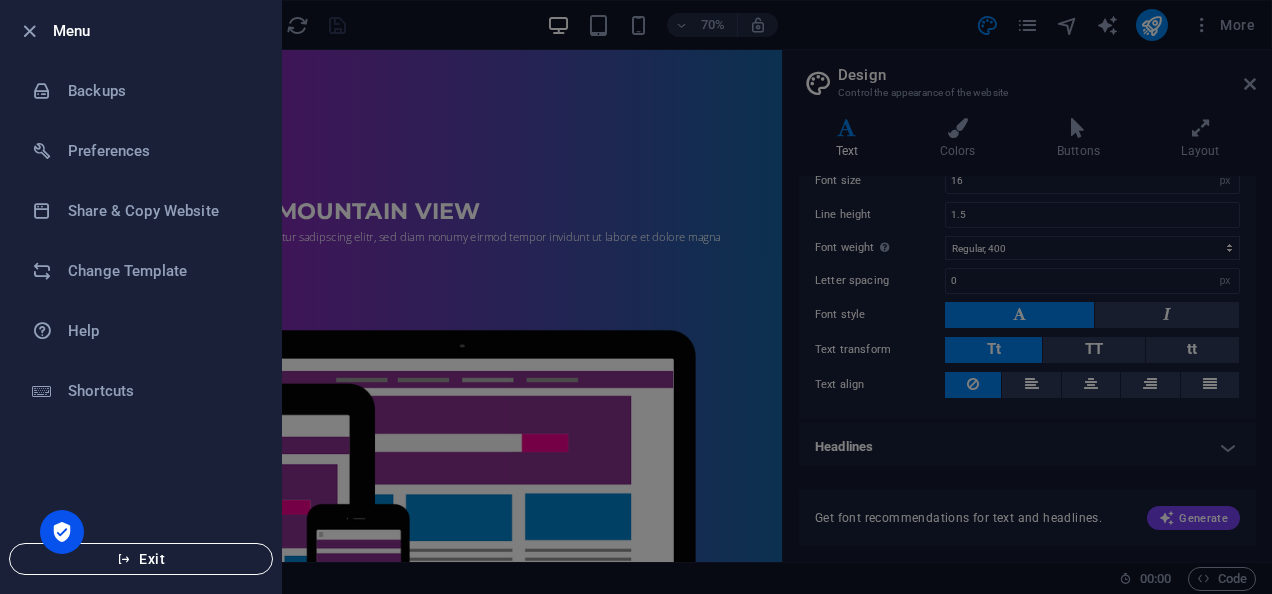click on "Exit" at bounding box center (141, 559) 